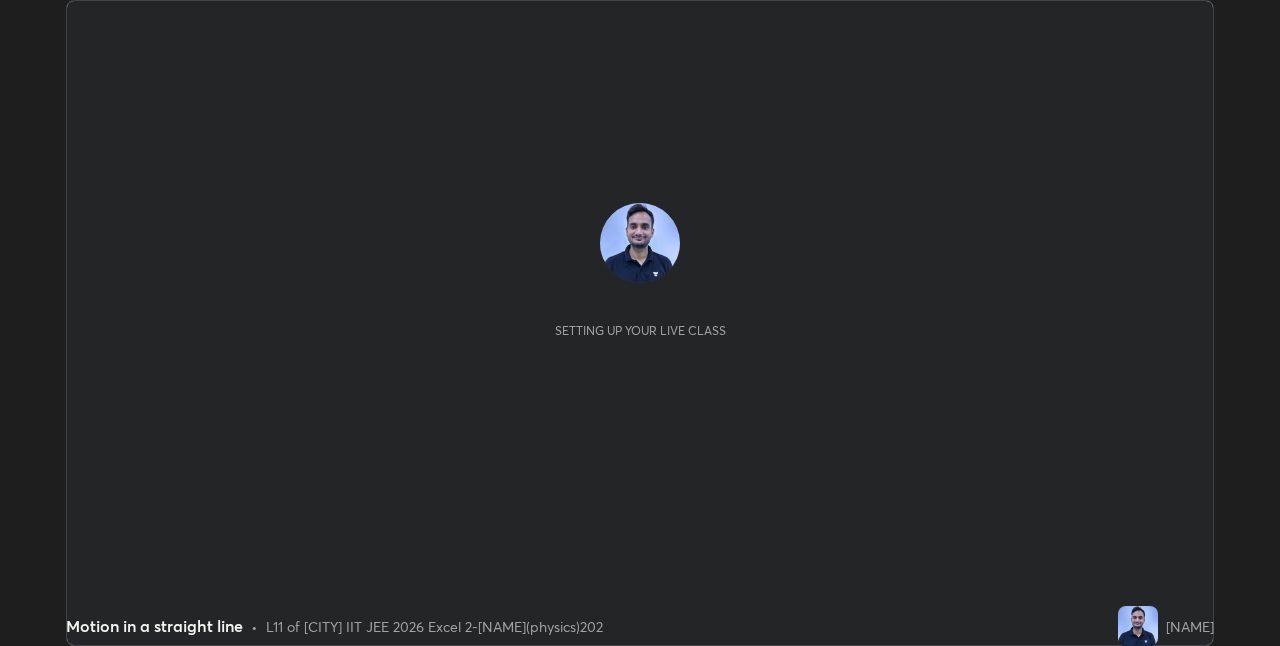 scroll, scrollTop: 0, scrollLeft: 0, axis: both 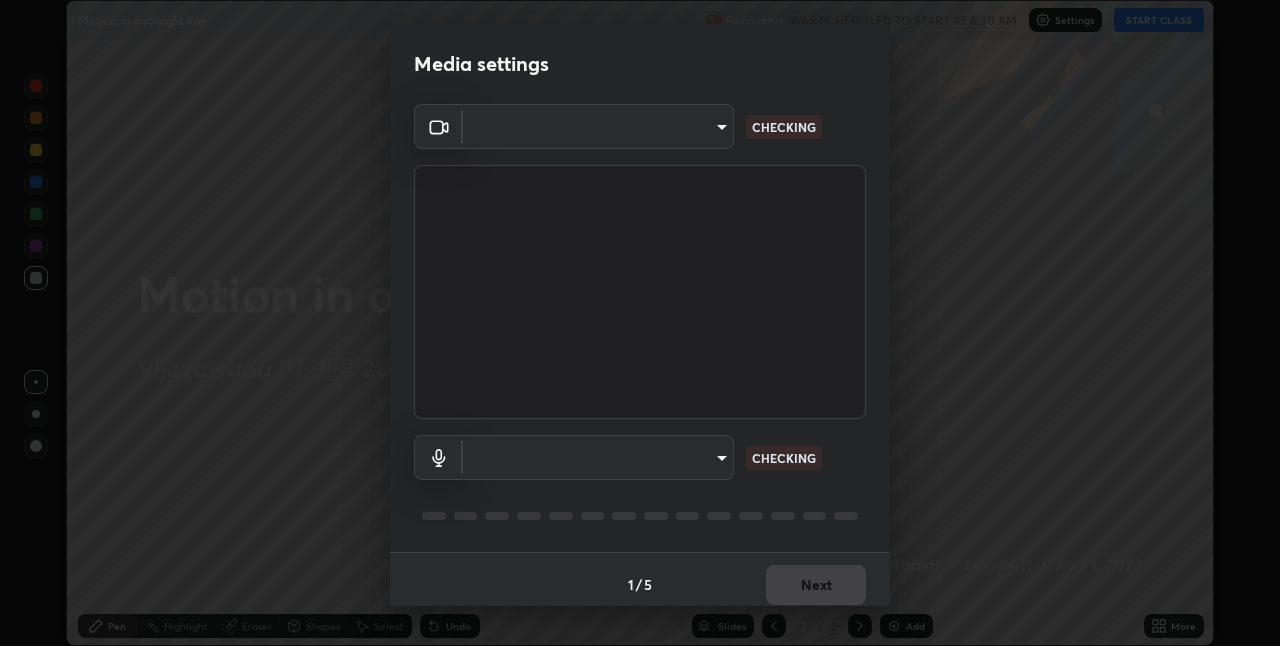 type on "66aebff6bf266b75c2ebb2e60f933f11e1b27f3d04b3b6d5aee389ba91737d29" 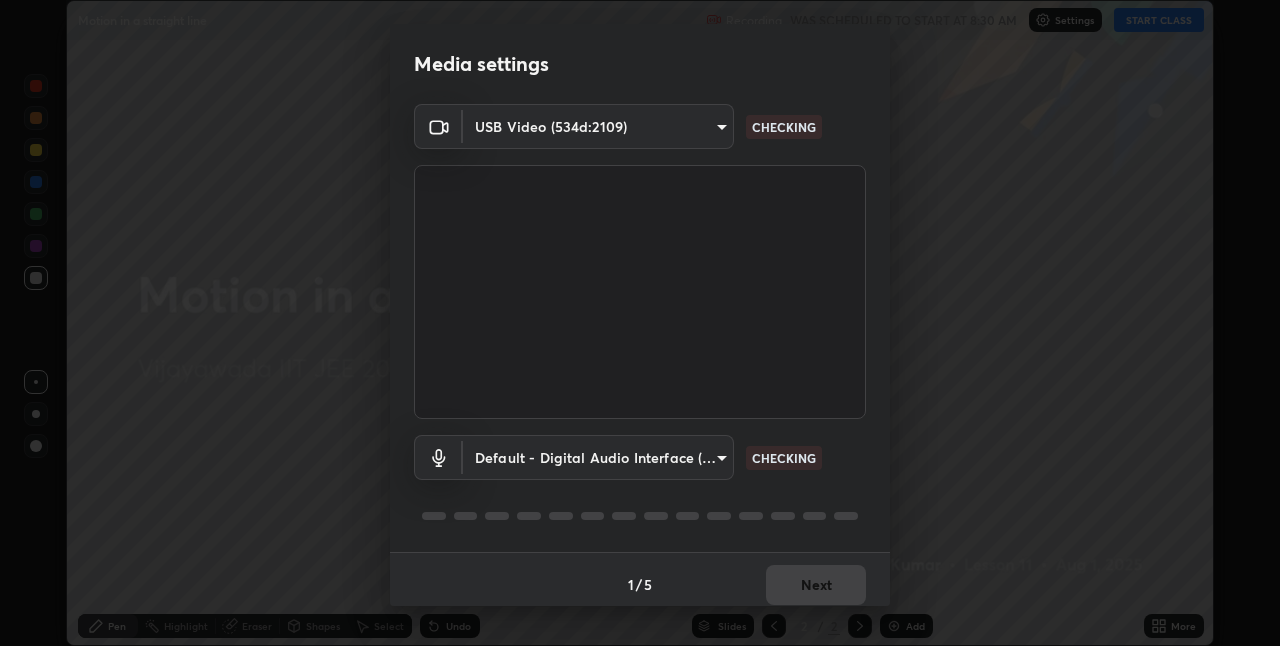 scroll, scrollTop: 10, scrollLeft: 0, axis: vertical 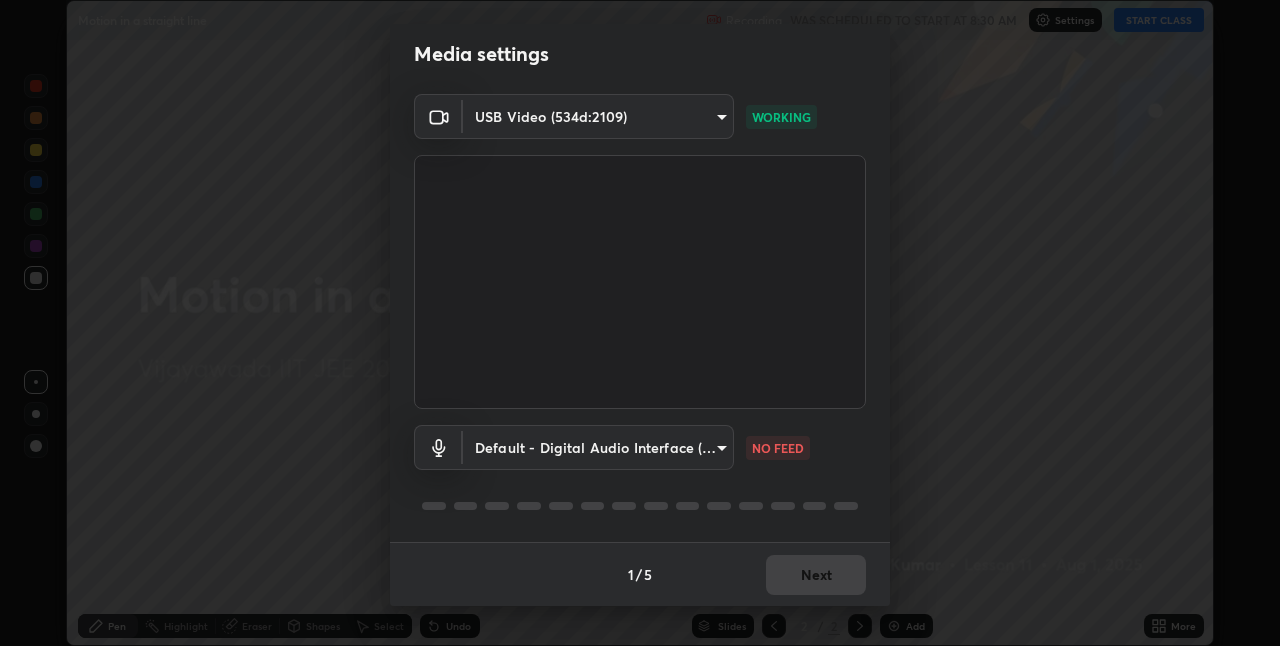 click on "Erase all Motion in a straight line Recording WAS SCHEDULED TO START AT  8:30 AM Settings START CLASS Setting up your live class Motion in a straight line • L11 of [CITY] IIT JEE 2026 Excel 2-[NAME](physics)202 [NAME] Pen Highlight Eraser Shapes Select Undo Slides 2 / 2 Add More No doubts shared Encourage your learners to ask a doubt for better clarity Report an issue Reason for reporting Buffering Chat not working Audio - Video sync issue Educator video quality low ​ Attach an image Report Media settings USB Video (534d:2109) WORKING Default - Digital Audio Interface (3- USB Digital Audio) default NO FEED 1 / 5 Next" at bounding box center [640, 323] 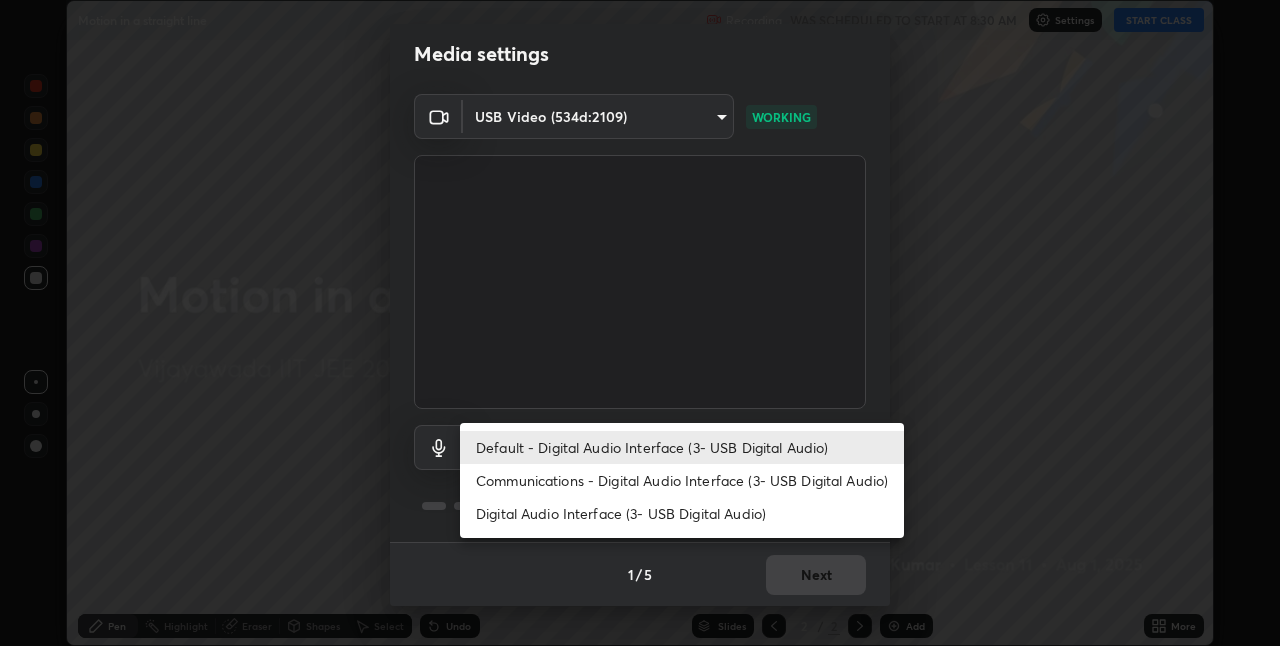 click on "Communications - Digital Audio Interface (3- USB Digital Audio)" at bounding box center (682, 480) 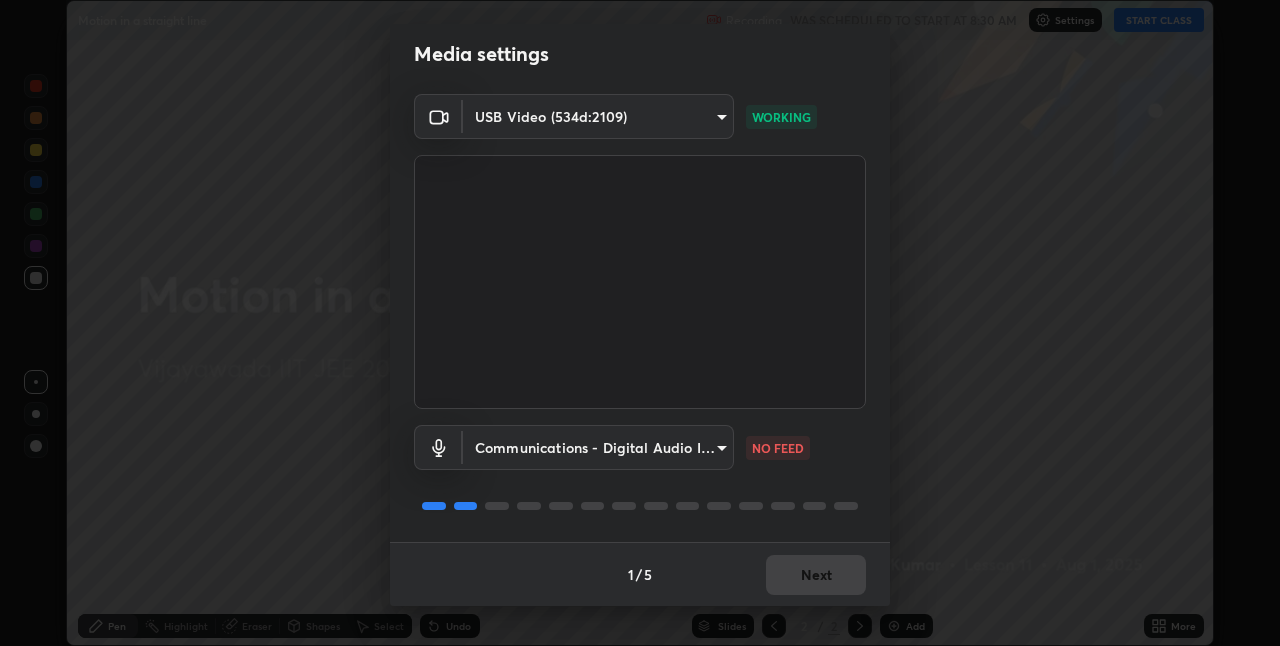 click on "Erase all Motion in a straight line Recording WAS SCHEDULED TO START AT  8:30 AM Settings START CLASS Setting up your live class Motion in a straight line • L11 of [CITY] IIT JEE 2026 Excel 2-[NAME](physics)202 [NAME] Pen Highlight Eraser Shapes Select Undo Slides 2 / 2 Add More No doubts shared Encourage your learners to ask a doubt for better clarity Report an issue Reason for reporting Buffering Chat not working Audio - Video sync issue Educator video quality low ​ Attach an image Report Media settings USB Video (534d:2109) WORKING Communications - Digital Audio Interface (3- USB Digital Audio) communications NO FEED 1 / 5 Next" at bounding box center [640, 323] 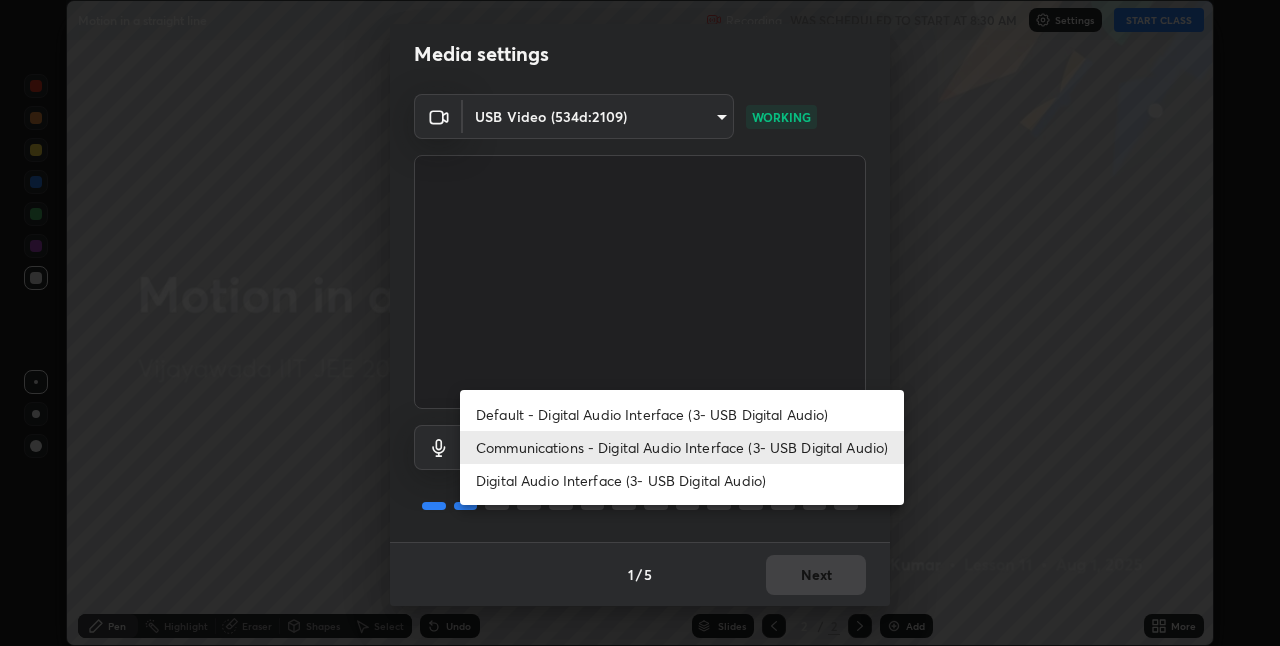 click on "Default - Digital Audio Interface (3- USB Digital Audio)" at bounding box center (682, 414) 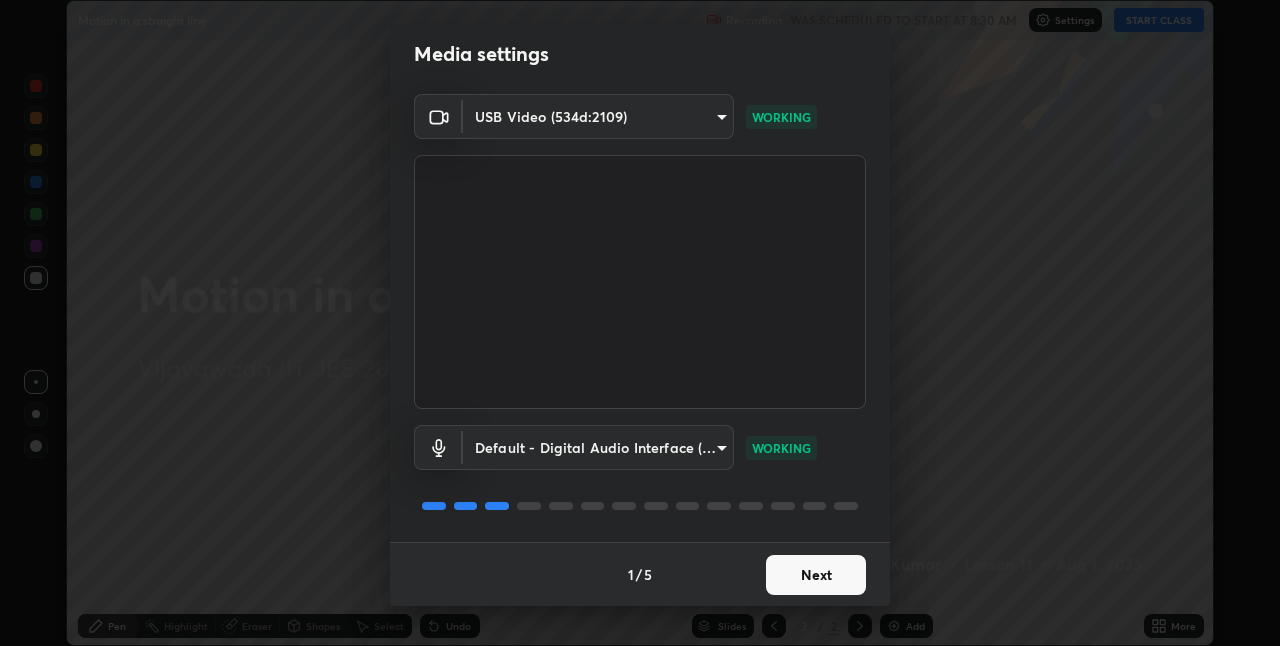 click on "Next" at bounding box center (816, 575) 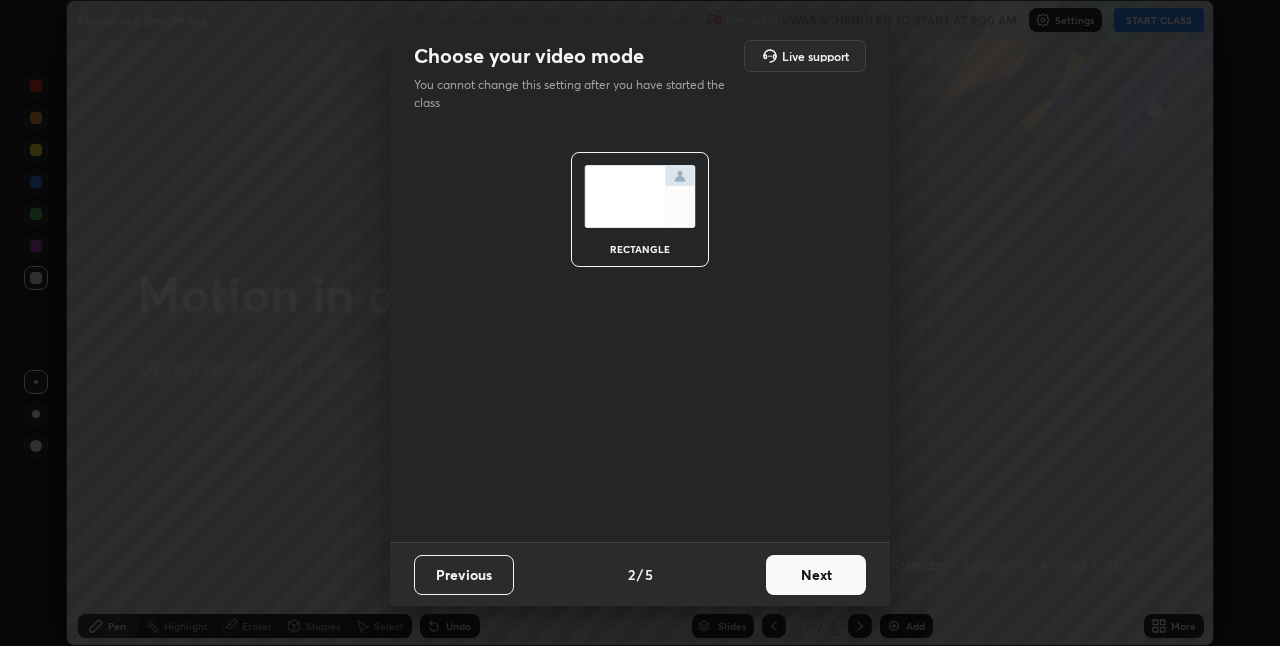 scroll, scrollTop: 0, scrollLeft: 0, axis: both 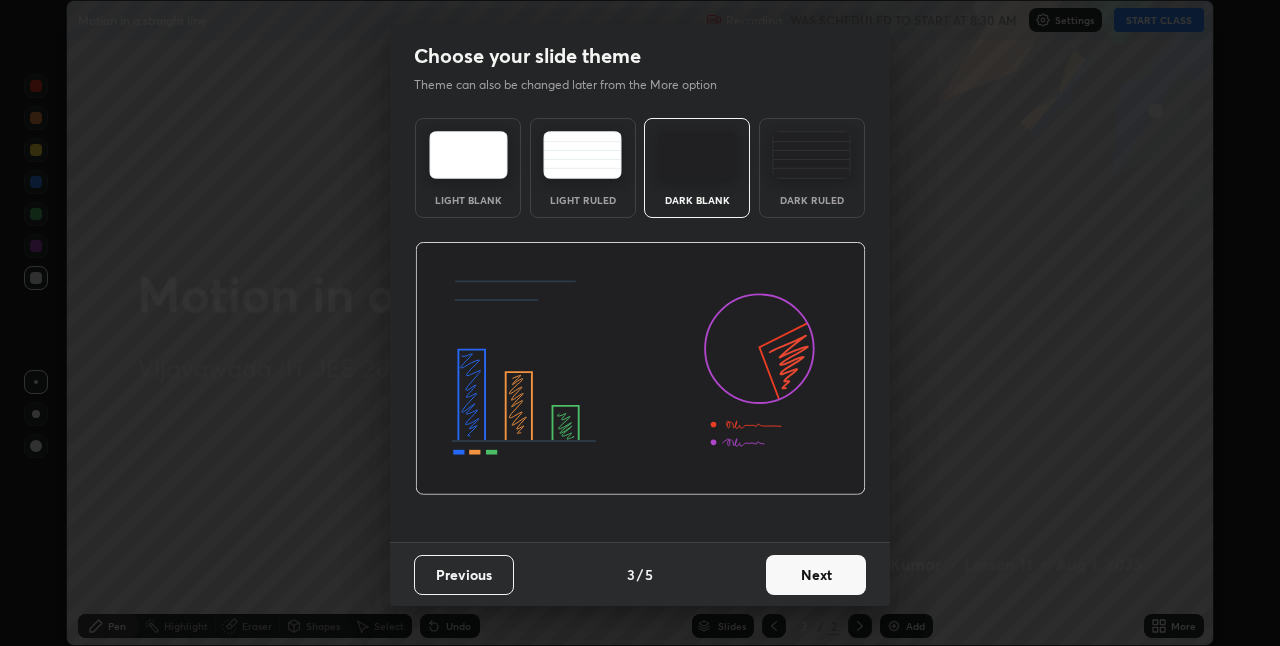 click on "Next" at bounding box center (816, 575) 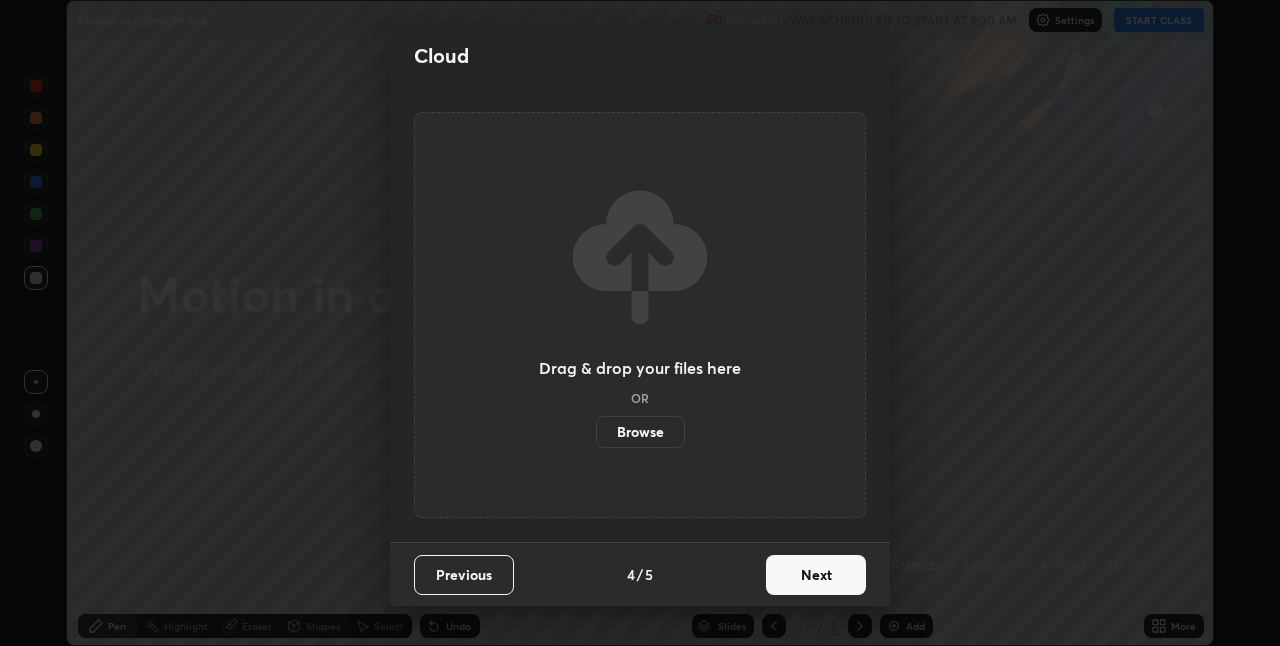 click on "Next" at bounding box center (816, 575) 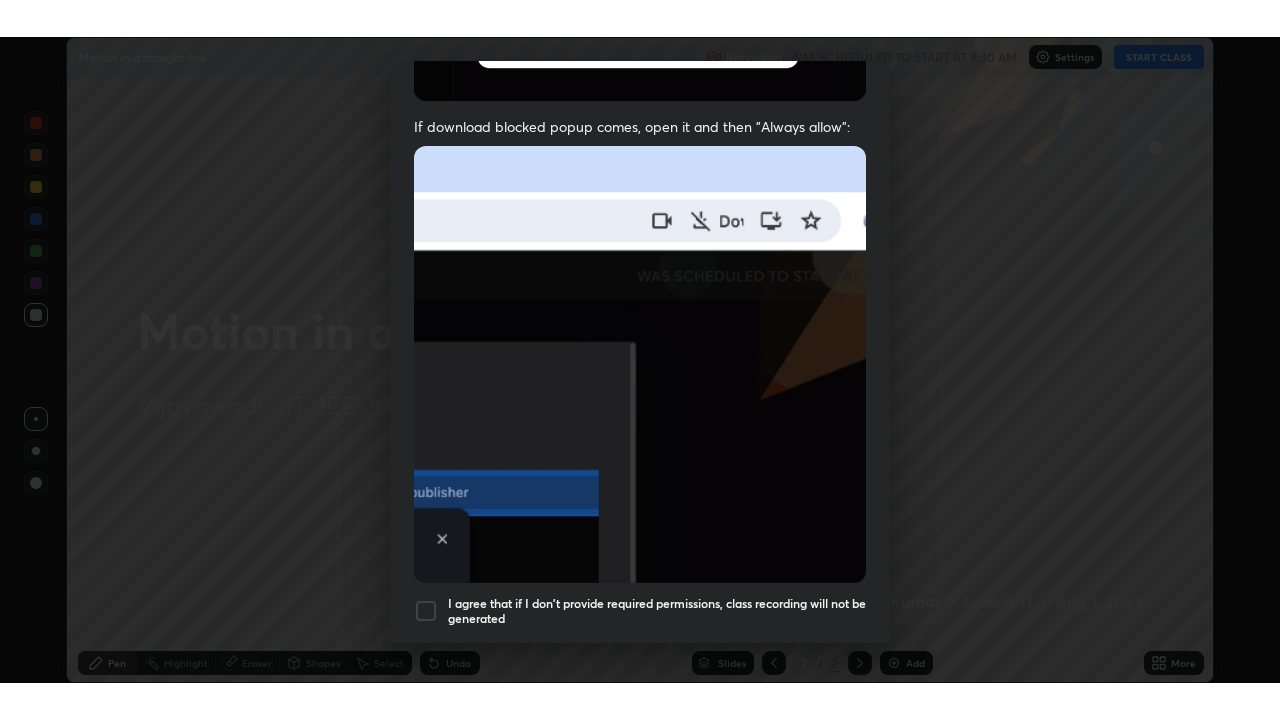 scroll, scrollTop: 418, scrollLeft: 0, axis: vertical 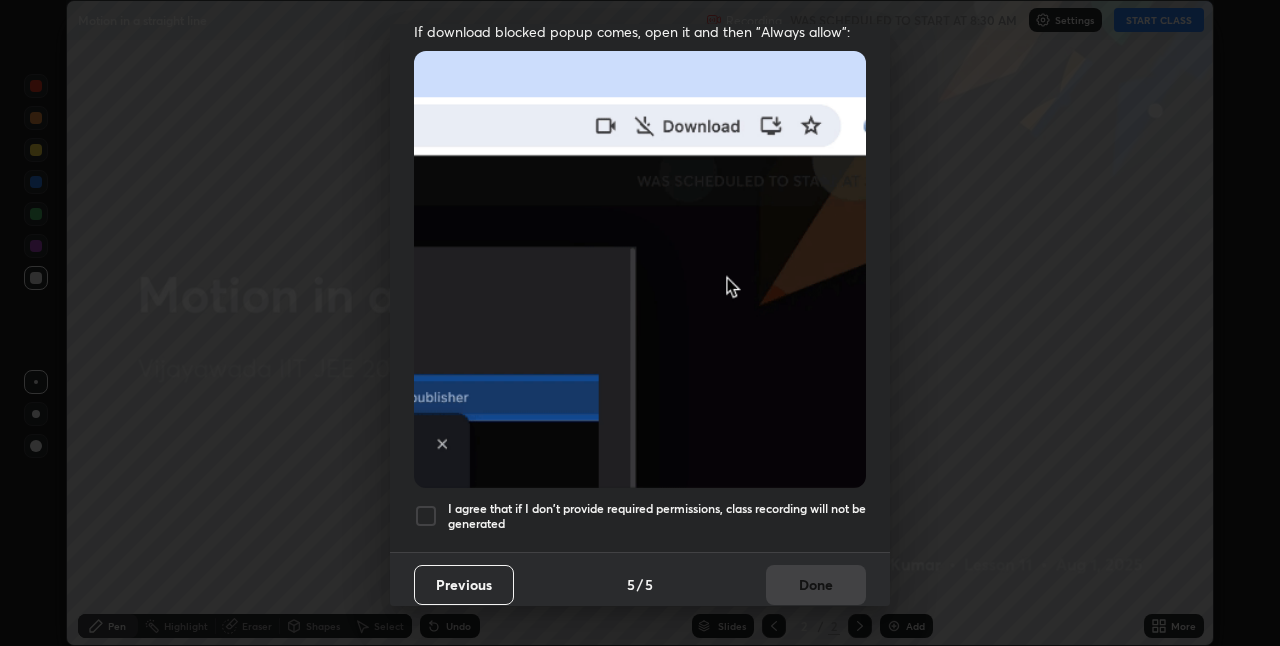 click on "I agree that if I don't provide required permissions, class recording will not be generated" at bounding box center [640, 516] 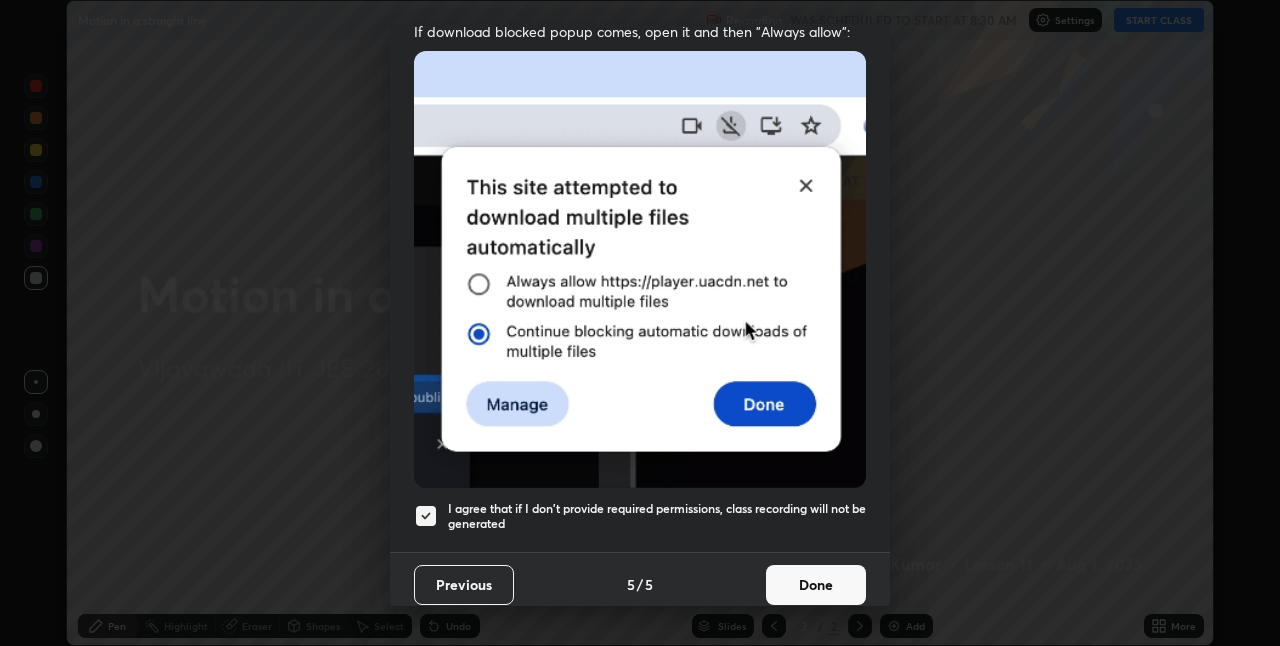 click on "Done" at bounding box center (816, 585) 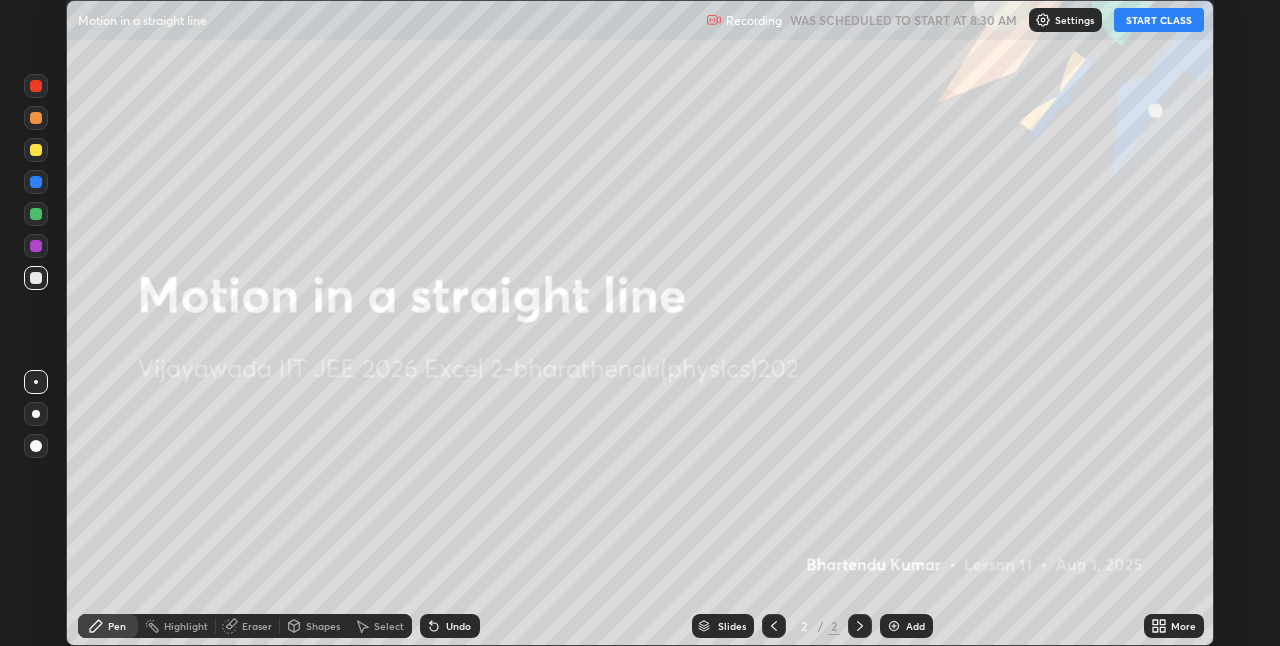 click on "Add" at bounding box center [915, 626] 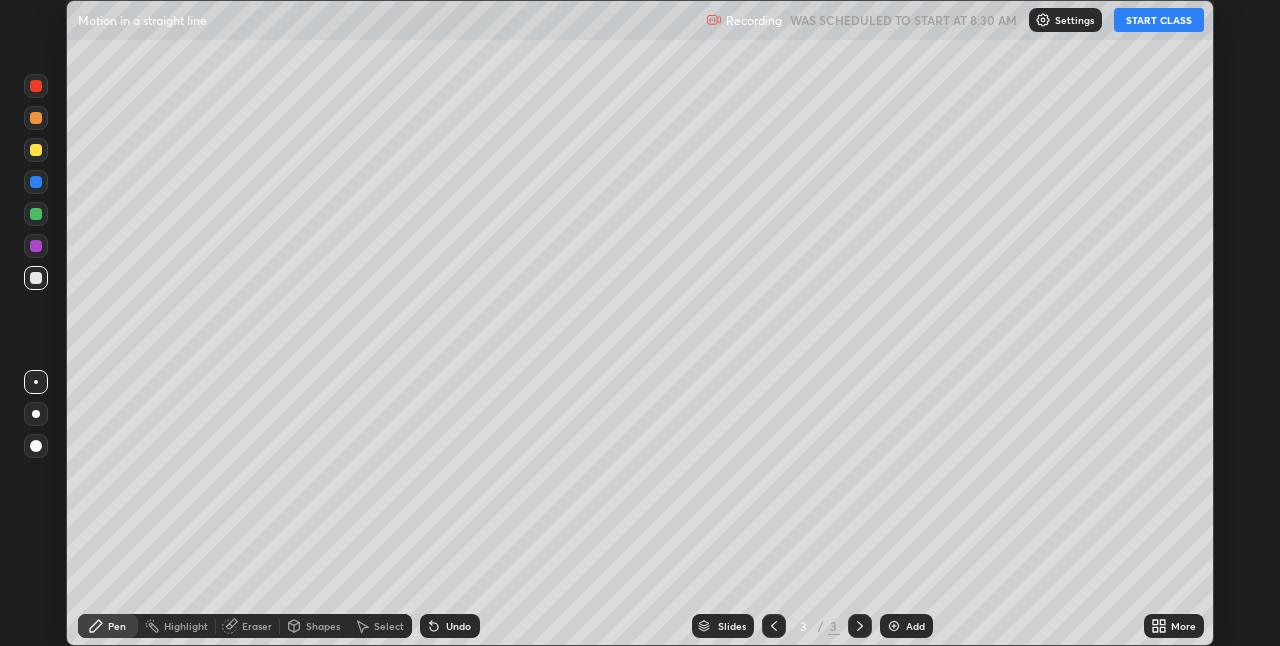click on "START CLASS" at bounding box center [1159, 20] 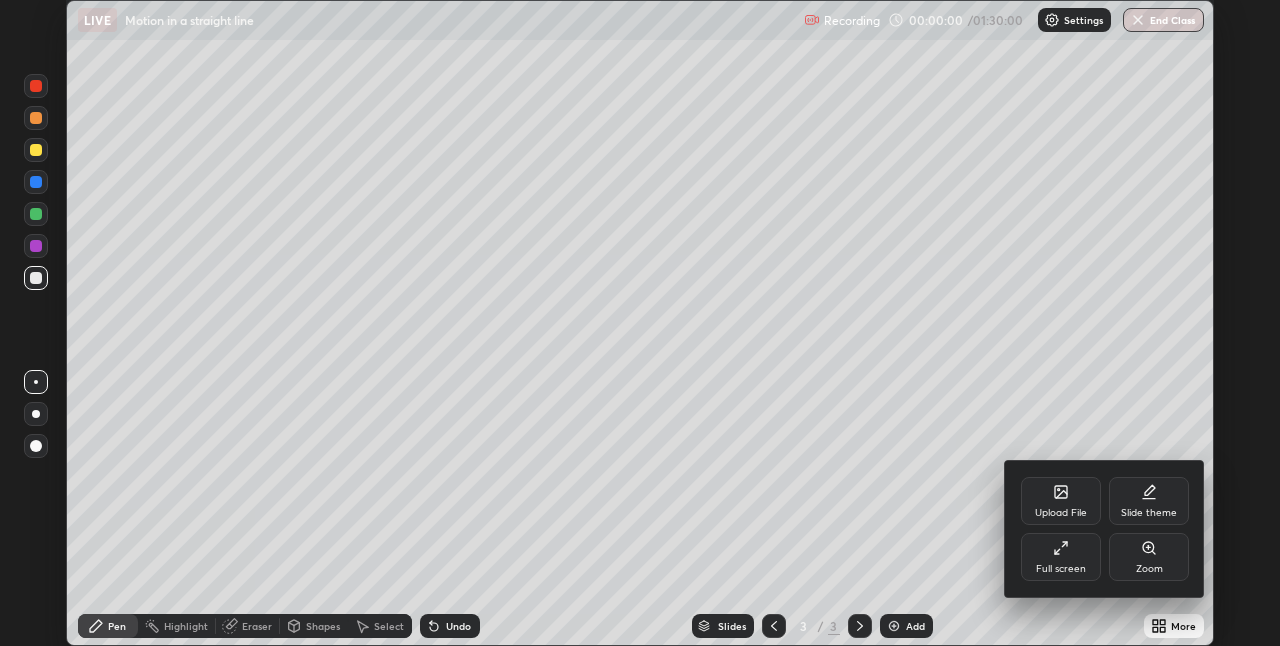 click on "Full screen" at bounding box center [1061, 557] 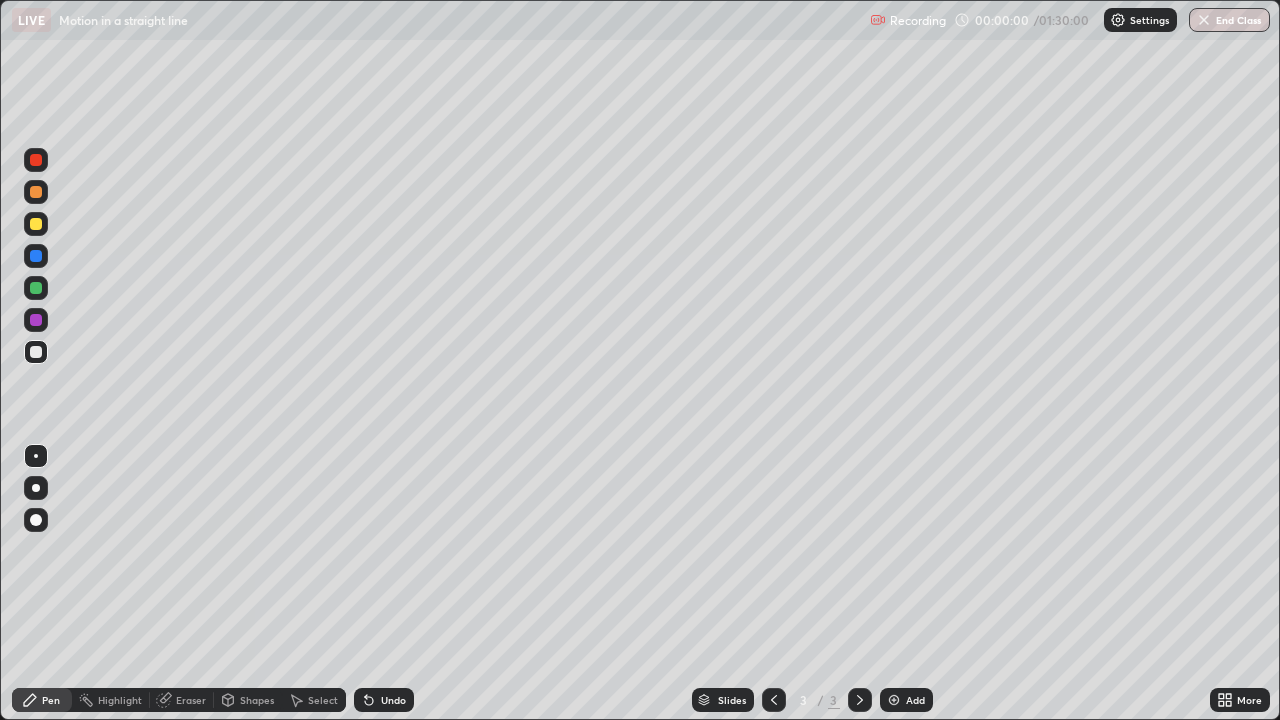 scroll, scrollTop: 99280, scrollLeft: 98720, axis: both 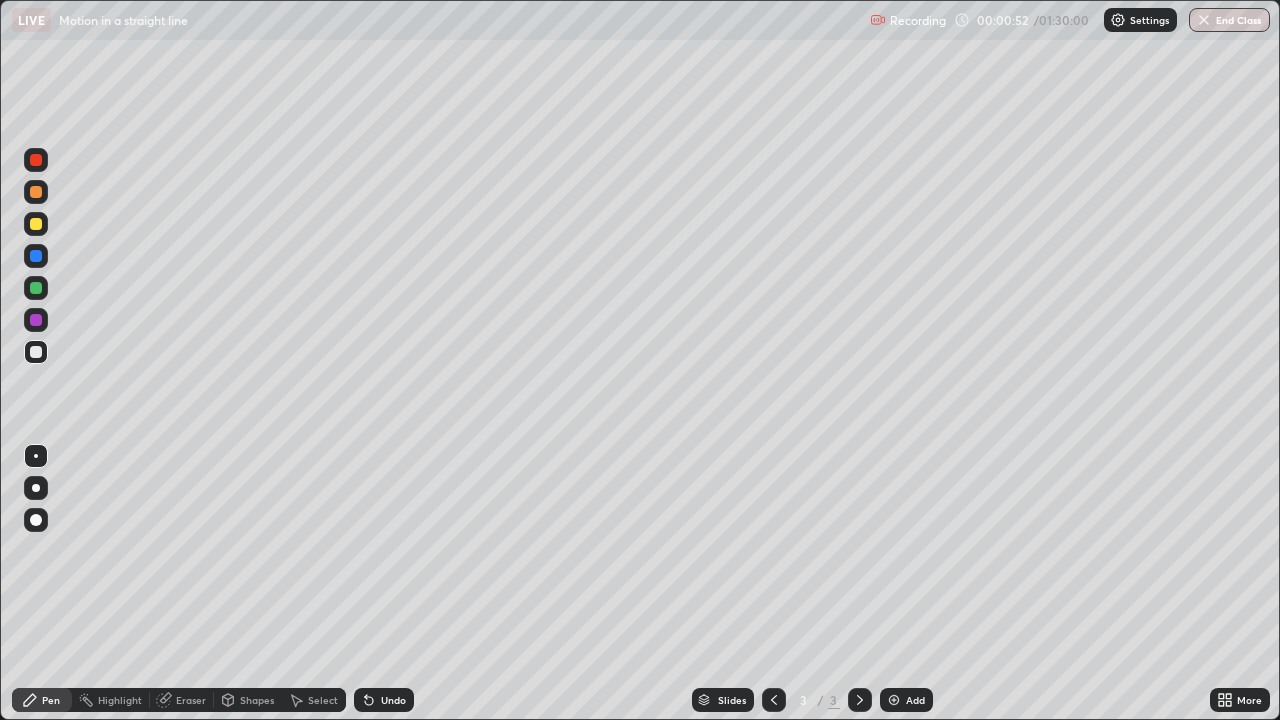 click at bounding box center [36, 192] 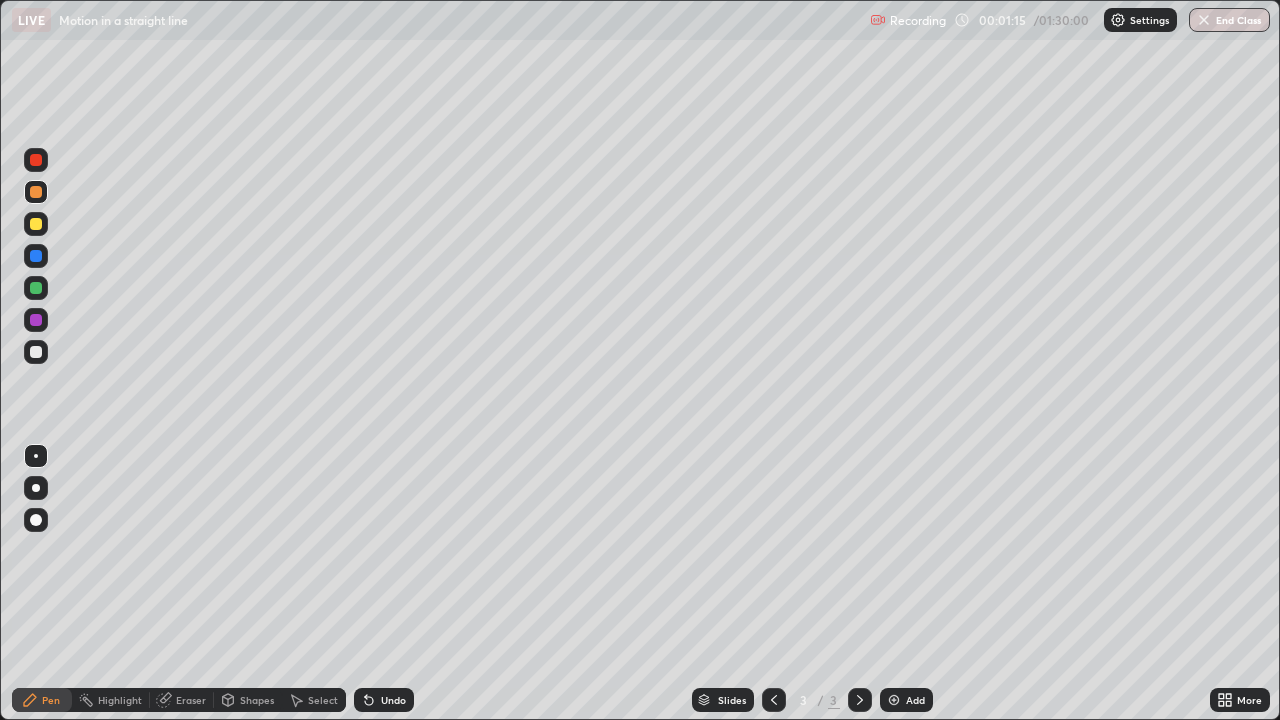 click at bounding box center (36, 192) 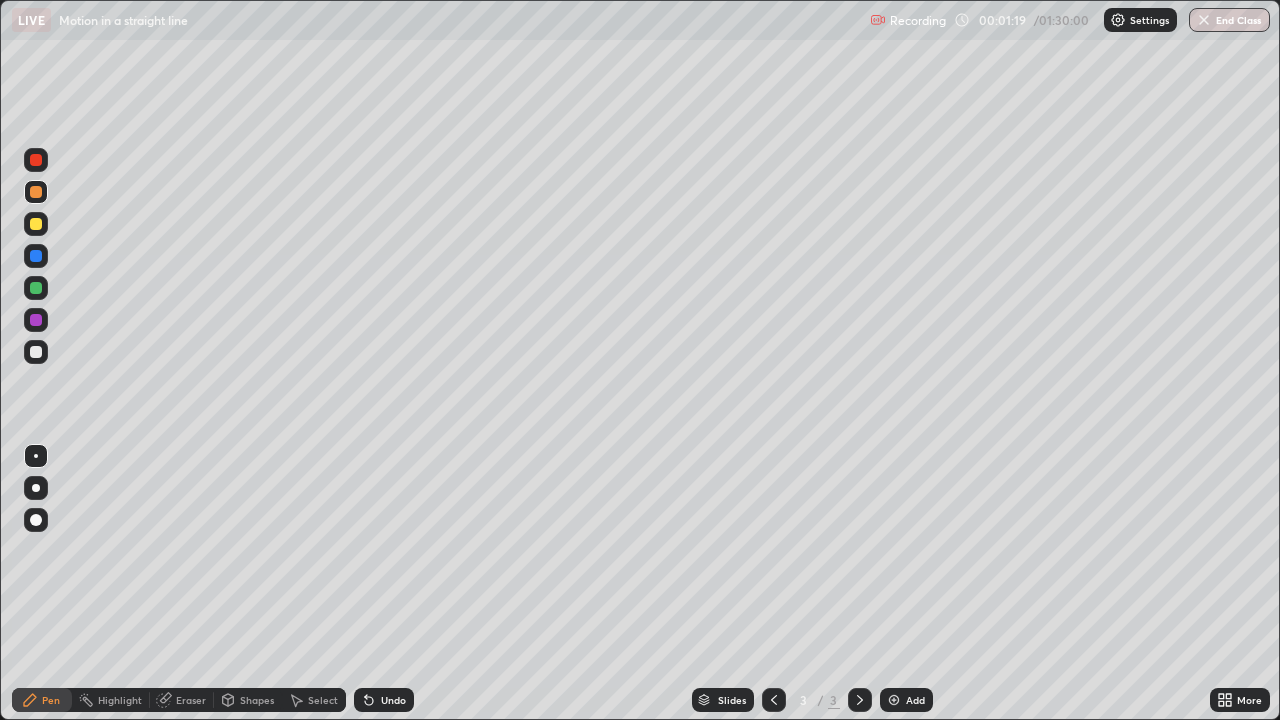click at bounding box center (36, 192) 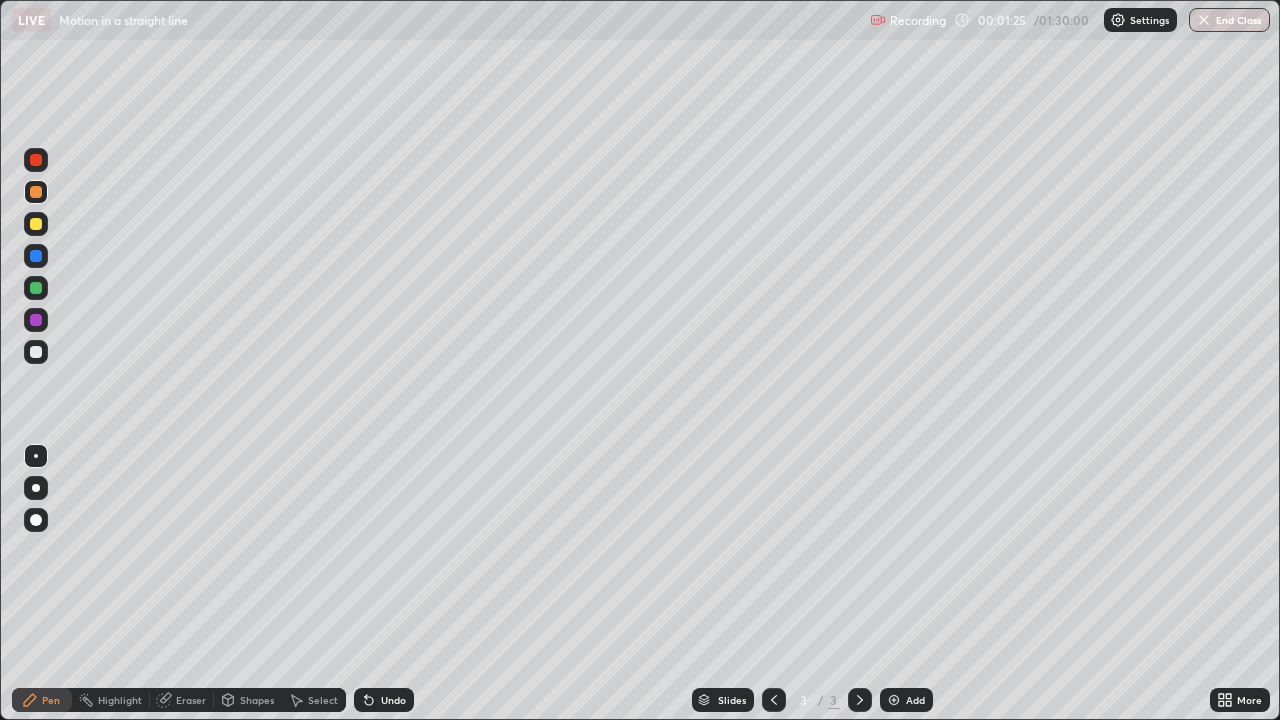 click at bounding box center [36, 224] 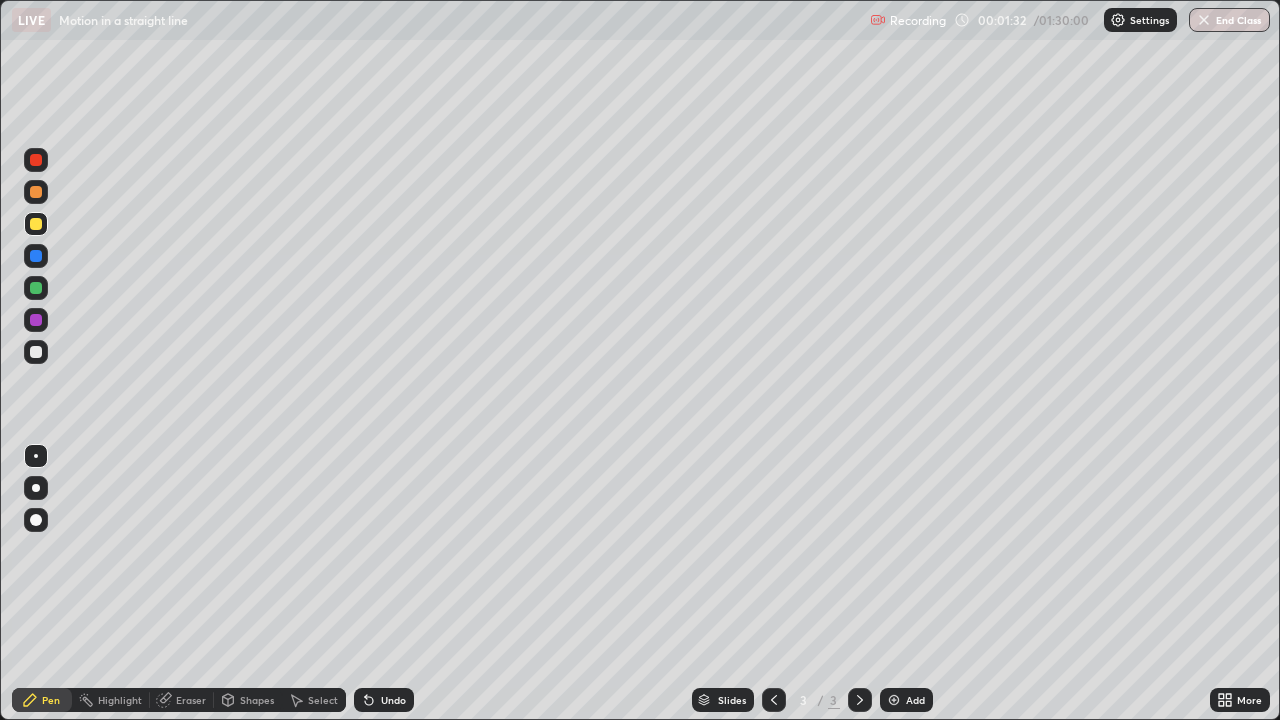 click at bounding box center (36, 256) 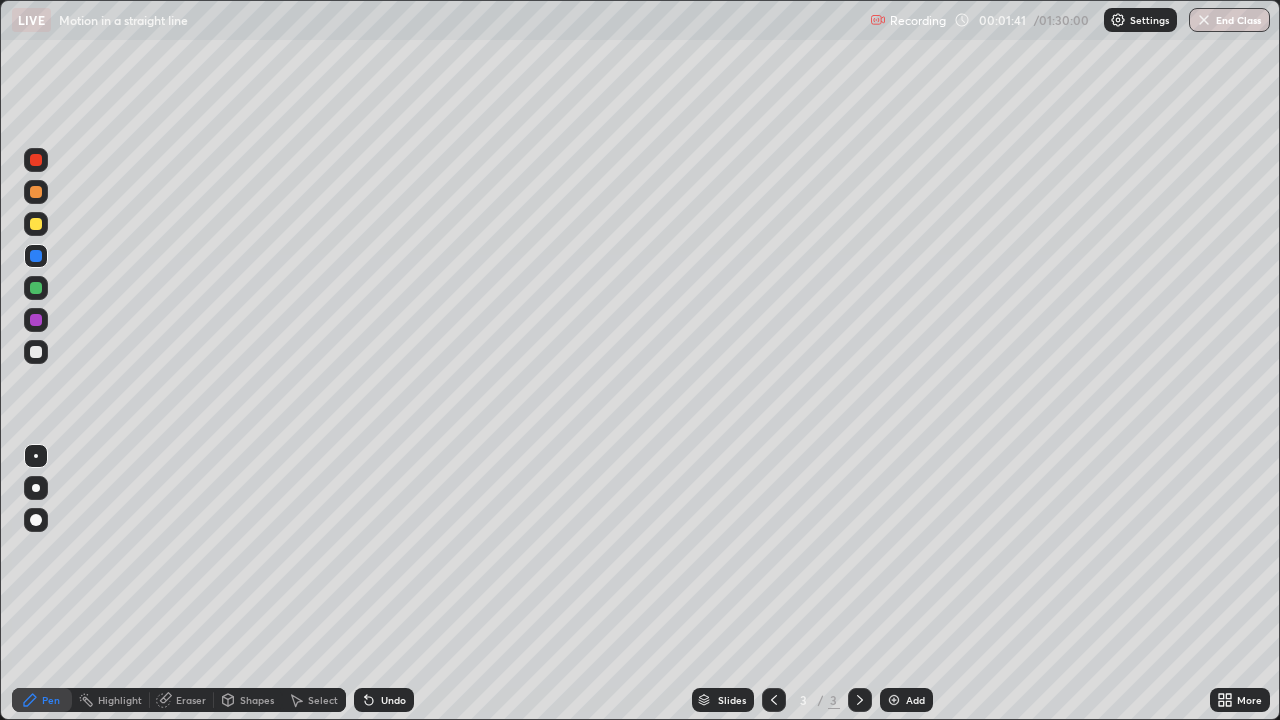 click at bounding box center (36, 320) 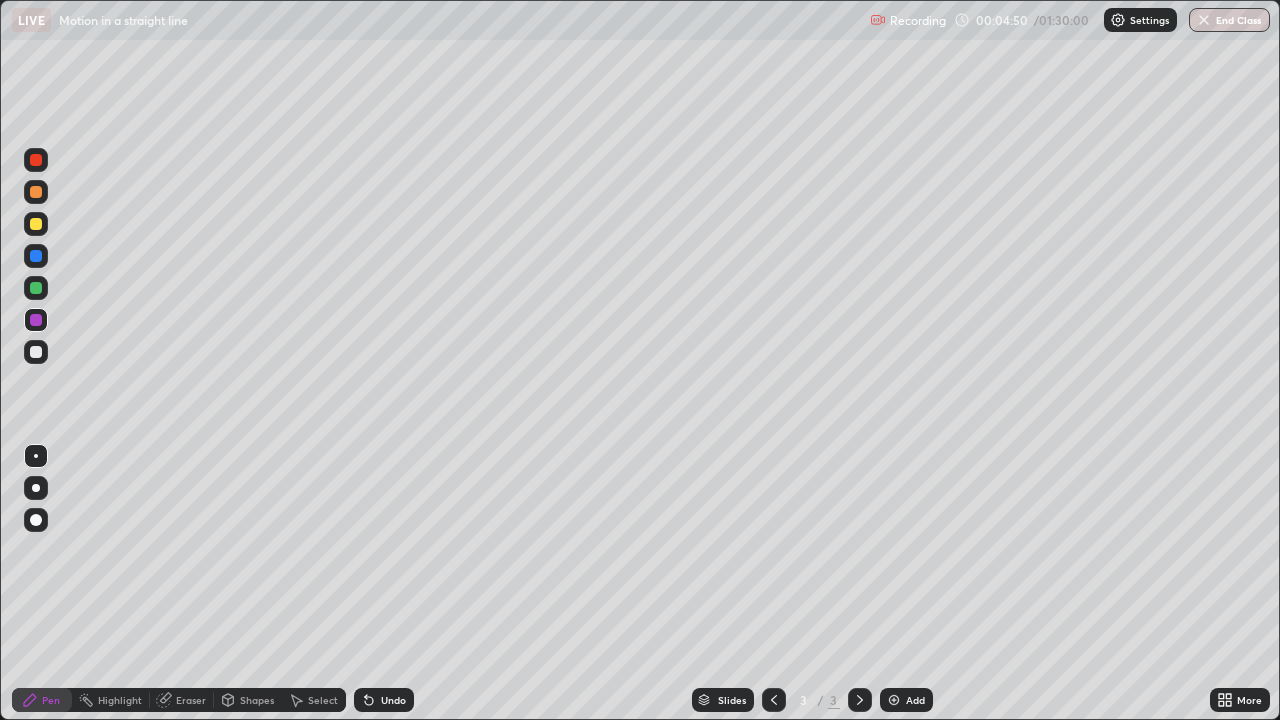 click on "Undo" at bounding box center (384, 700) 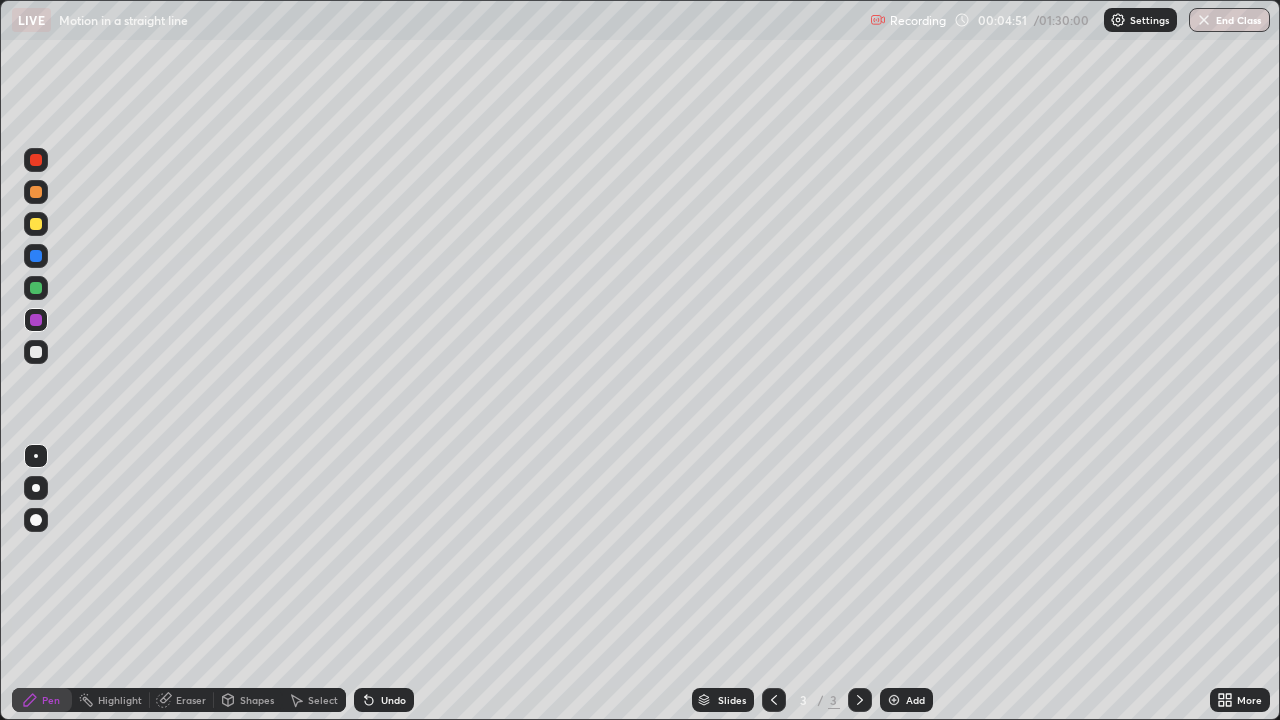 click at bounding box center (36, 352) 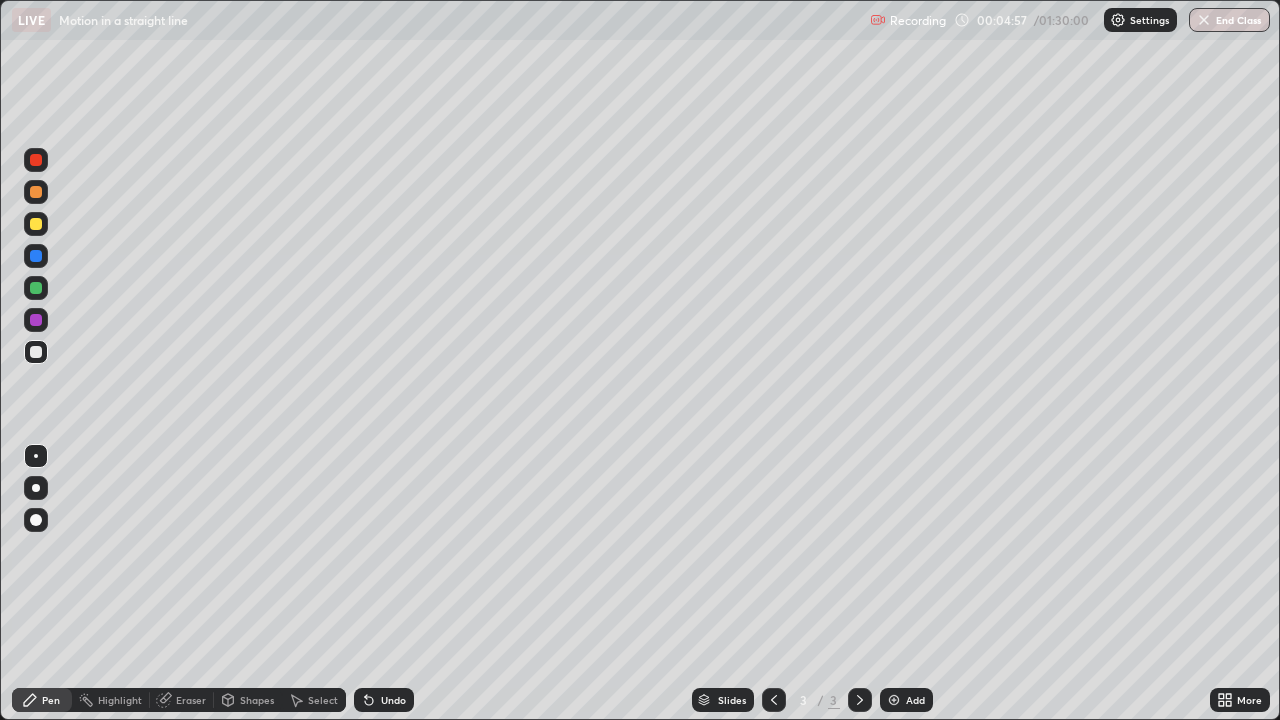 click at bounding box center [36, 288] 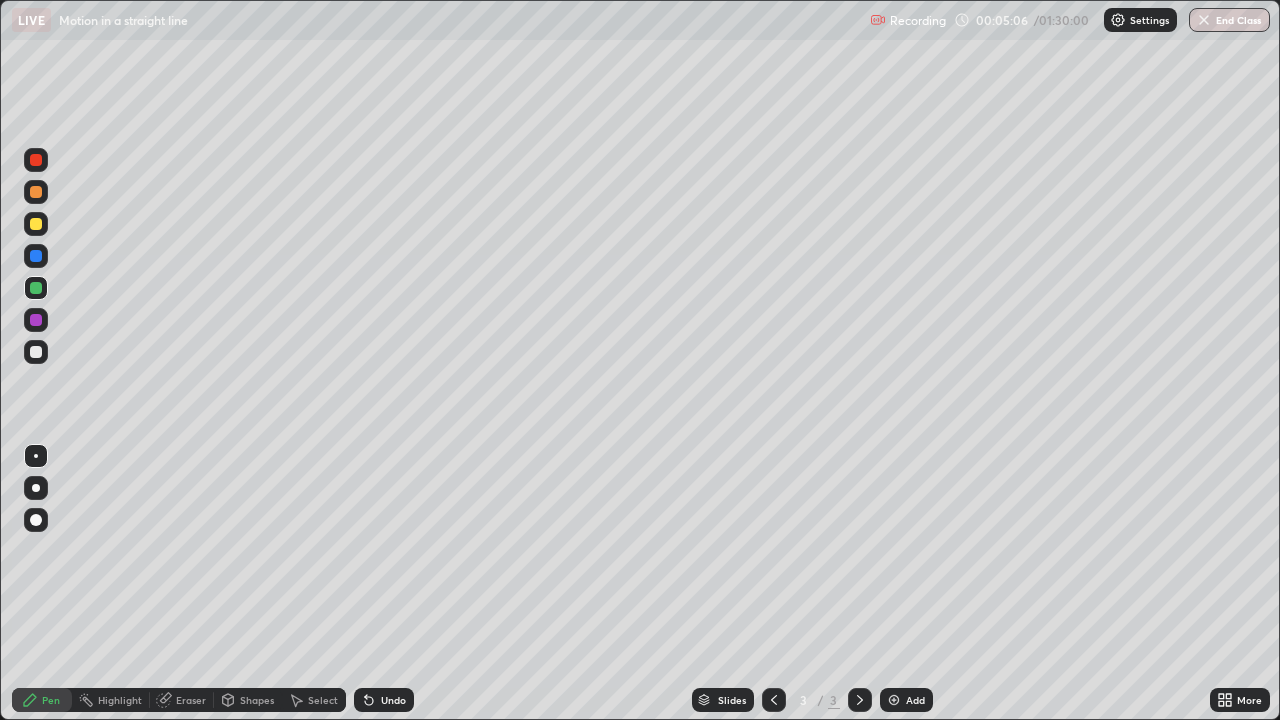 click at bounding box center [36, 352] 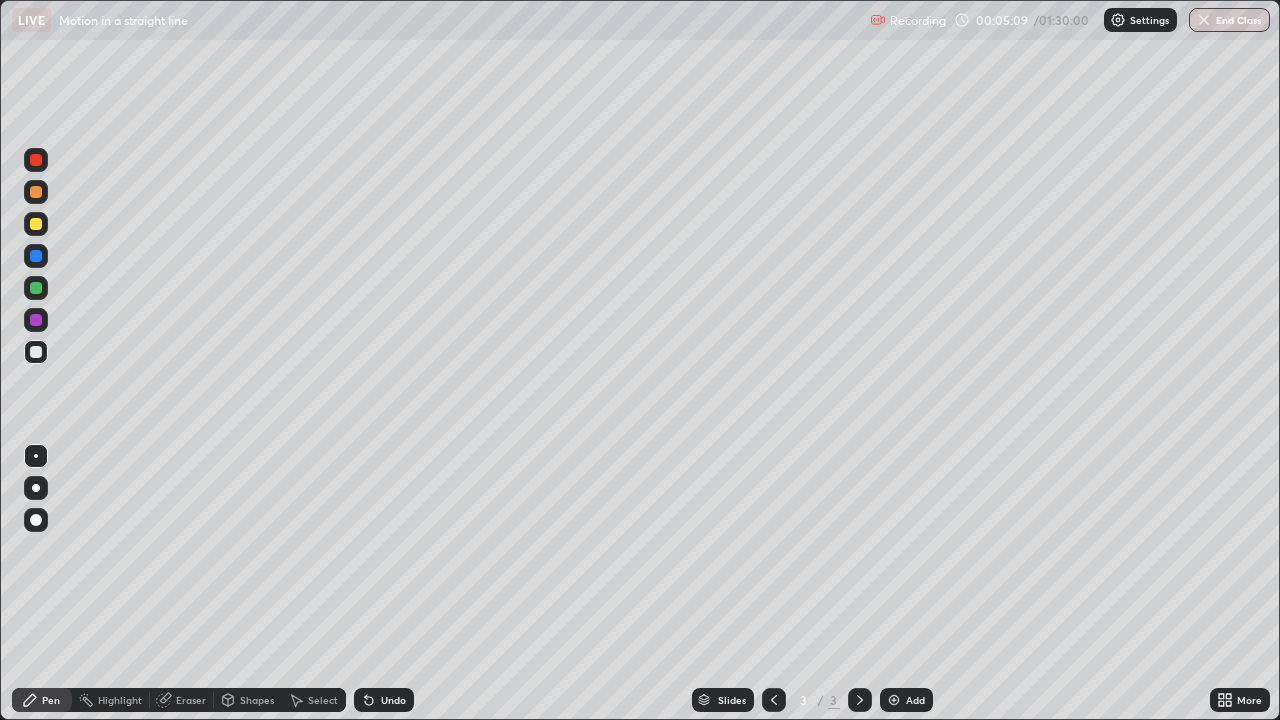 click at bounding box center [36, 160] 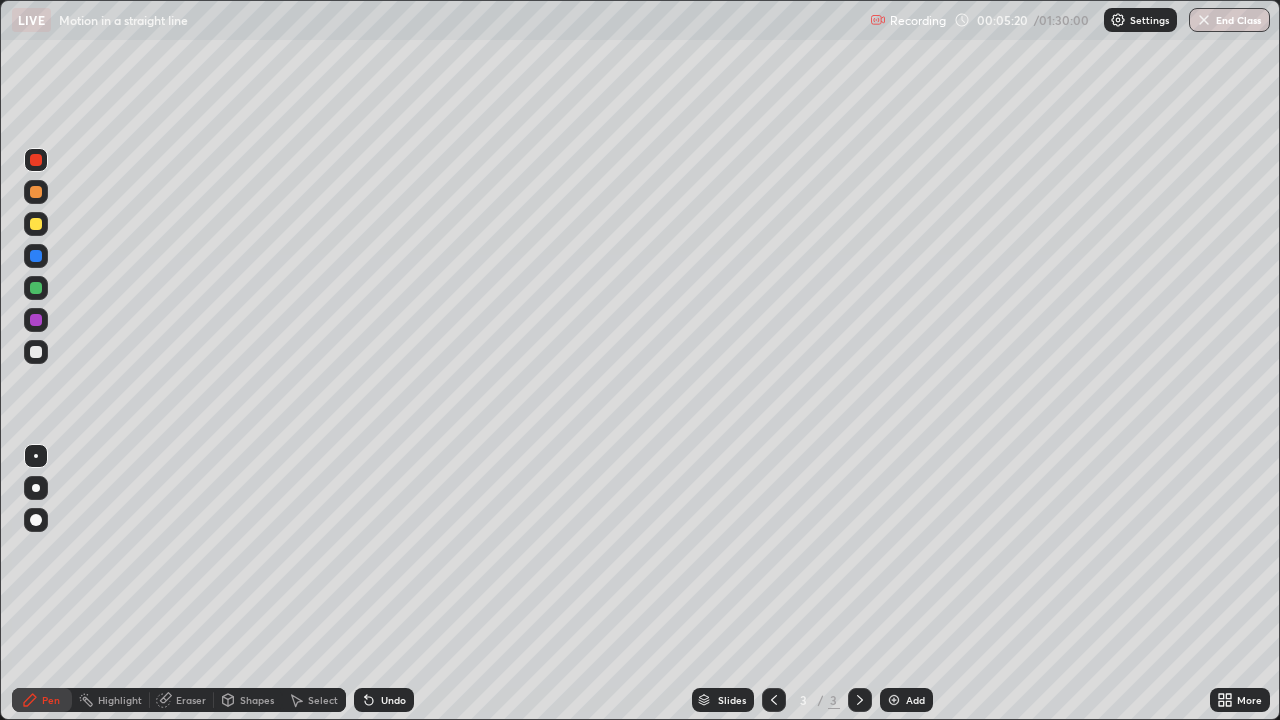 click at bounding box center [36, 352] 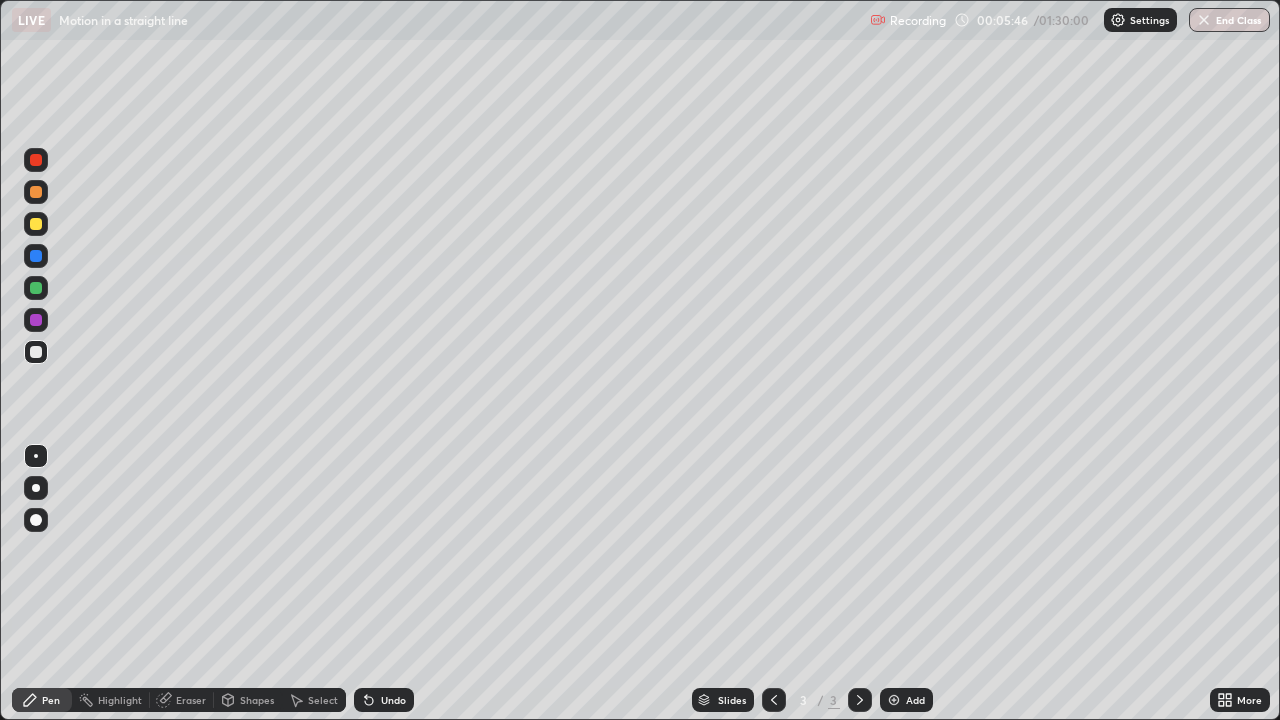click at bounding box center [36, 192] 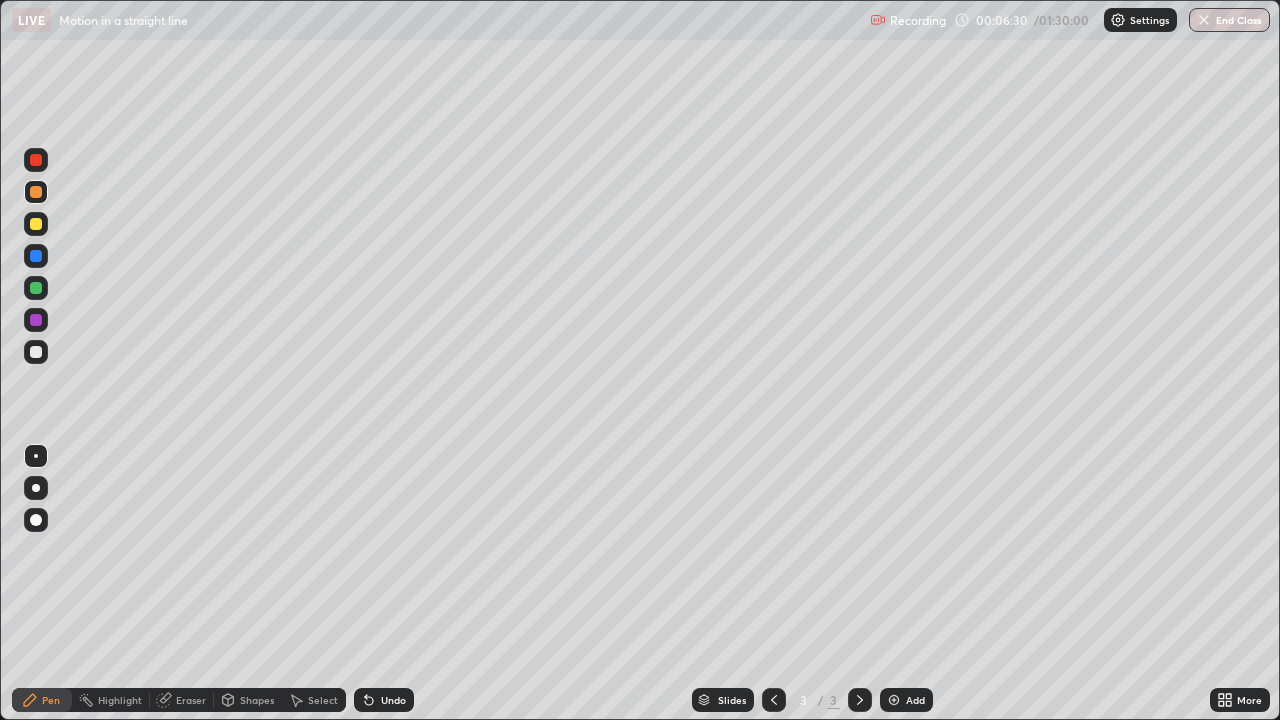 click at bounding box center [36, 352] 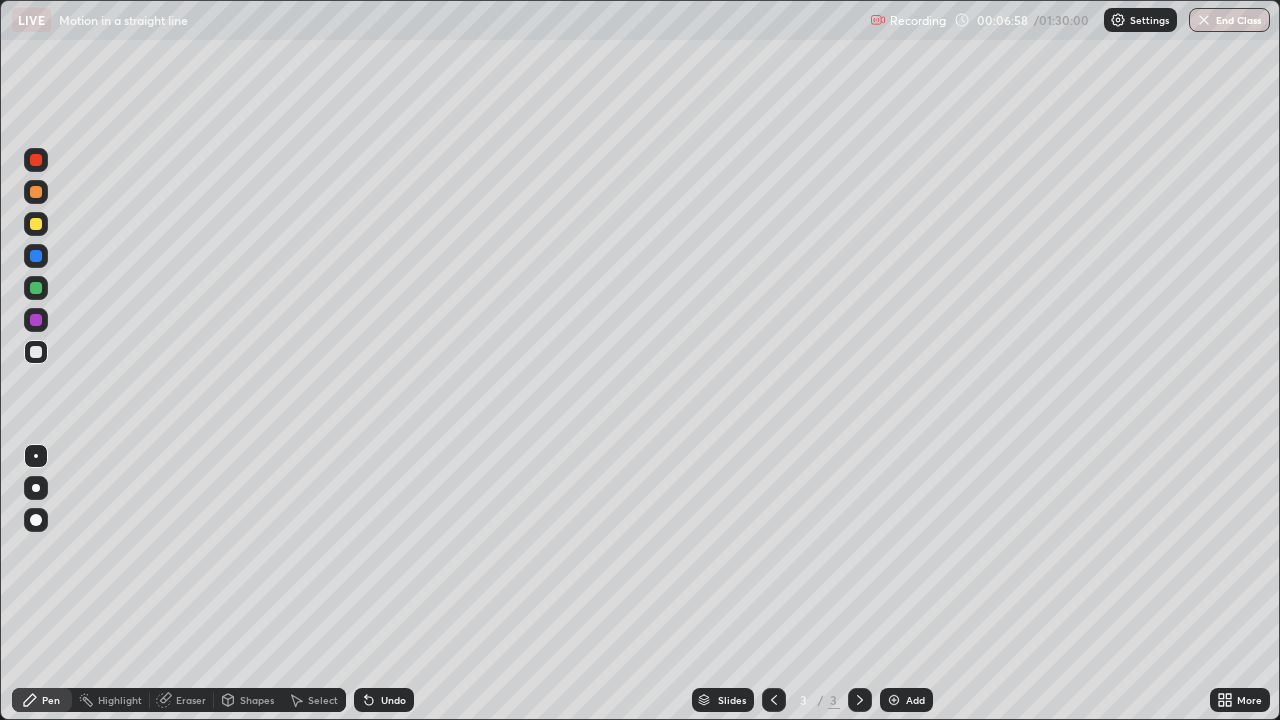 click on "Eraser" at bounding box center [191, 700] 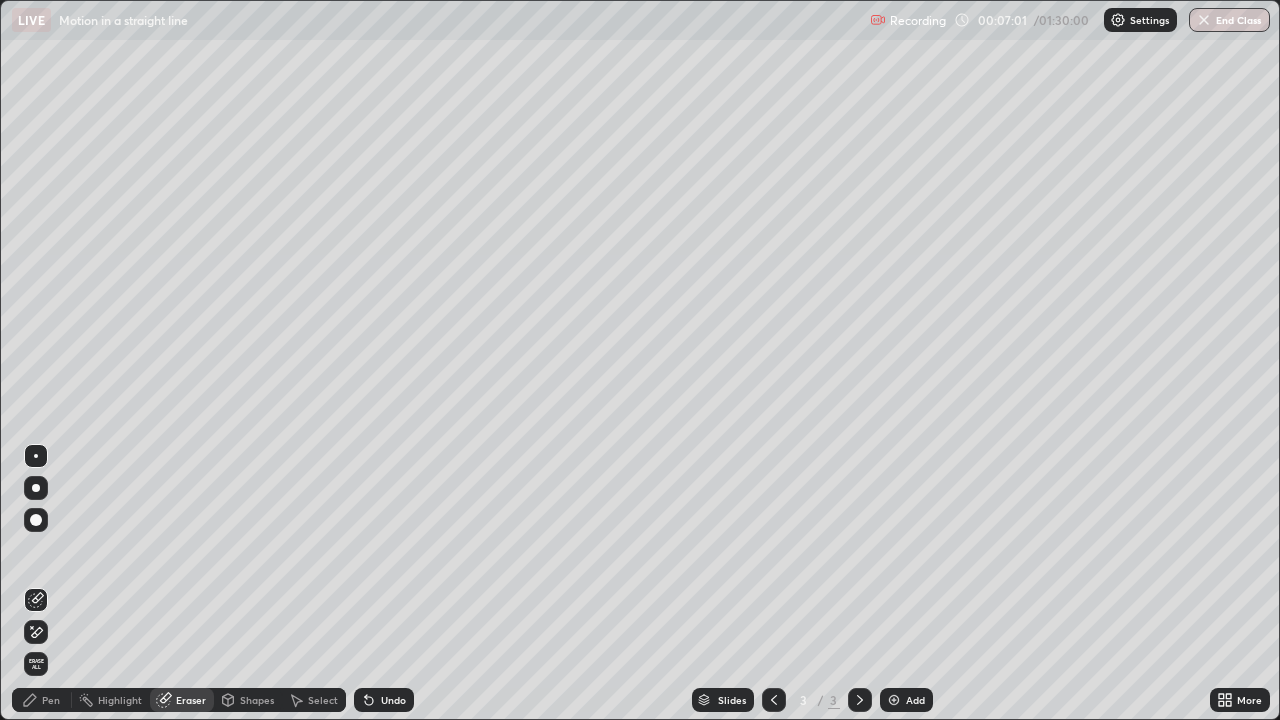 click on "Pen" at bounding box center [42, 700] 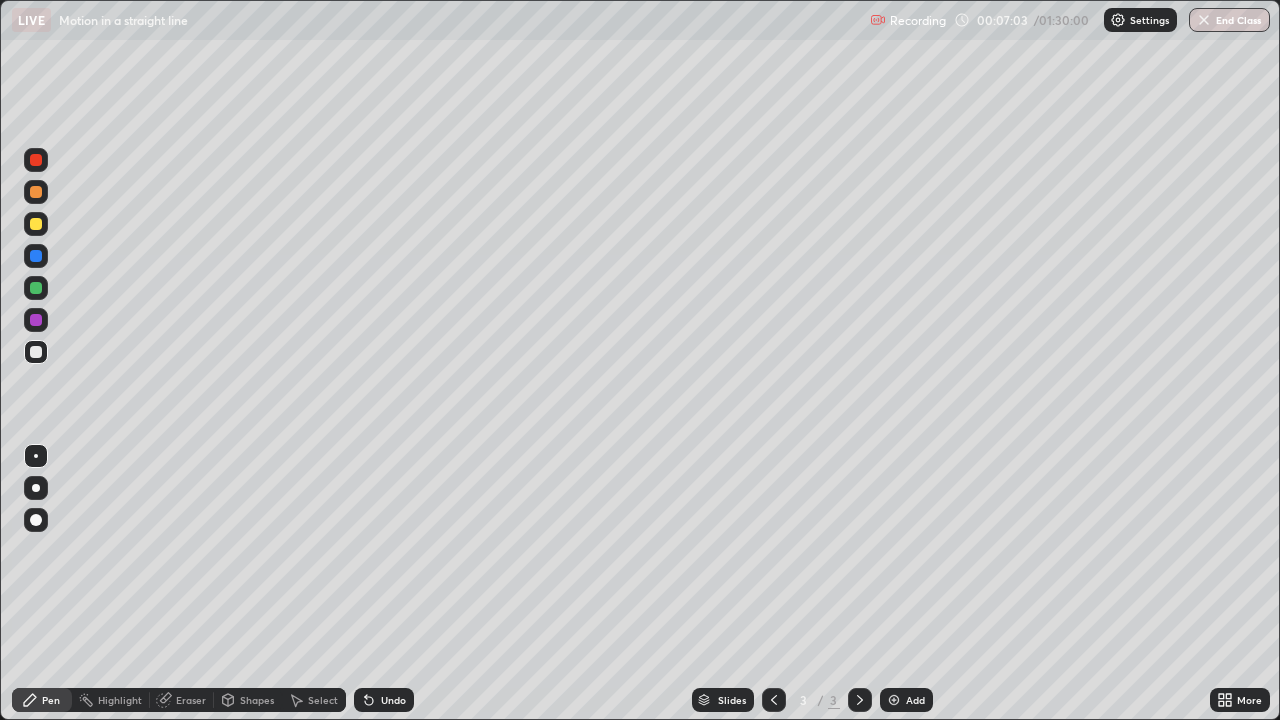 click on "Eraser" at bounding box center [191, 700] 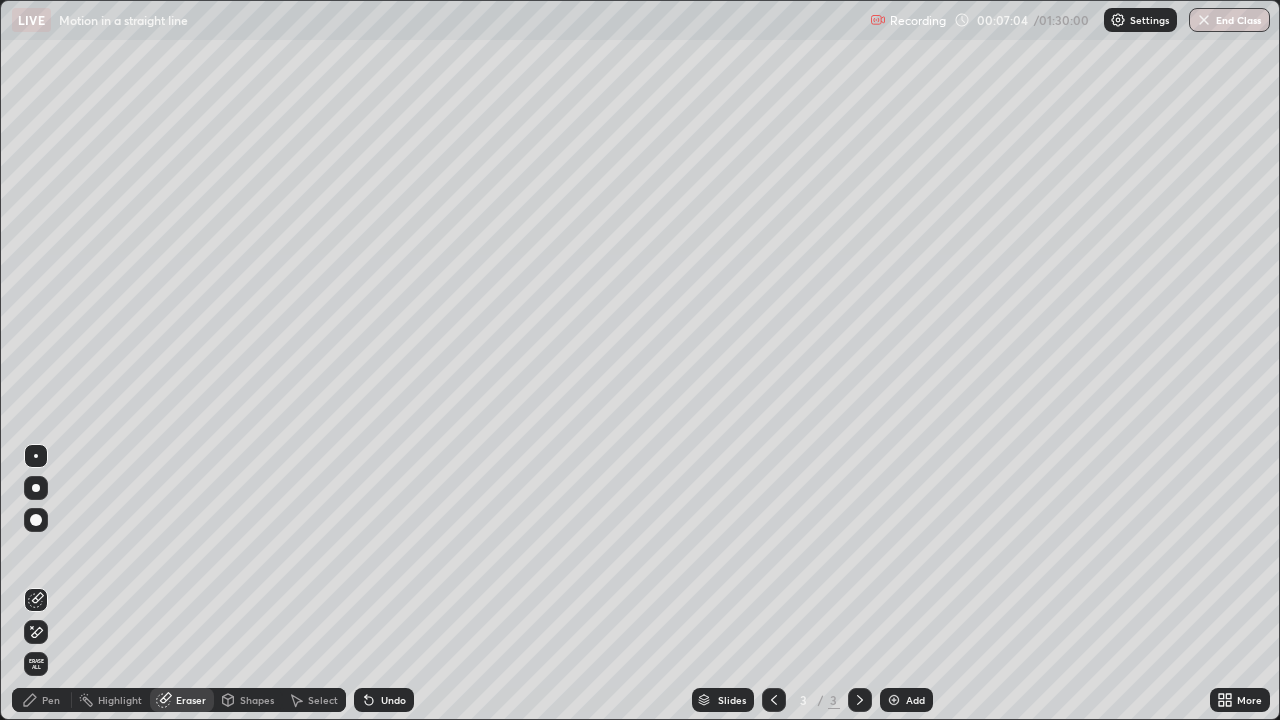 click at bounding box center [36, 520] 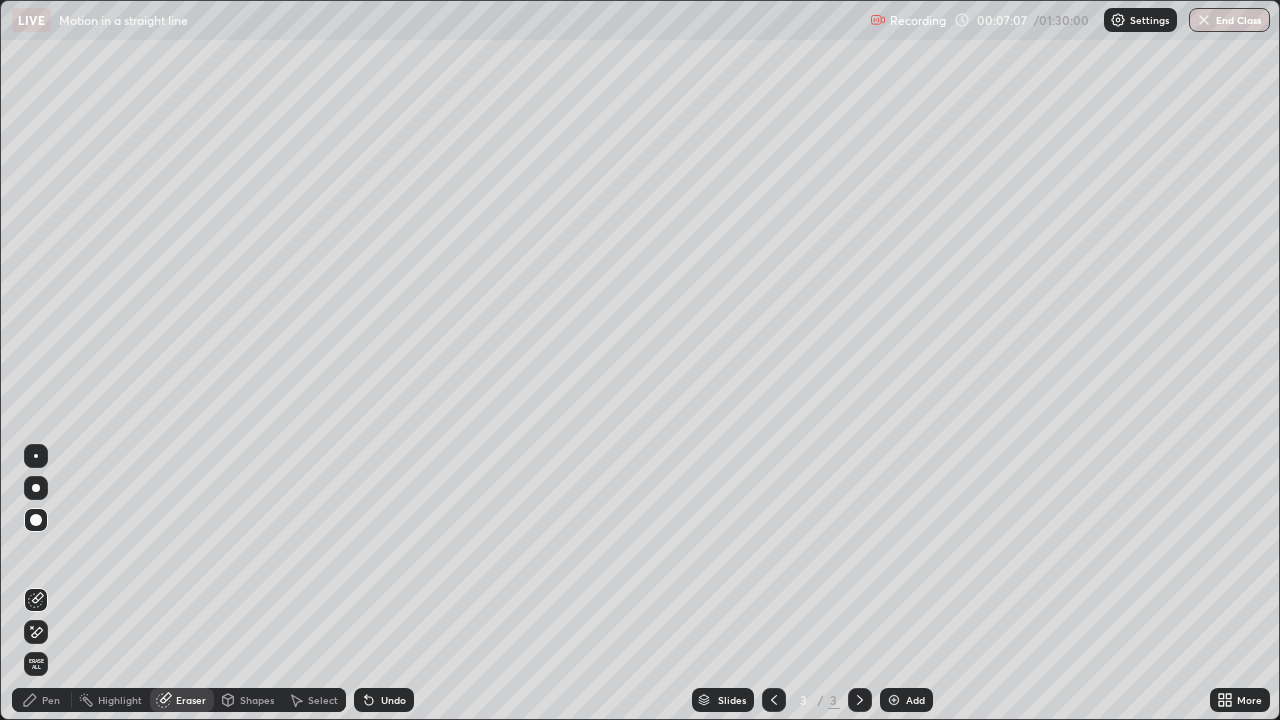click on "Pen" at bounding box center (51, 700) 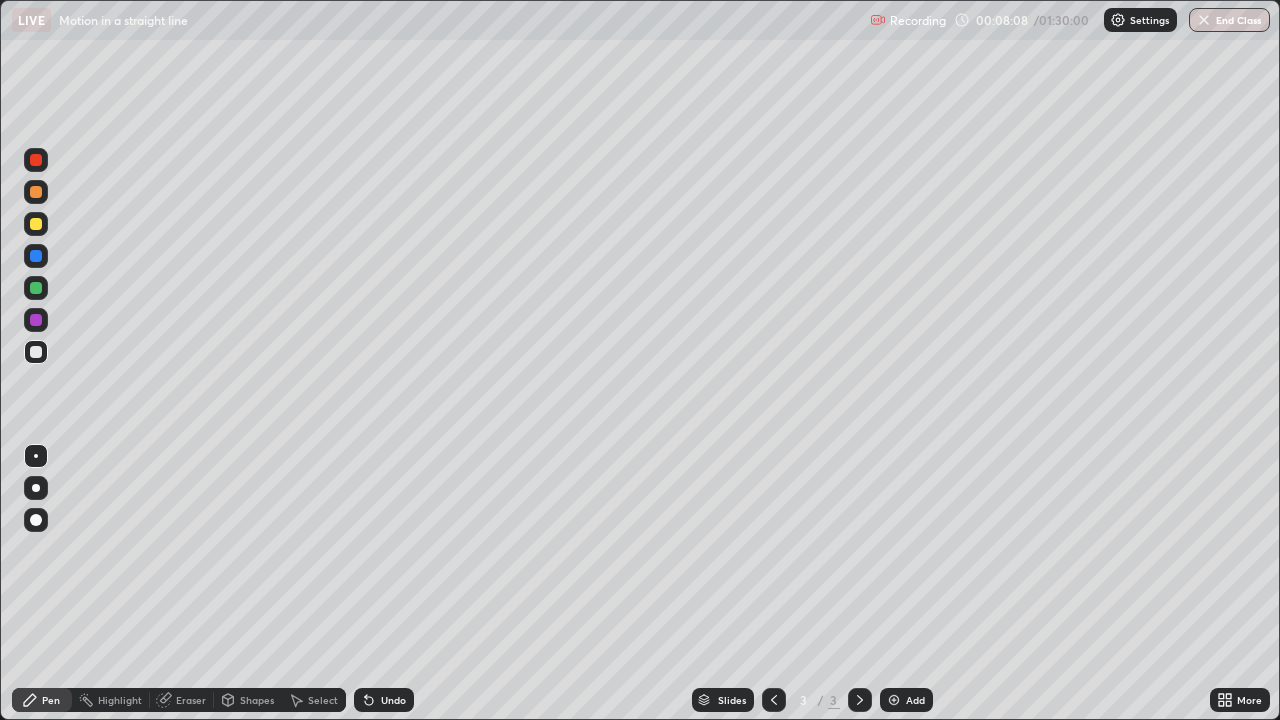 click on "Slides 3 / 3 Add" at bounding box center (812, 700) 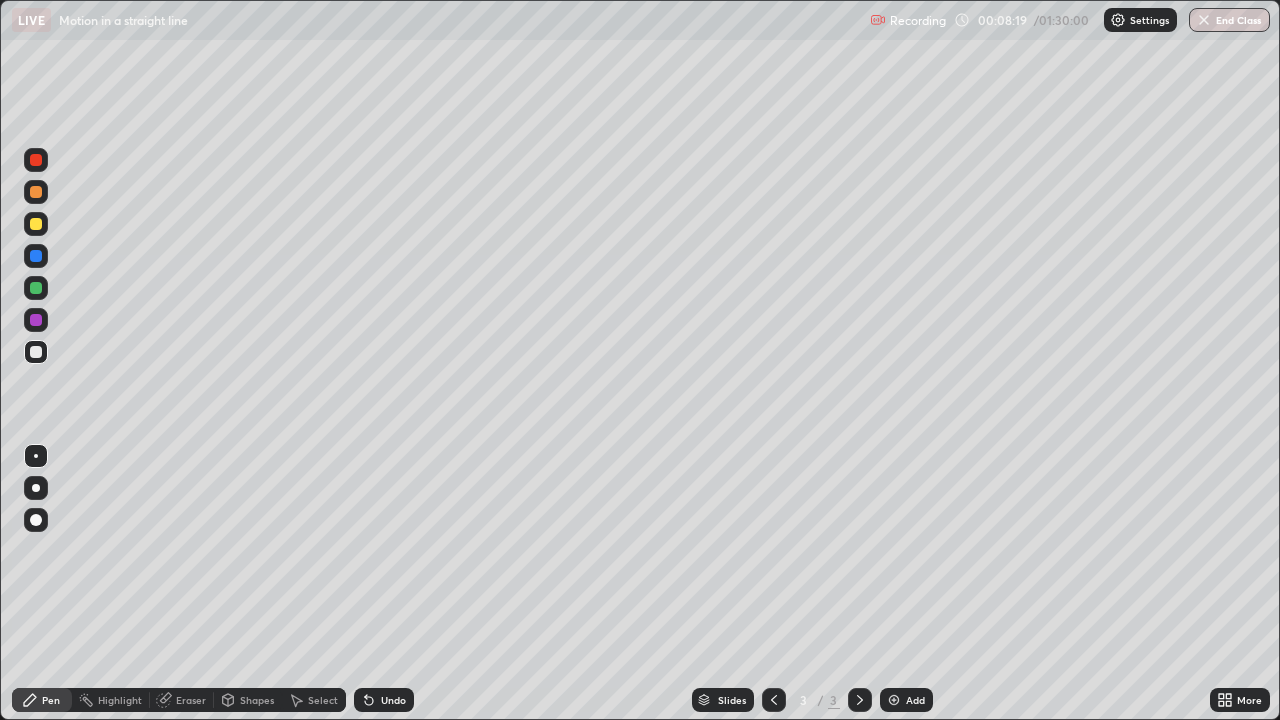 click on "Eraser" at bounding box center (191, 700) 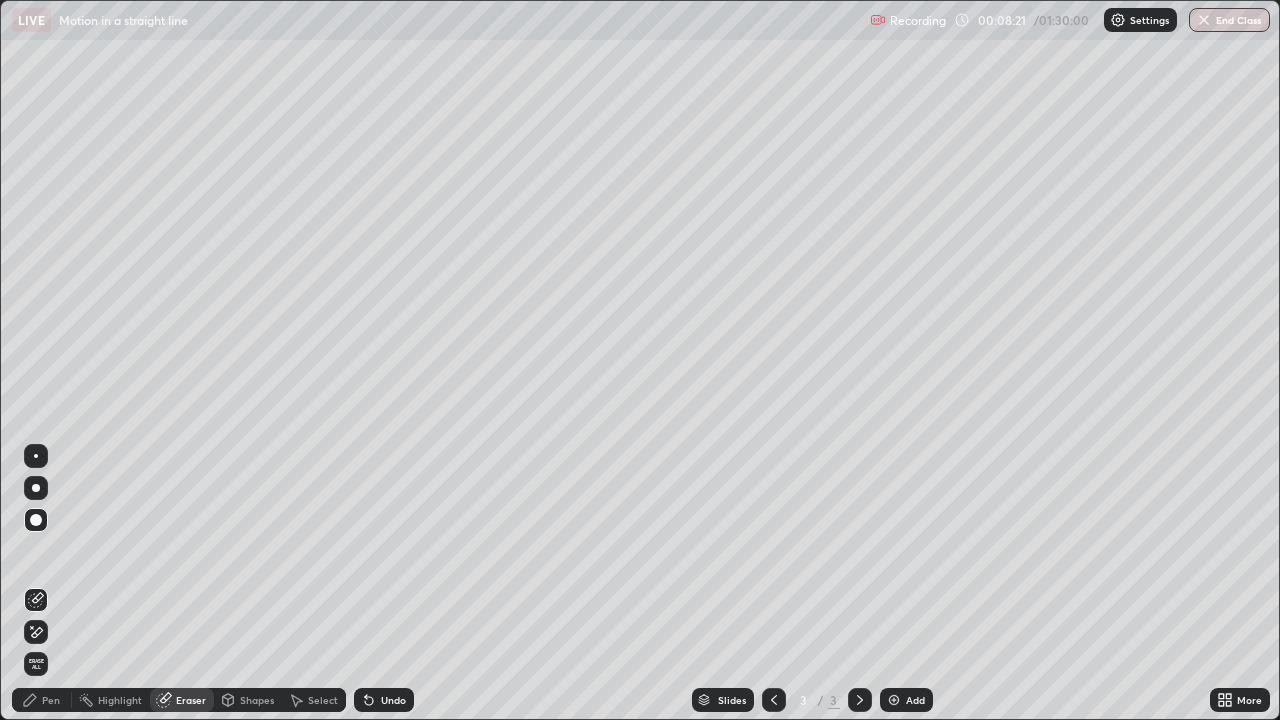 click on "Pen" at bounding box center [51, 700] 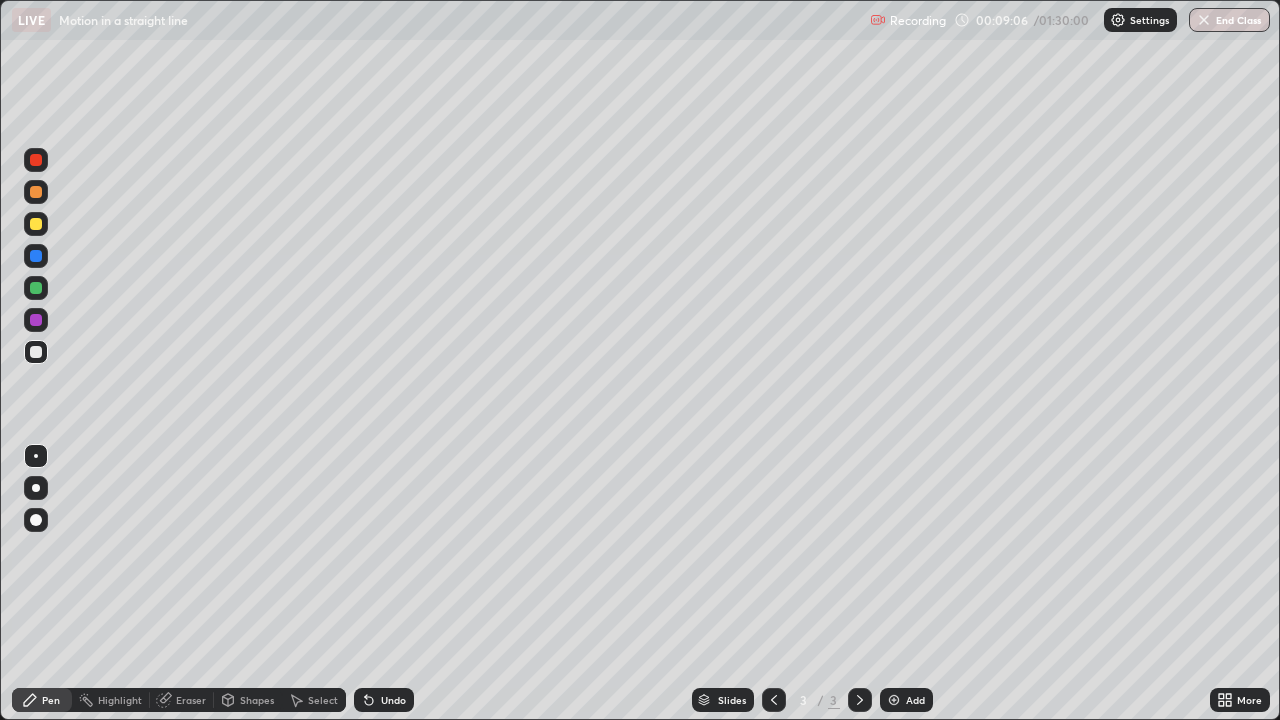 click at bounding box center (36, 224) 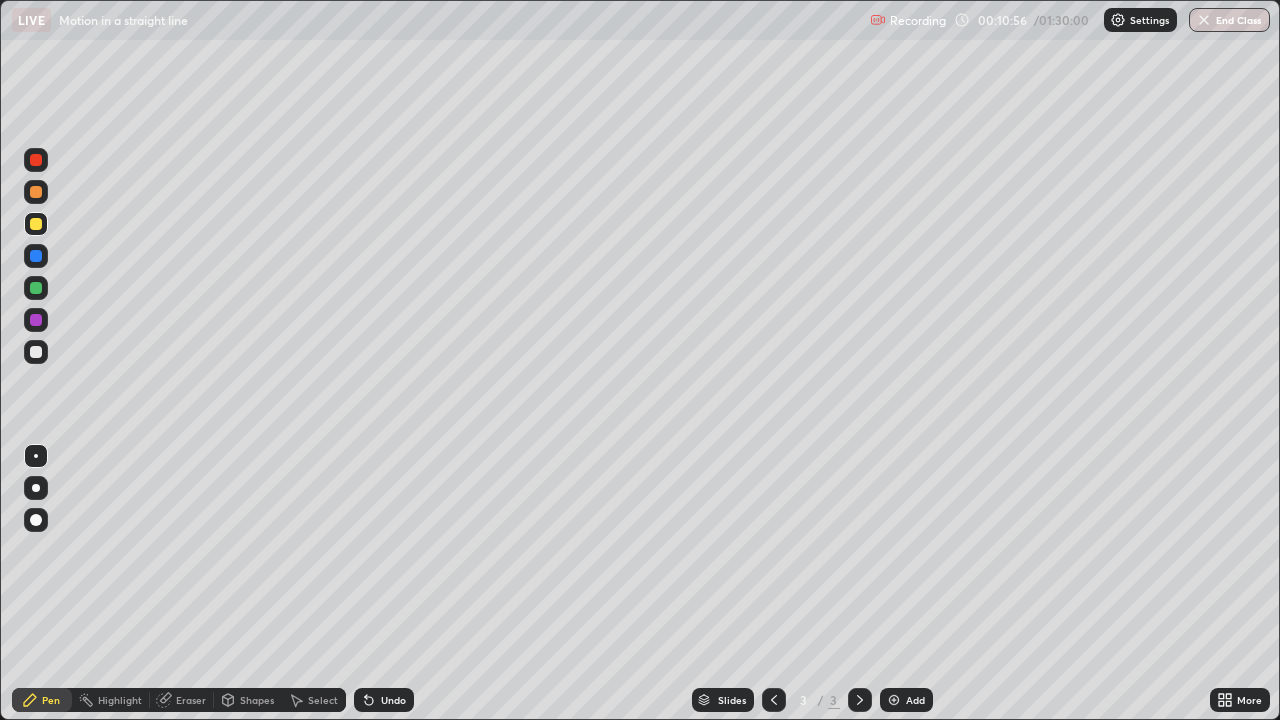 click at bounding box center [894, 700] 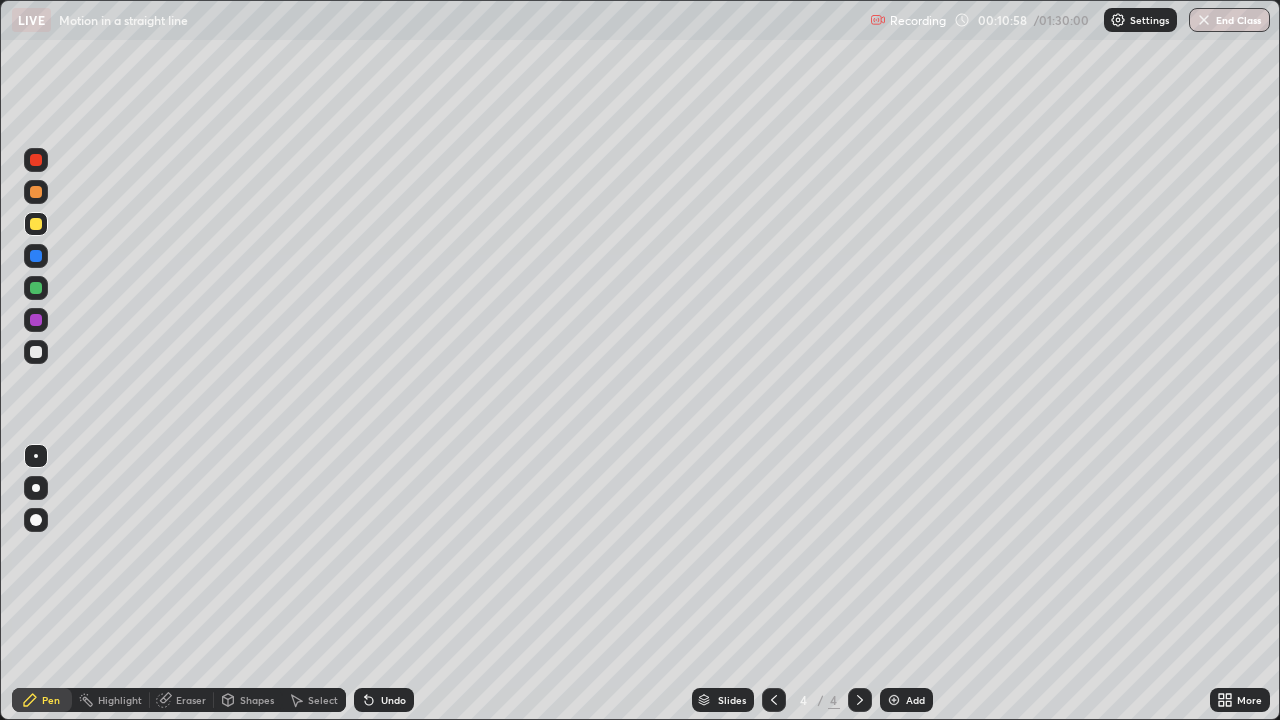 click at bounding box center (36, 192) 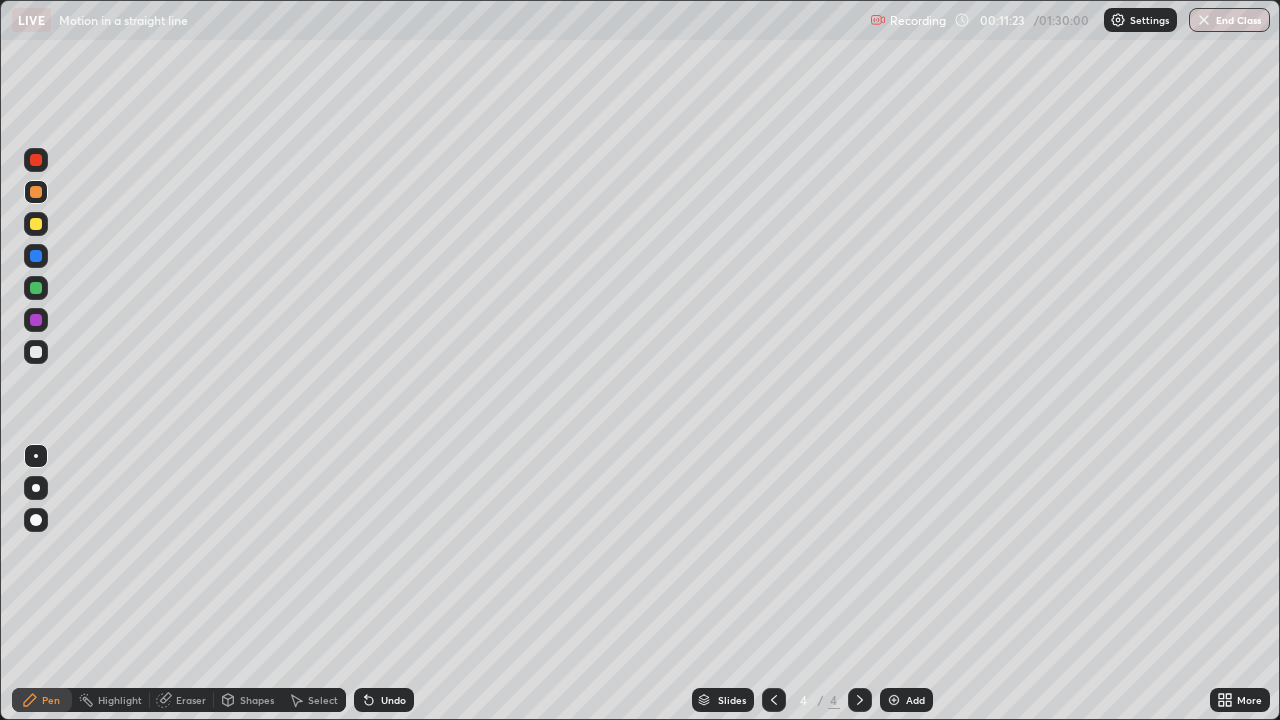 click at bounding box center (36, 352) 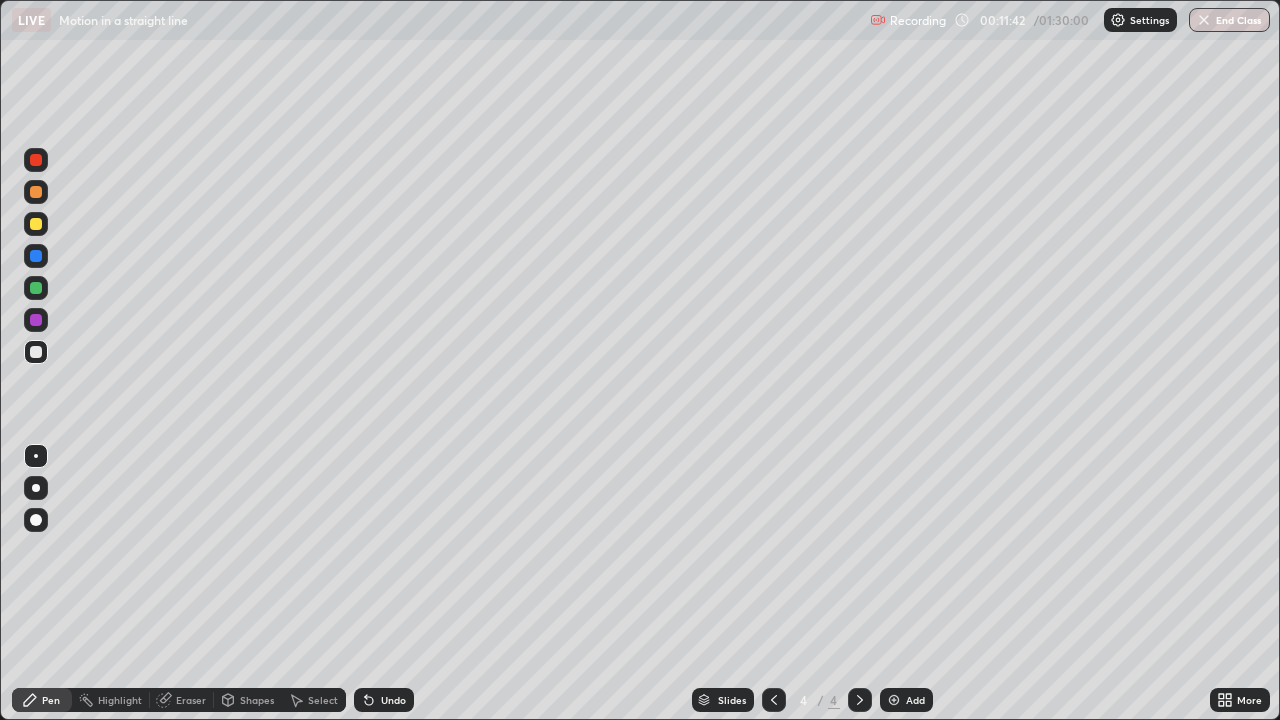 click at bounding box center [36, 352] 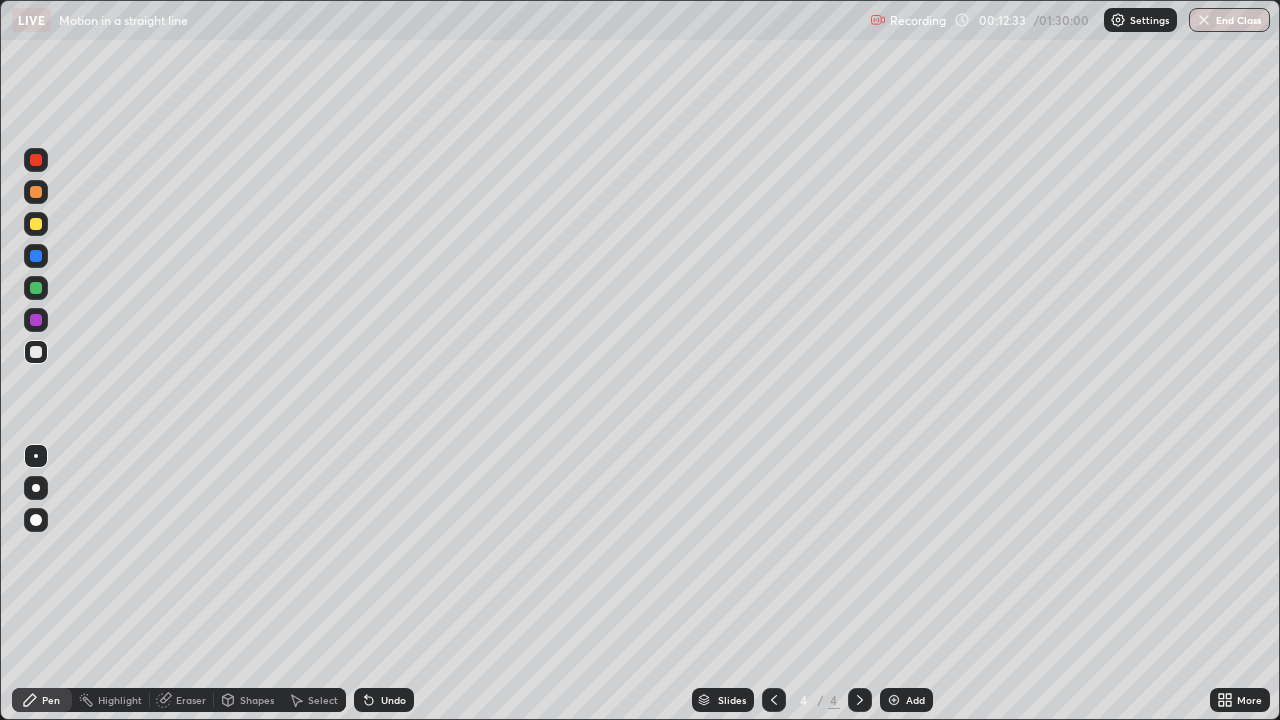 click at bounding box center (36, 352) 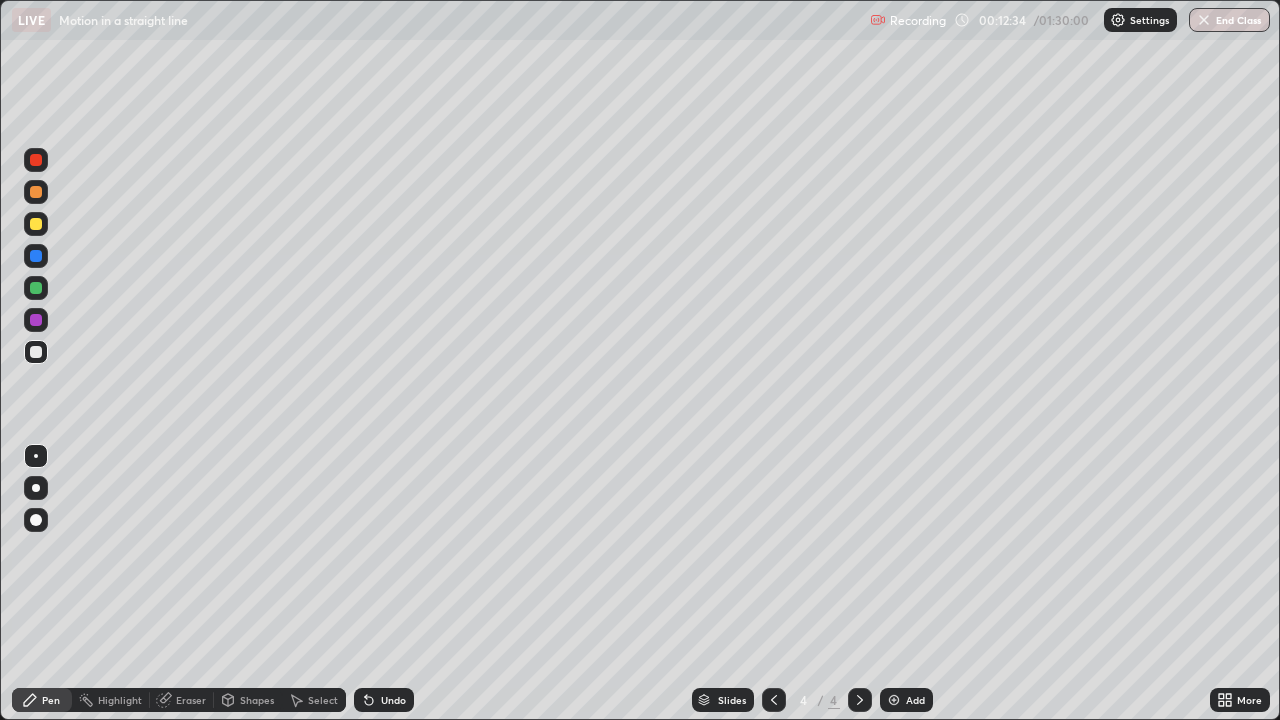 click at bounding box center (36, 224) 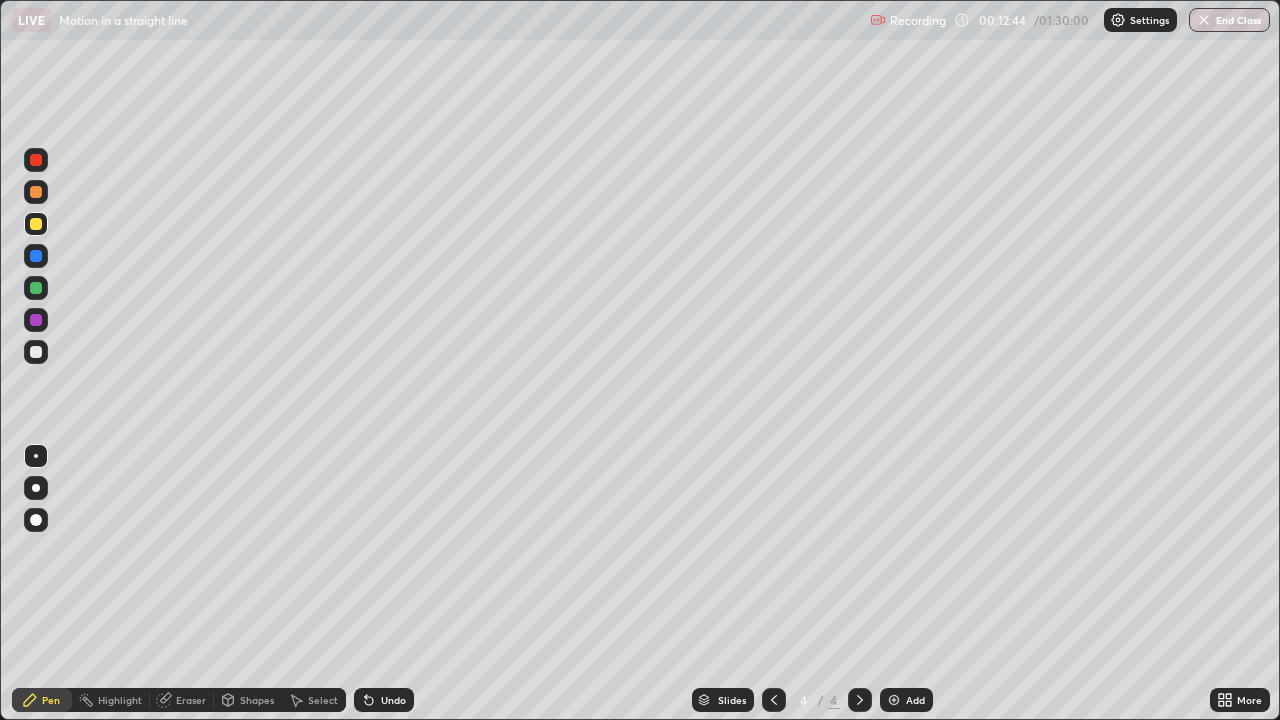 click at bounding box center (36, 352) 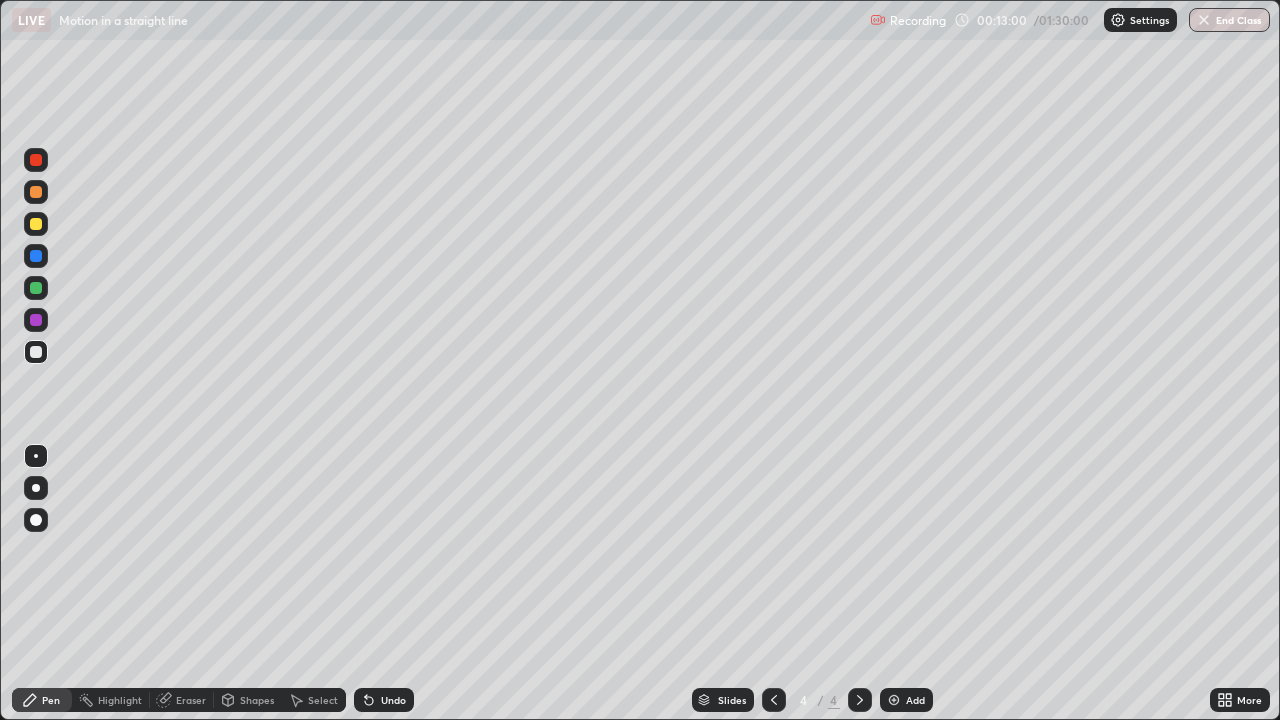 click at bounding box center [36, 288] 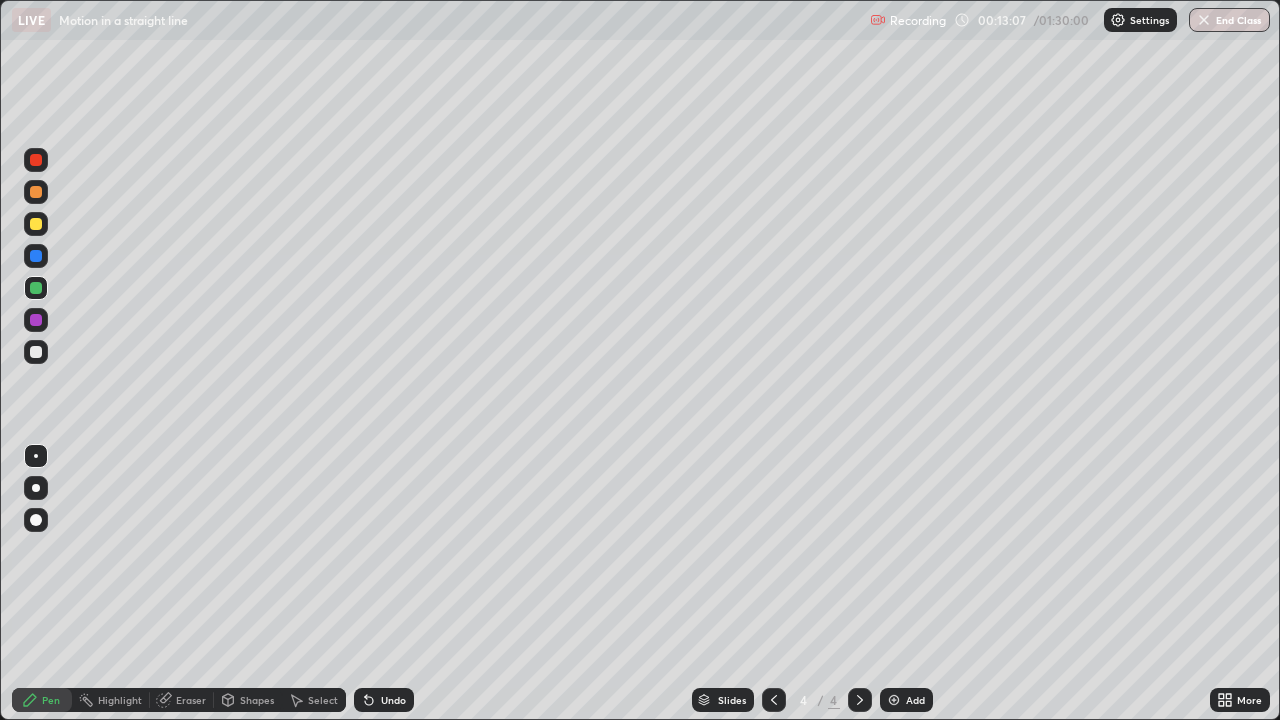 click at bounding box center (36, 352) 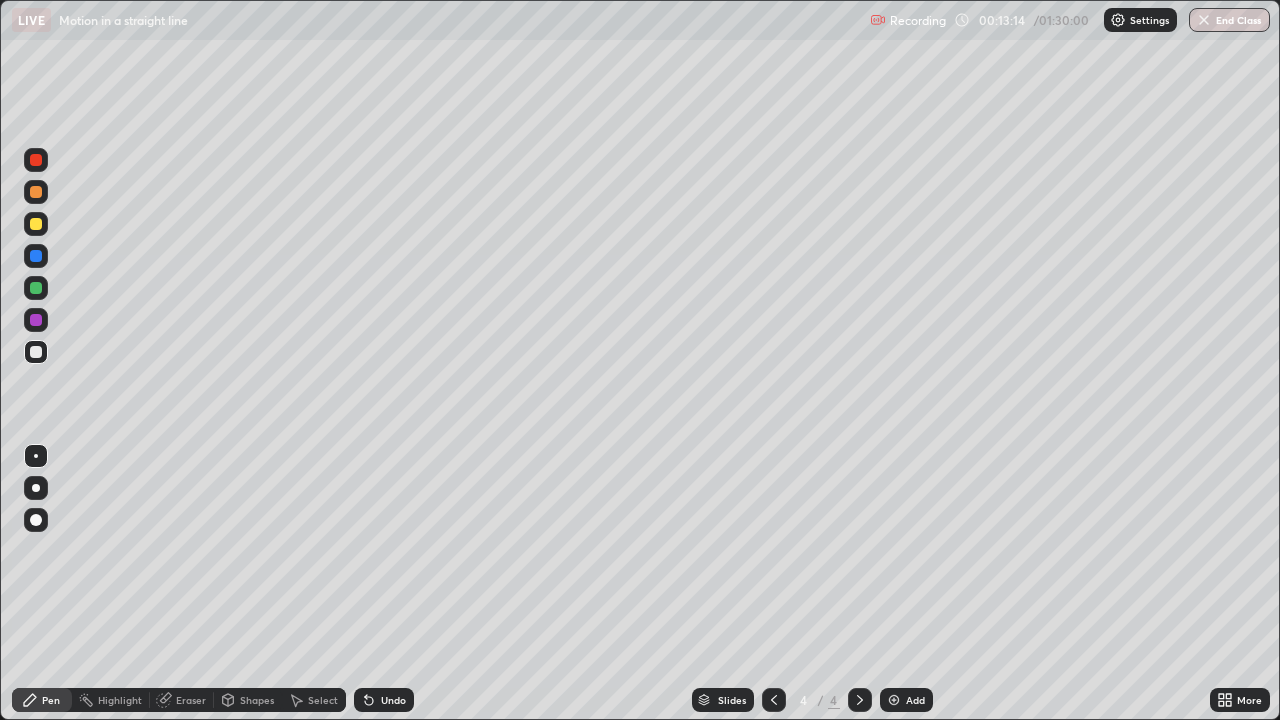 click on "Eraser" at bounding box center (182, 700) 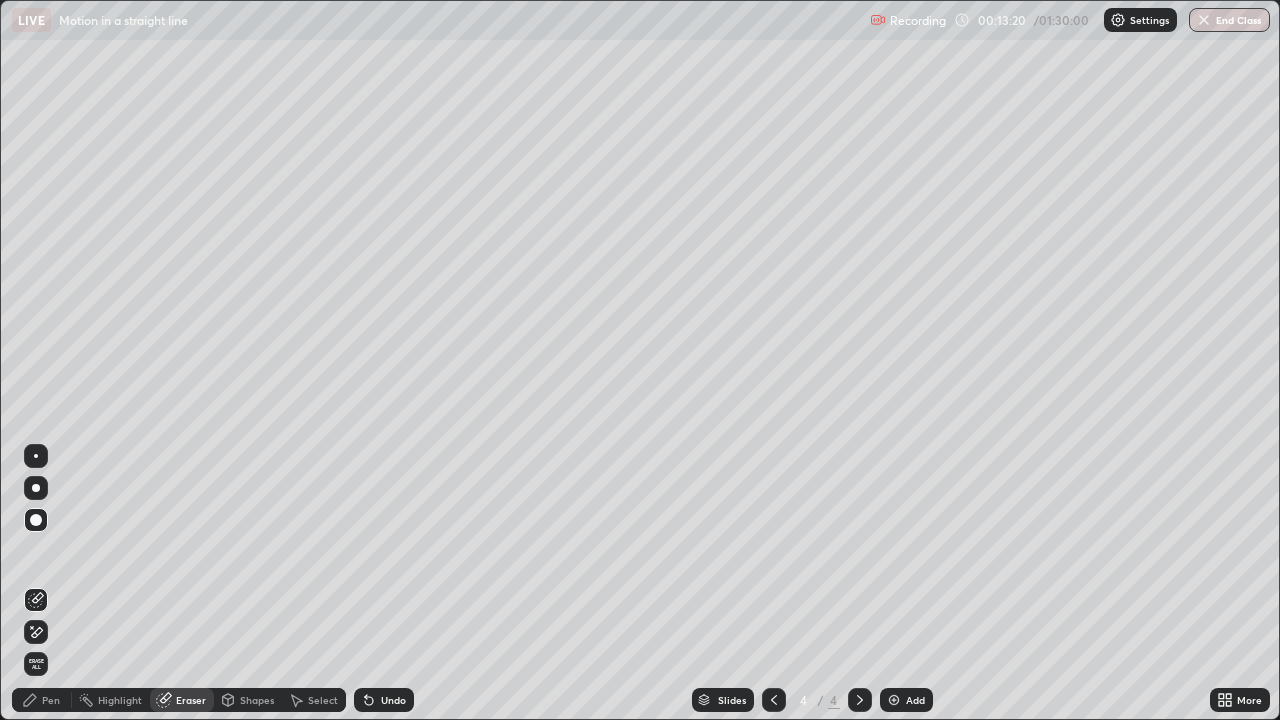 click on "Pen" at bounding box center (42, 700) 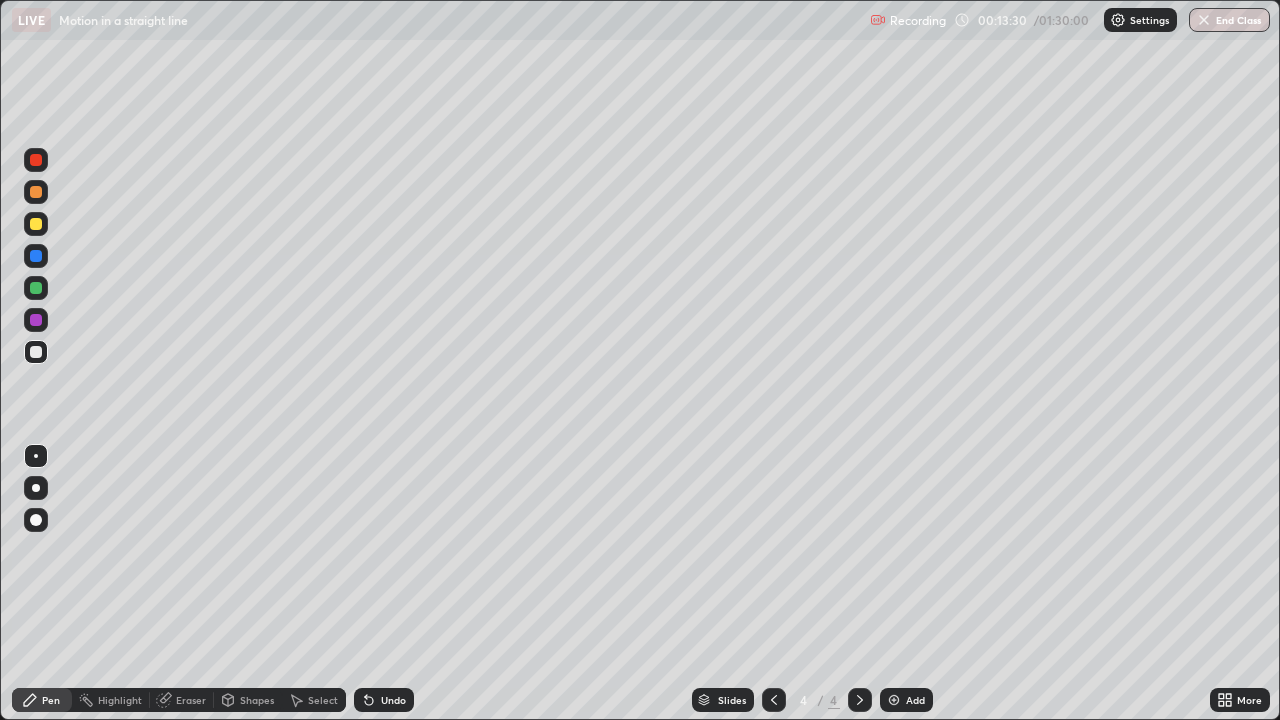 click at bounding box center [36, 224] 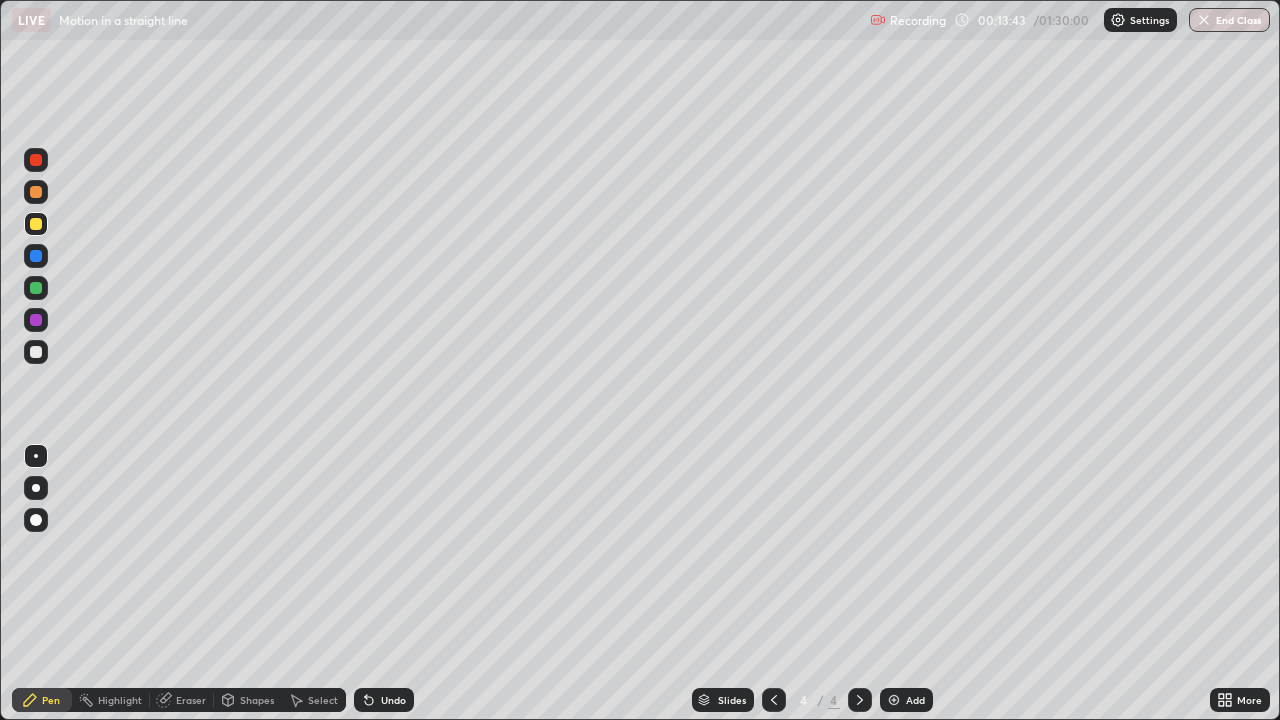 click at bounding box center [36, 192] 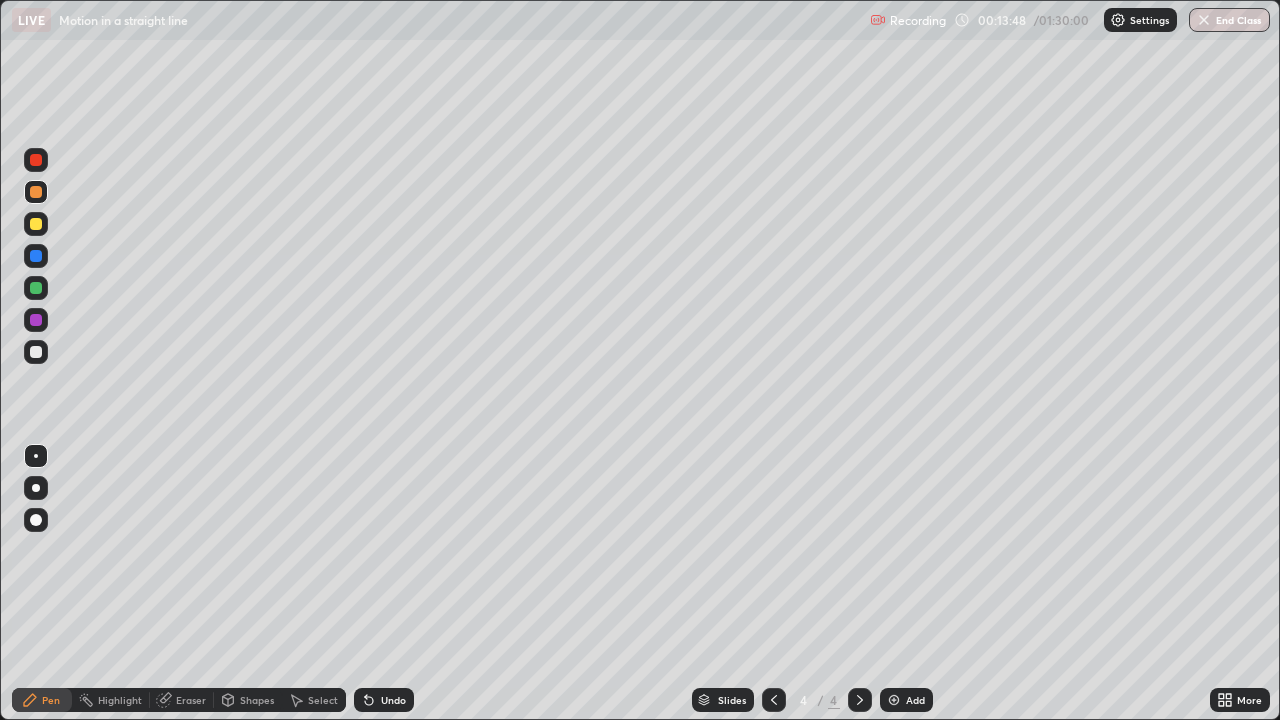 click at bounding box center [36, 352] 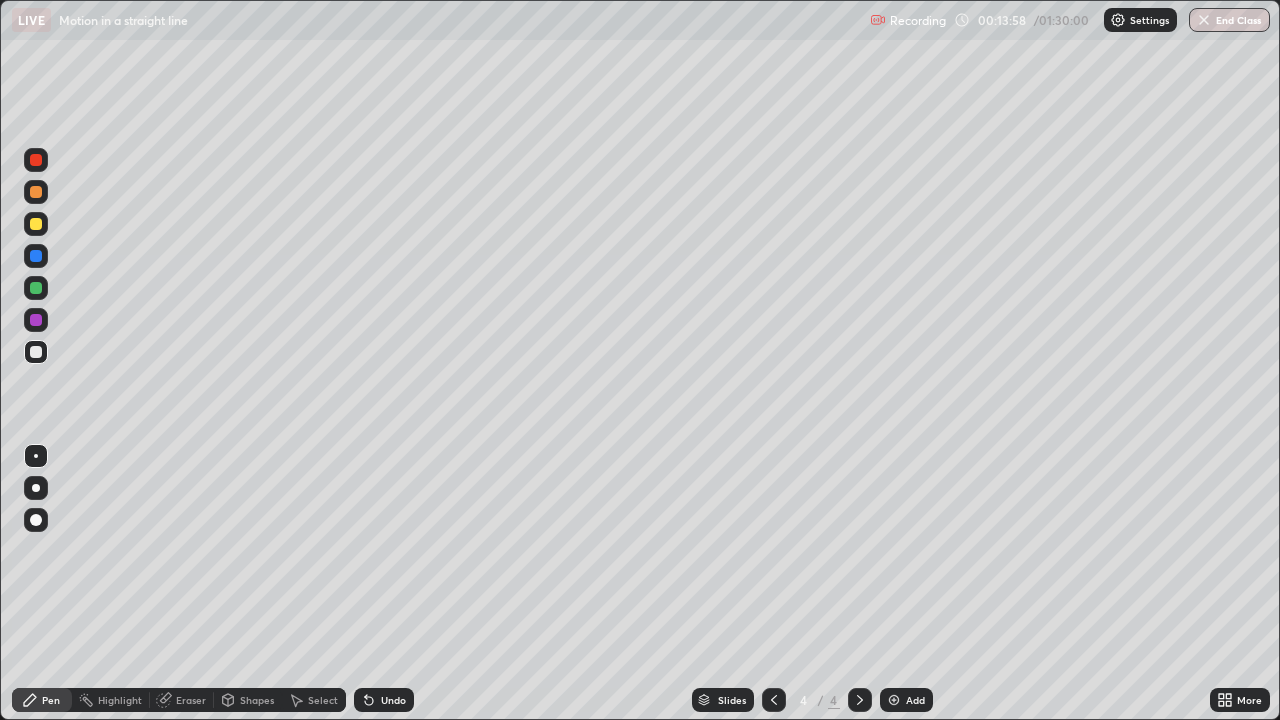 click at bounding box center (36, 192) 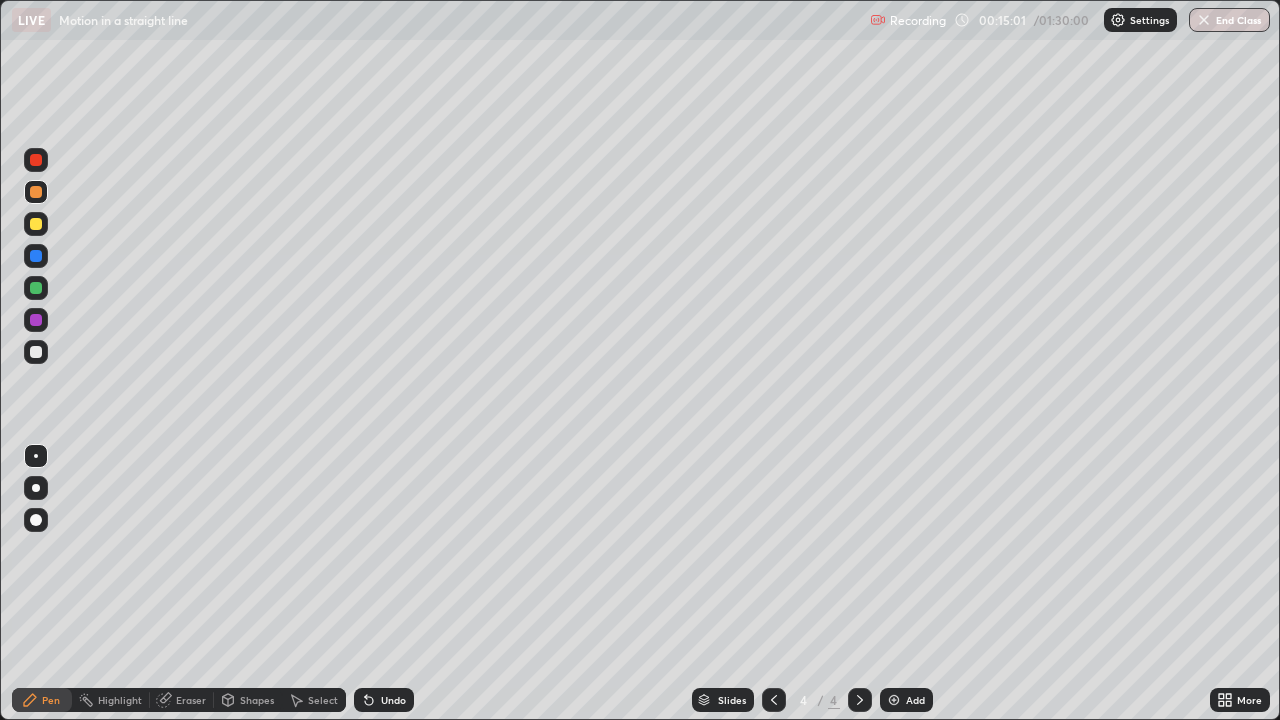 click at bounding box center (36, 160) 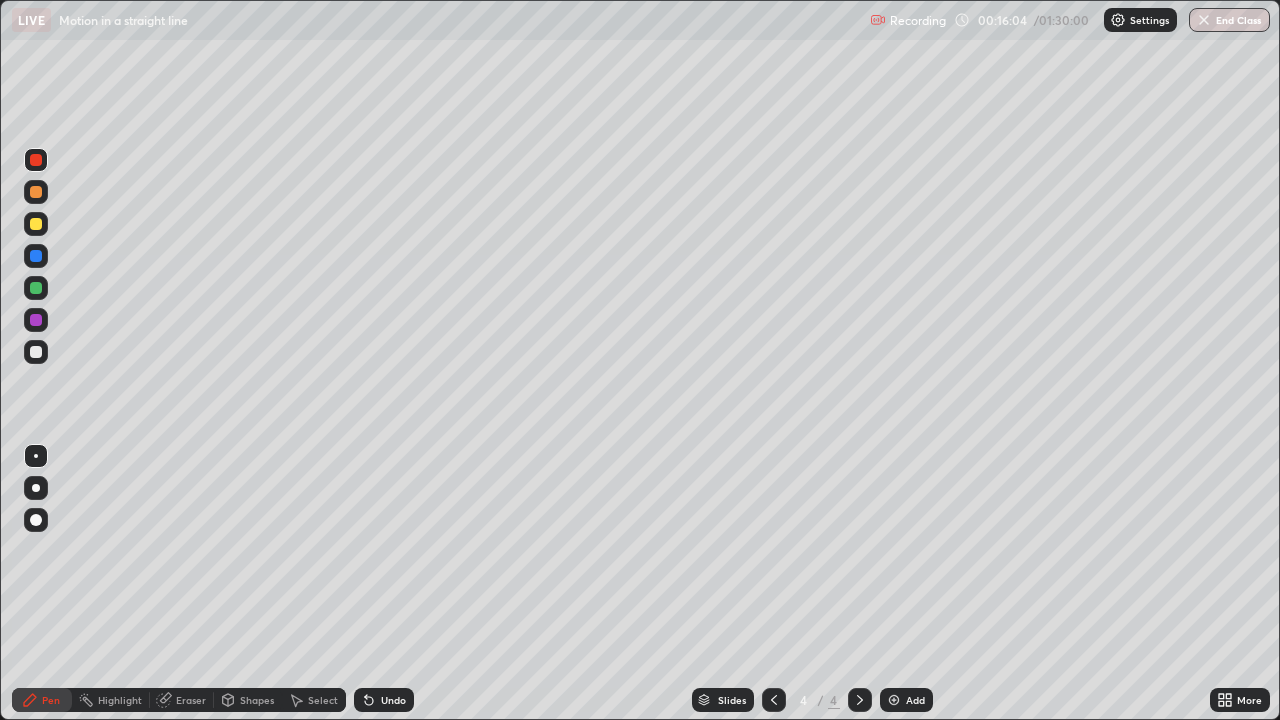 click on "Eraser" at bounding box center (191, 700) 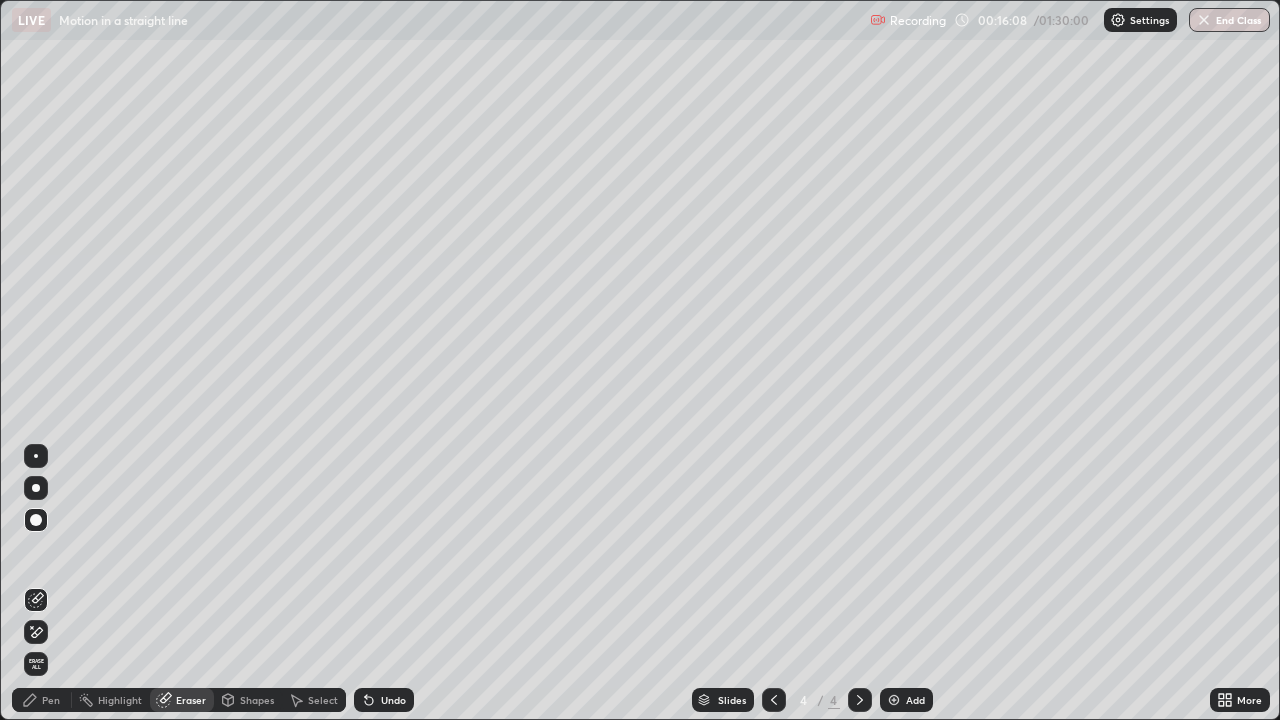 click on "Pen" at bounding box center (51, 700) 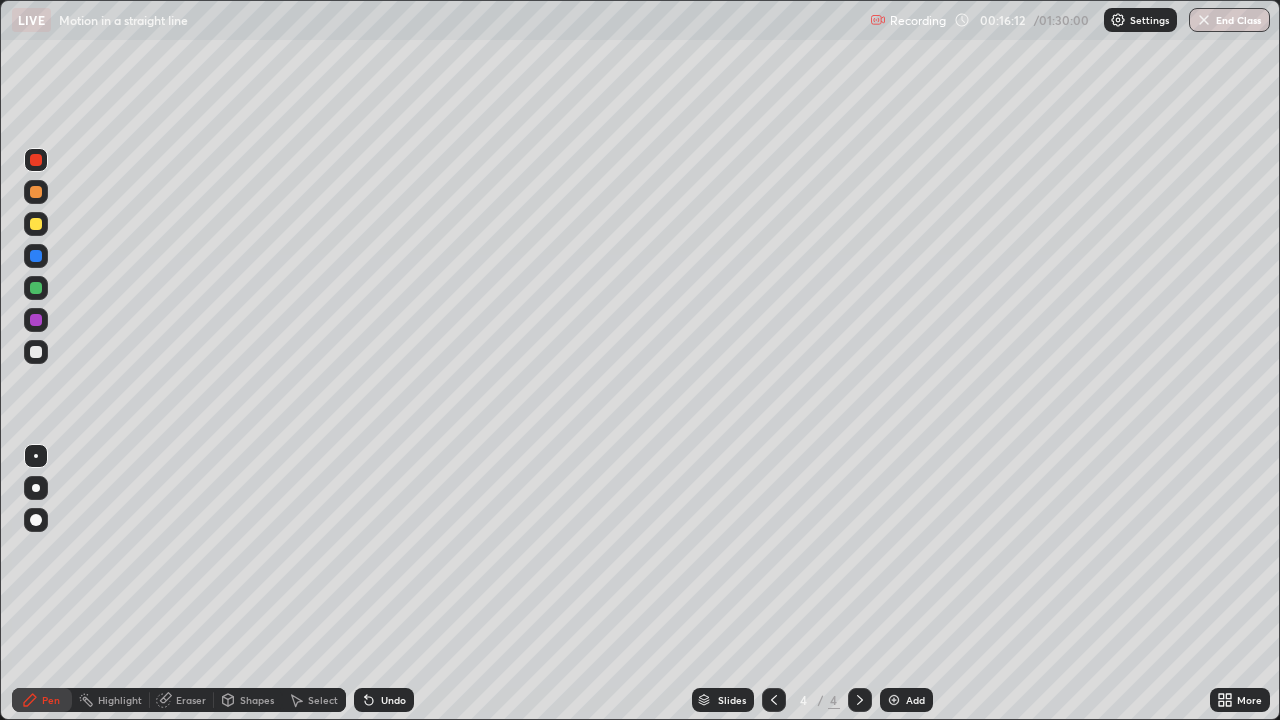 click at bounding box center (36, 352) 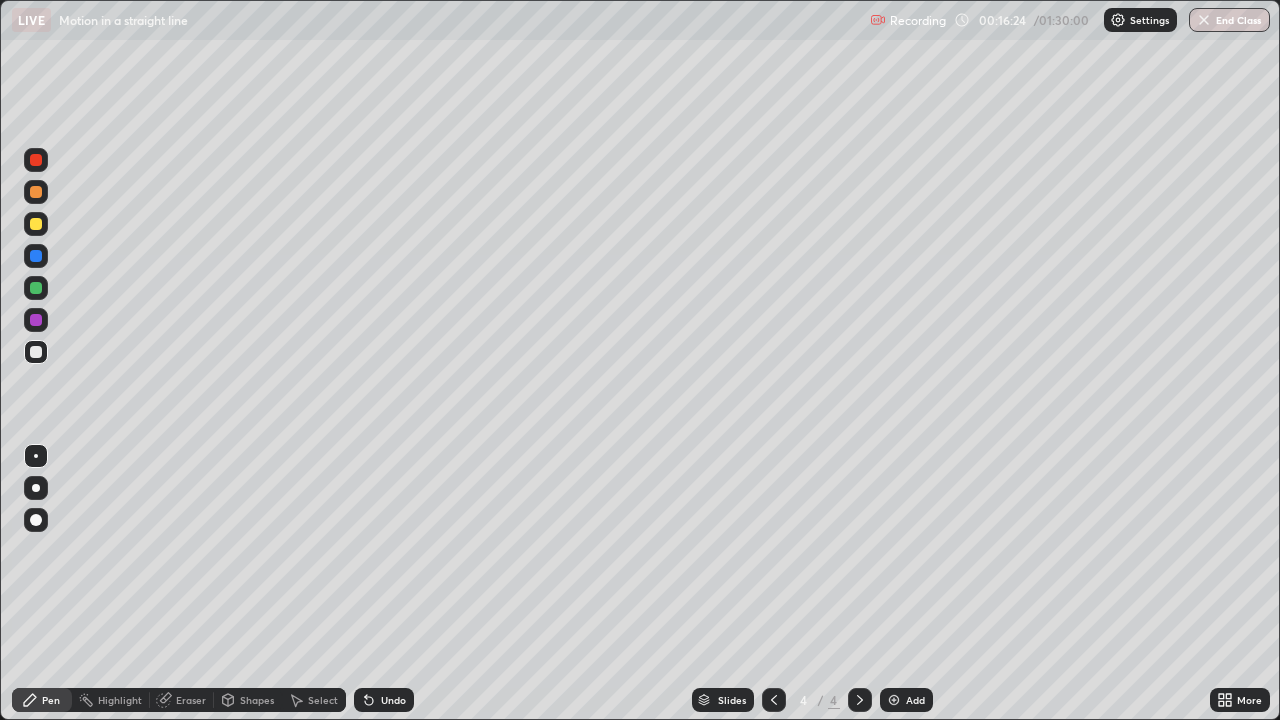 click at bounding box center [36, 256] 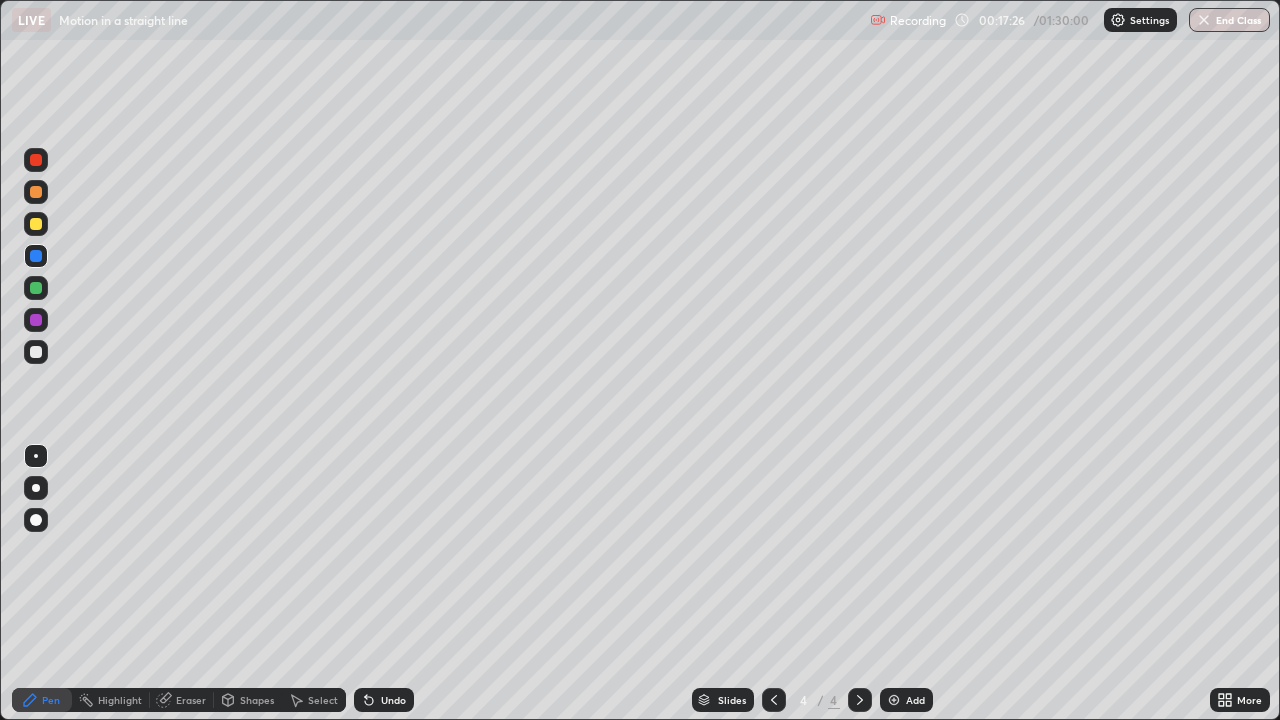 click at bounding box center [36, 224] 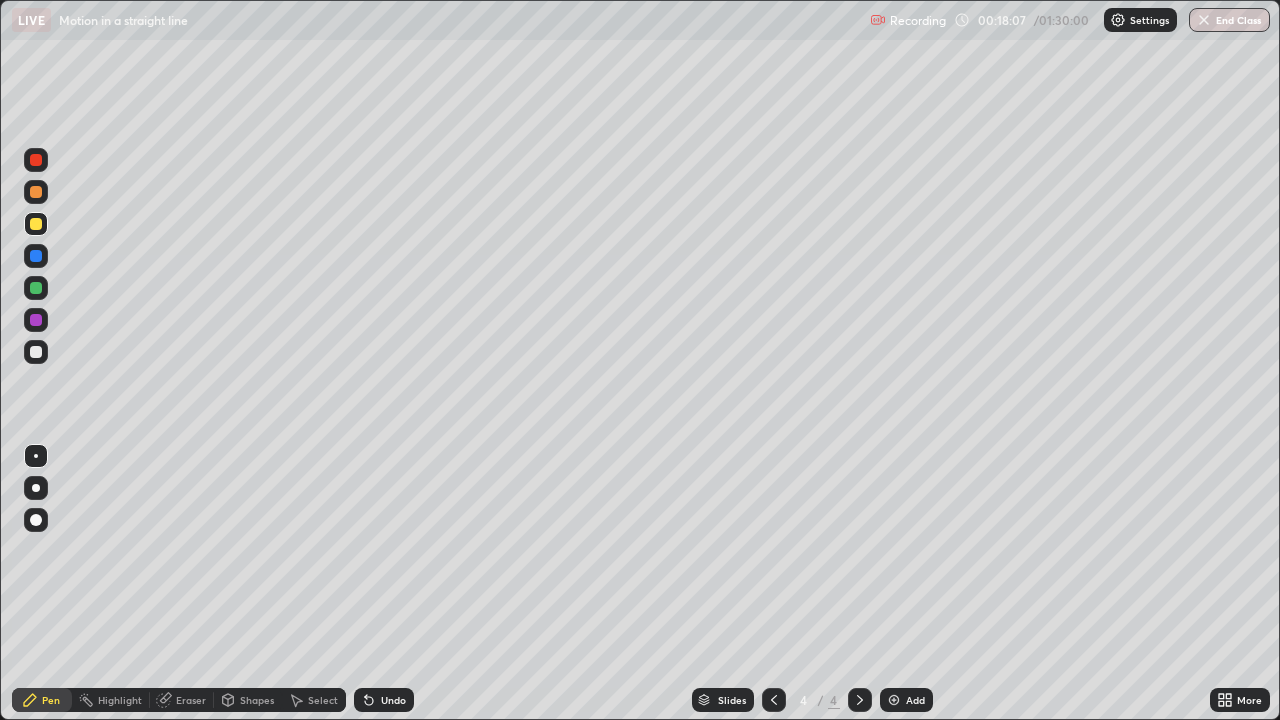 click at bounding box center [36, 288] 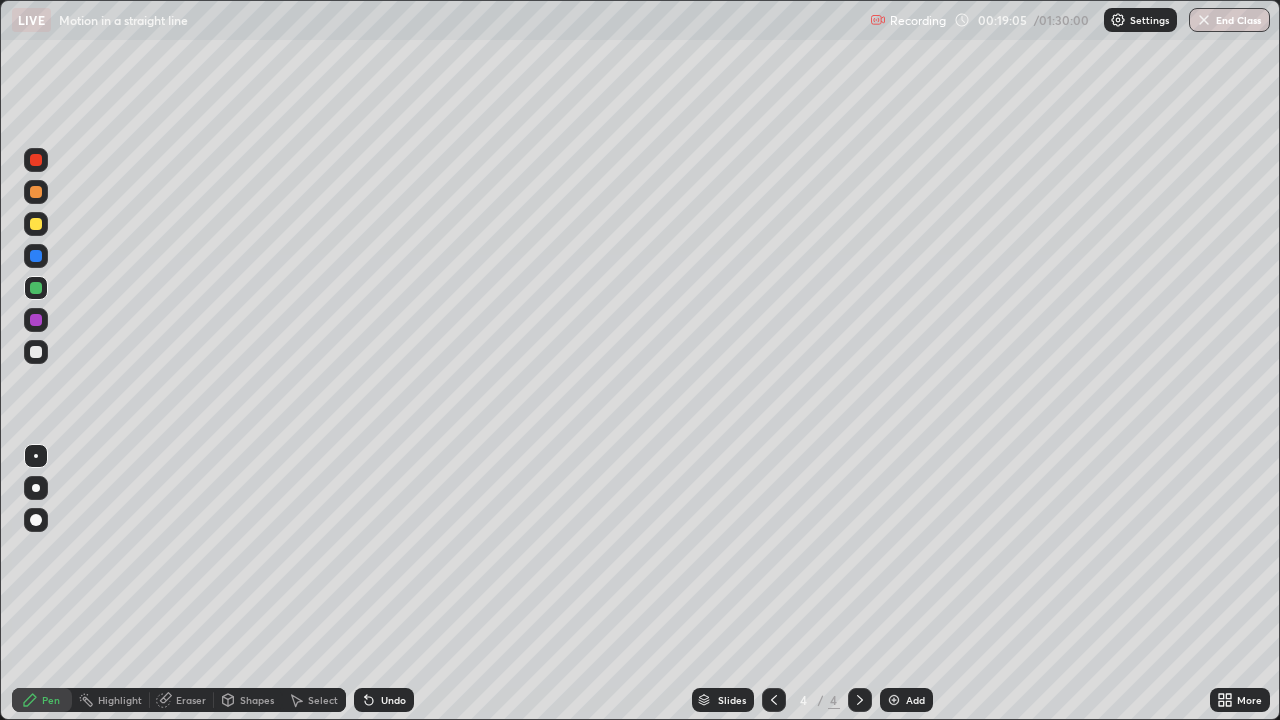 click at bounding box center (894, 700) 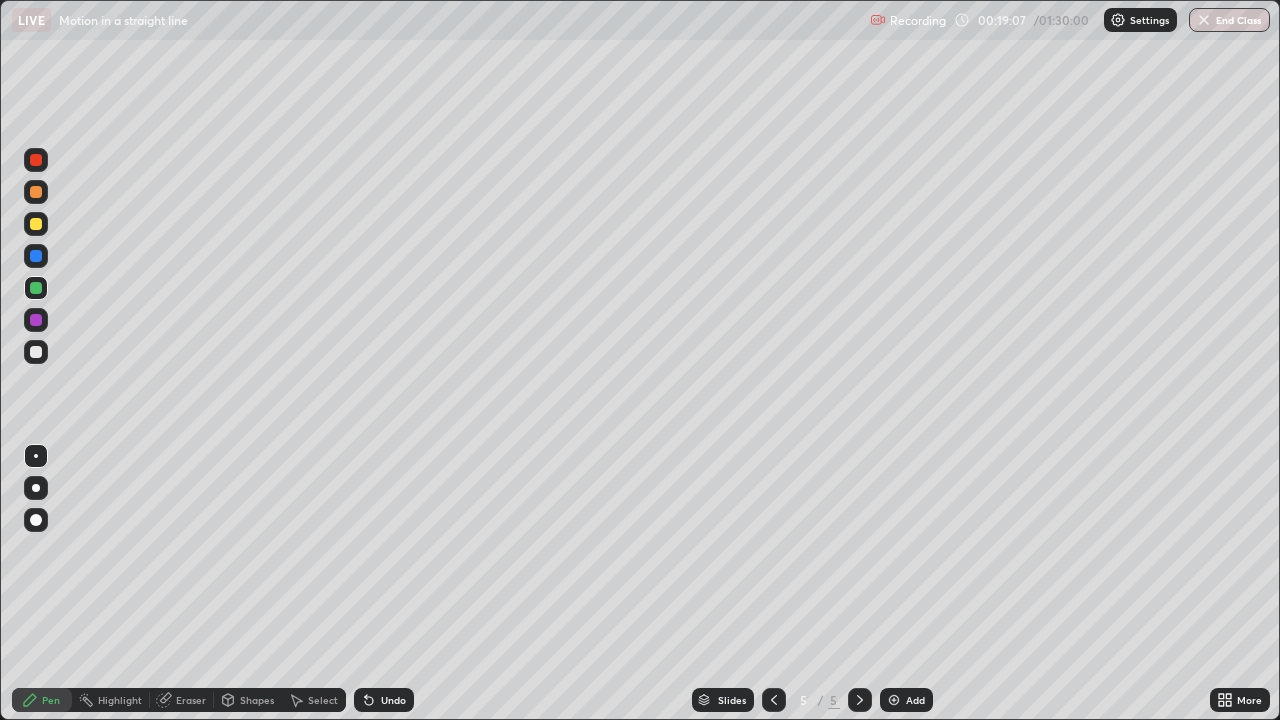 click at bounding box center (36, 352) 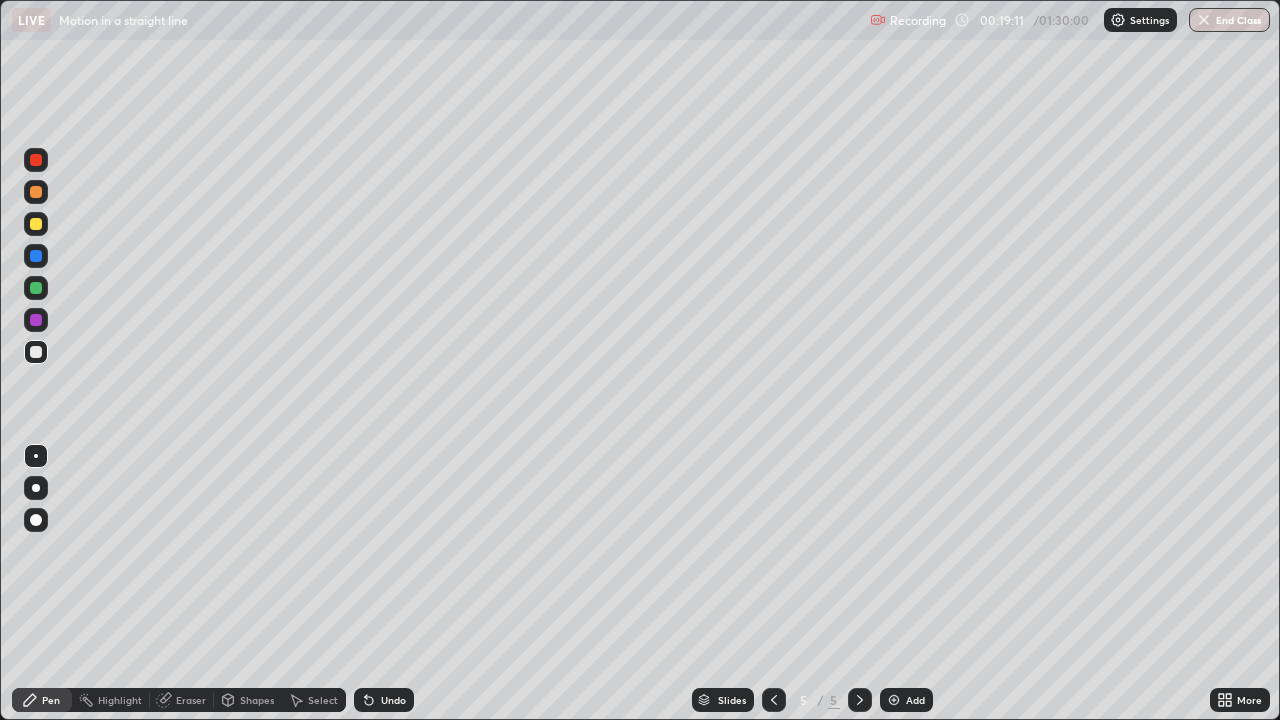 click at bounding box center [36, 192] 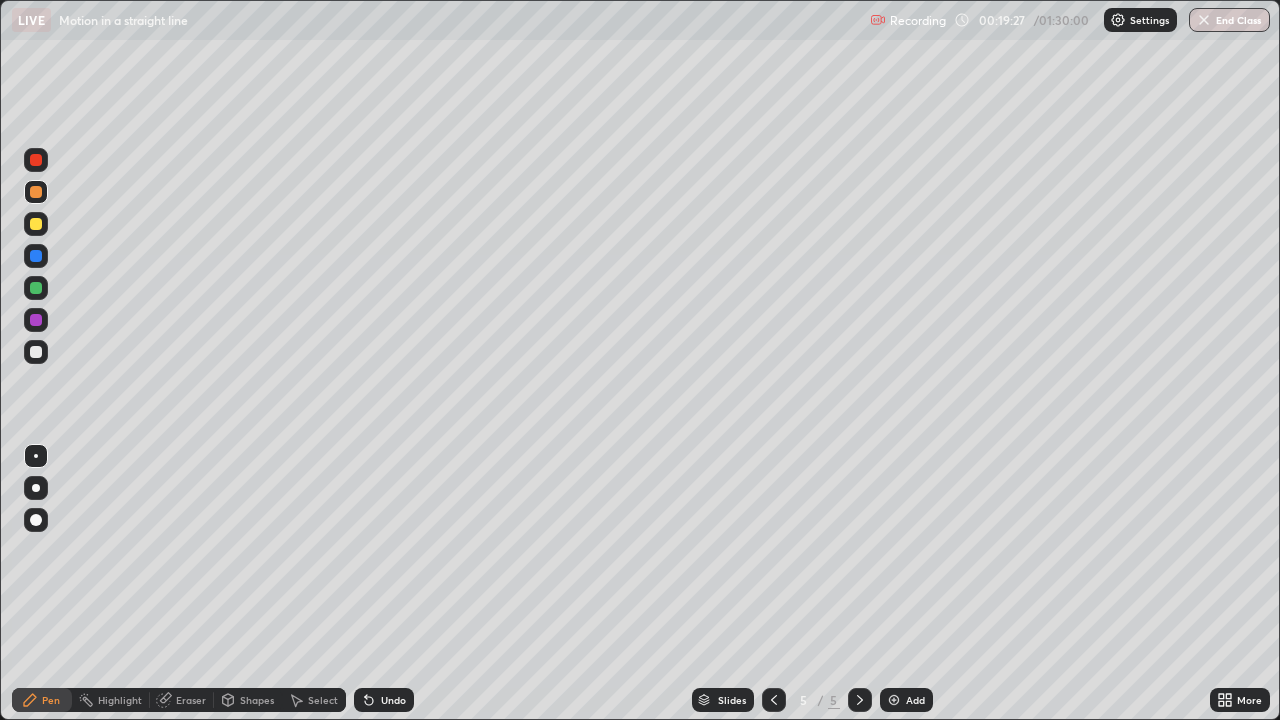 click at bounding box center [36, 224] 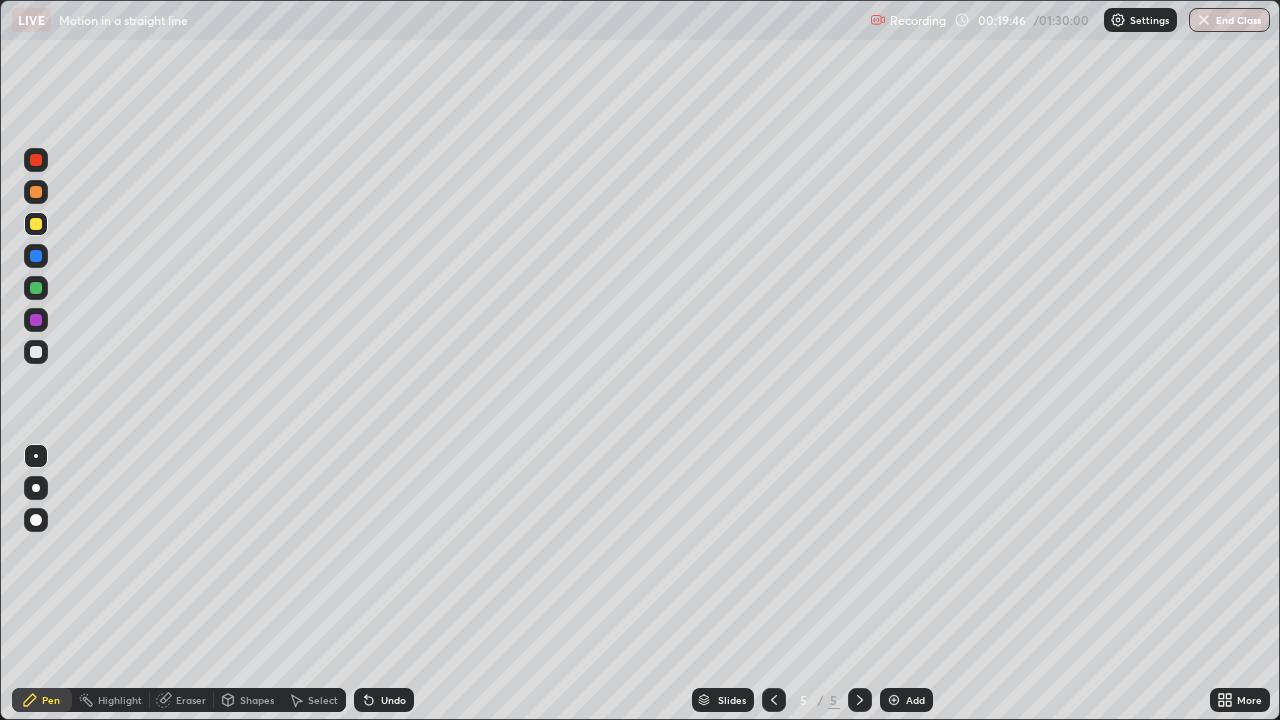 click at bounding box center (36, 352) 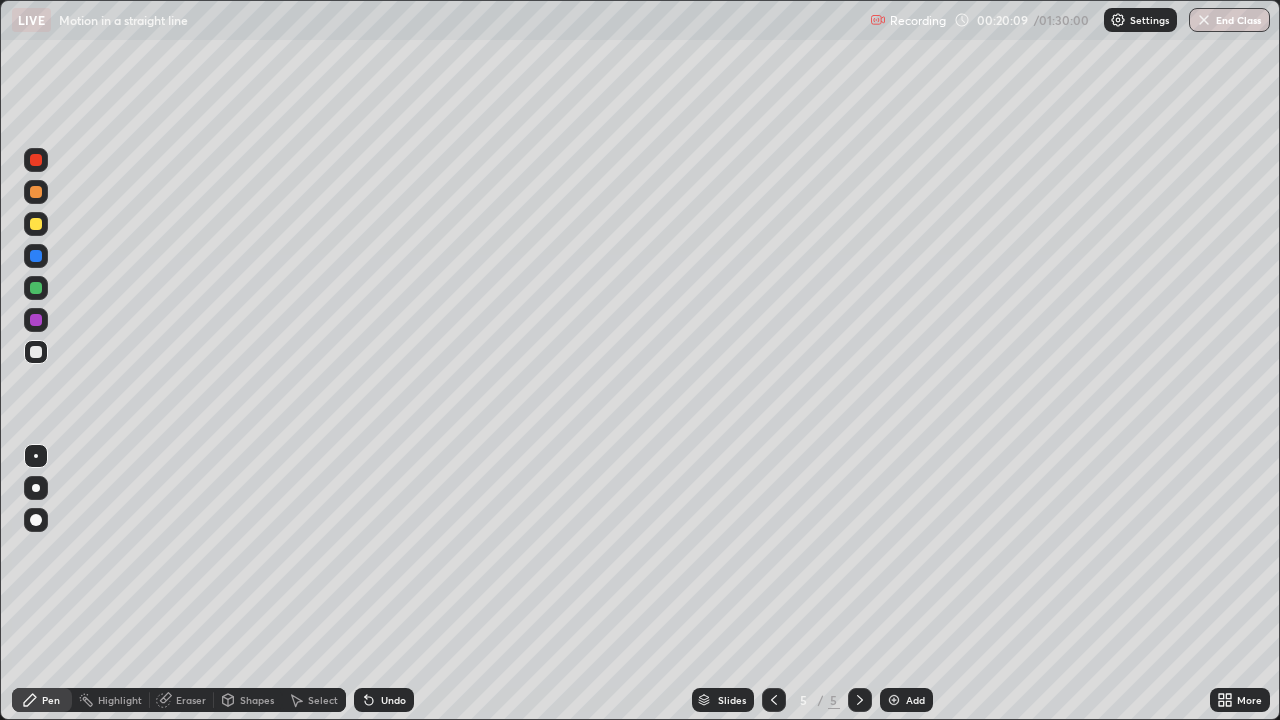 click 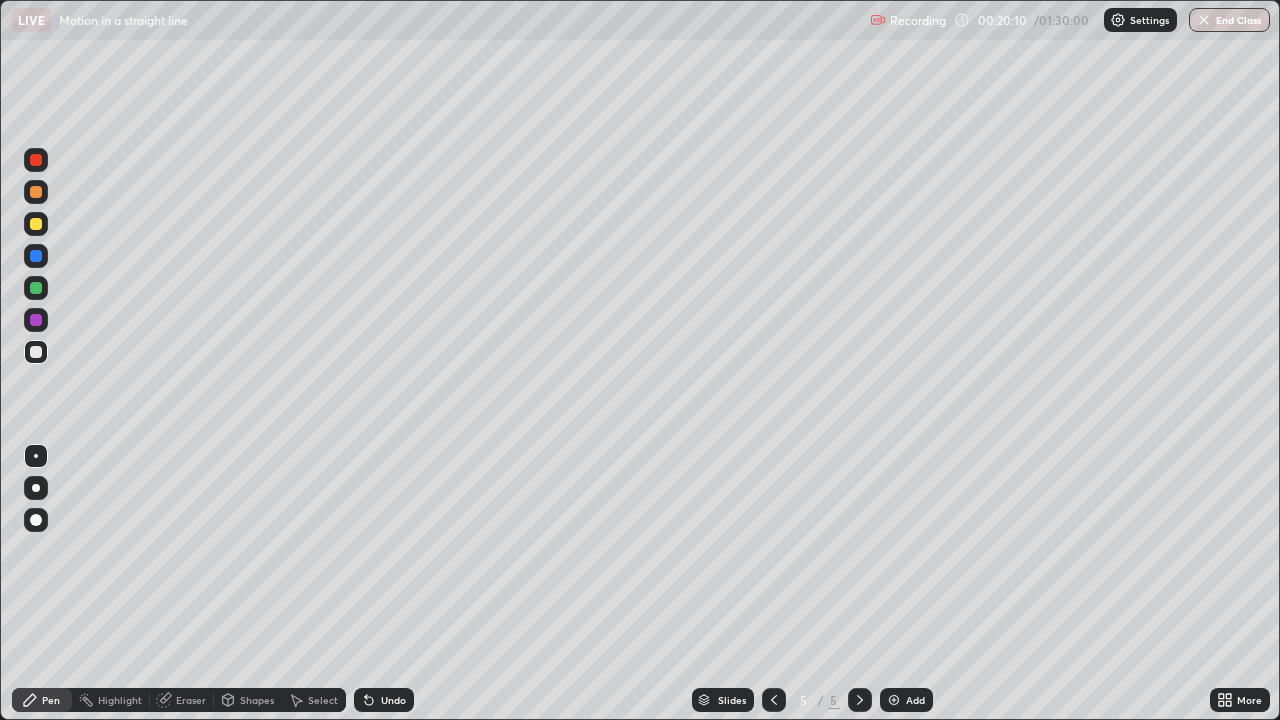 click on "Undo" at bounding box center (380, 700) 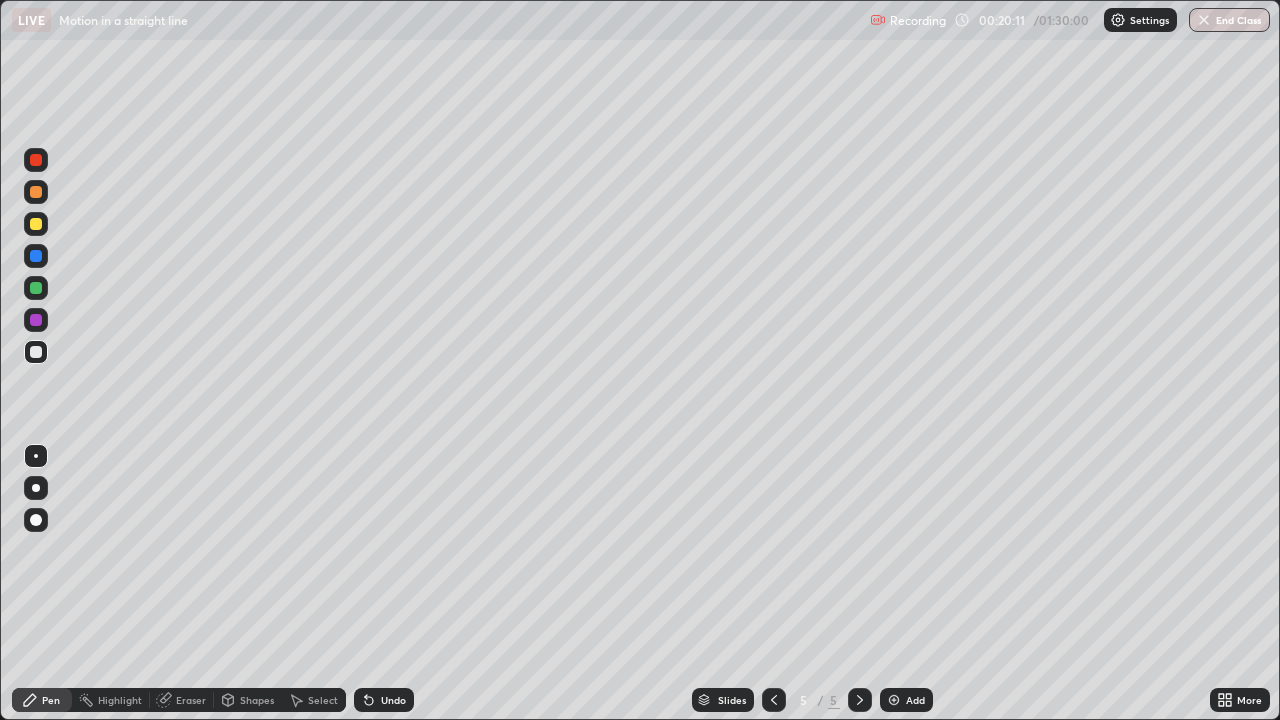 click on "Eraser" at bounding box center [182, 700] 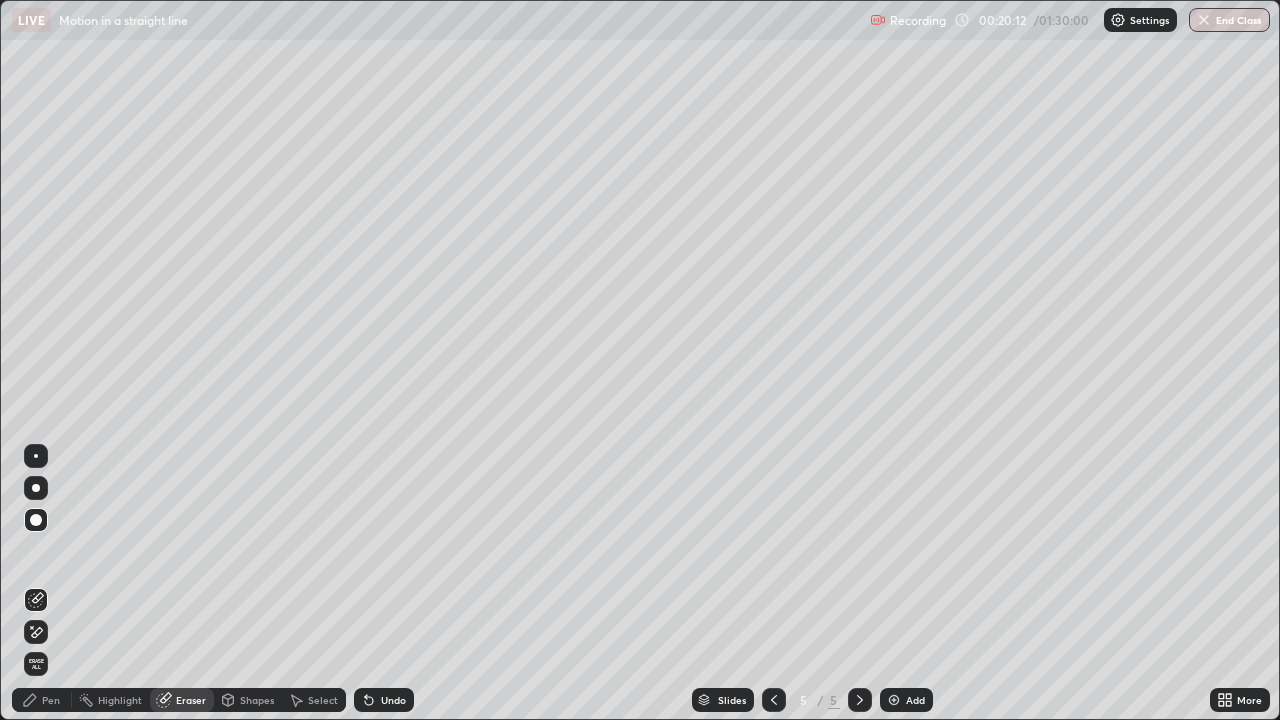 click on "Pen" at bounding box center (51, 700) 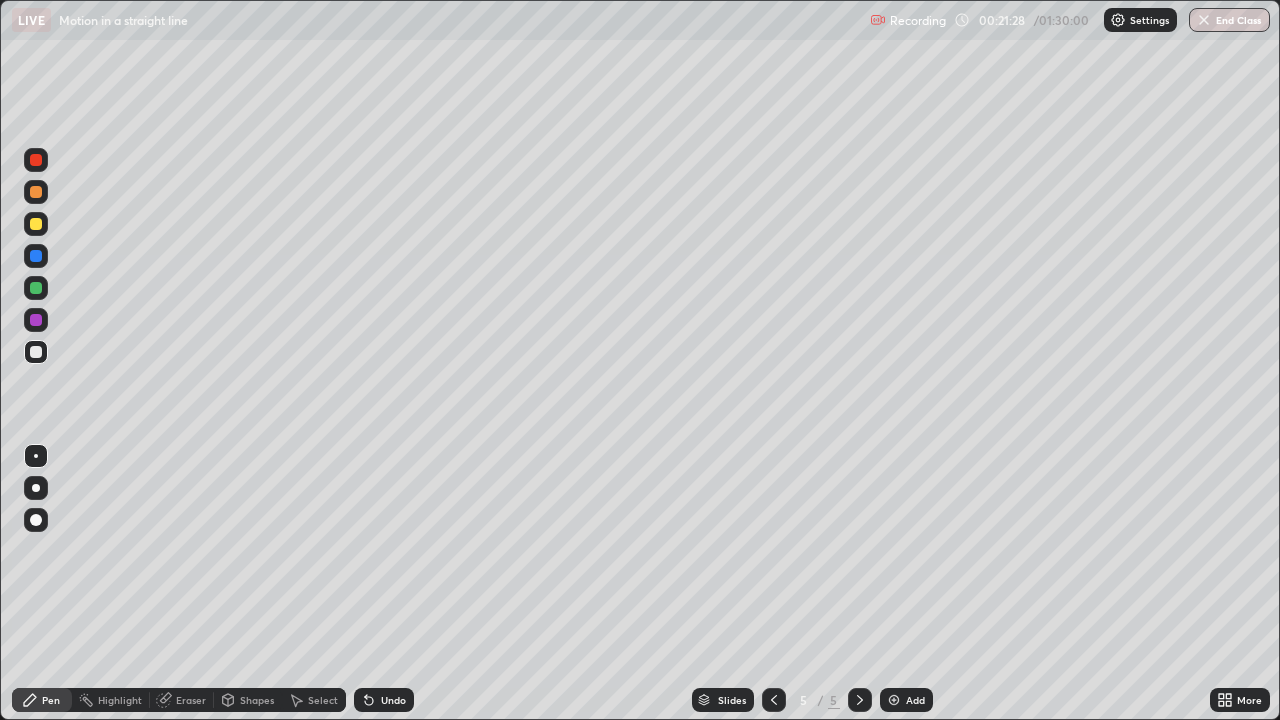 click at bounding box center (36, 192) 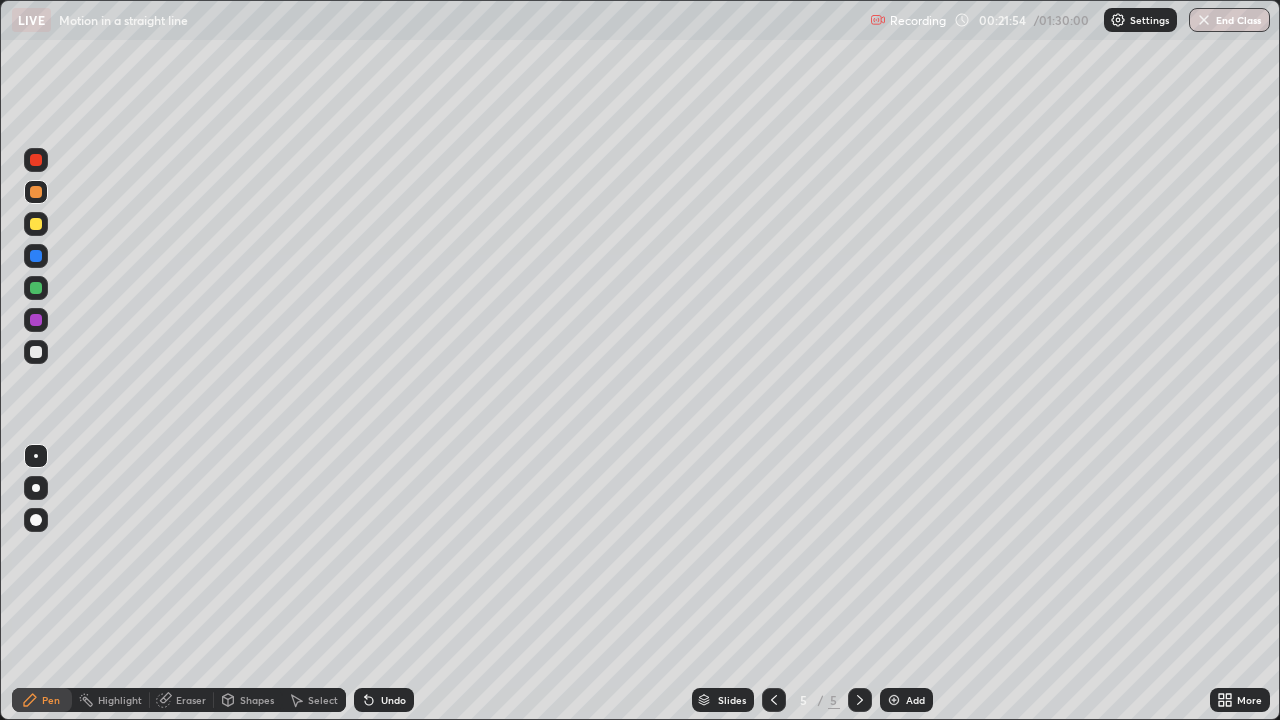 click at bounding box center (36, 352) 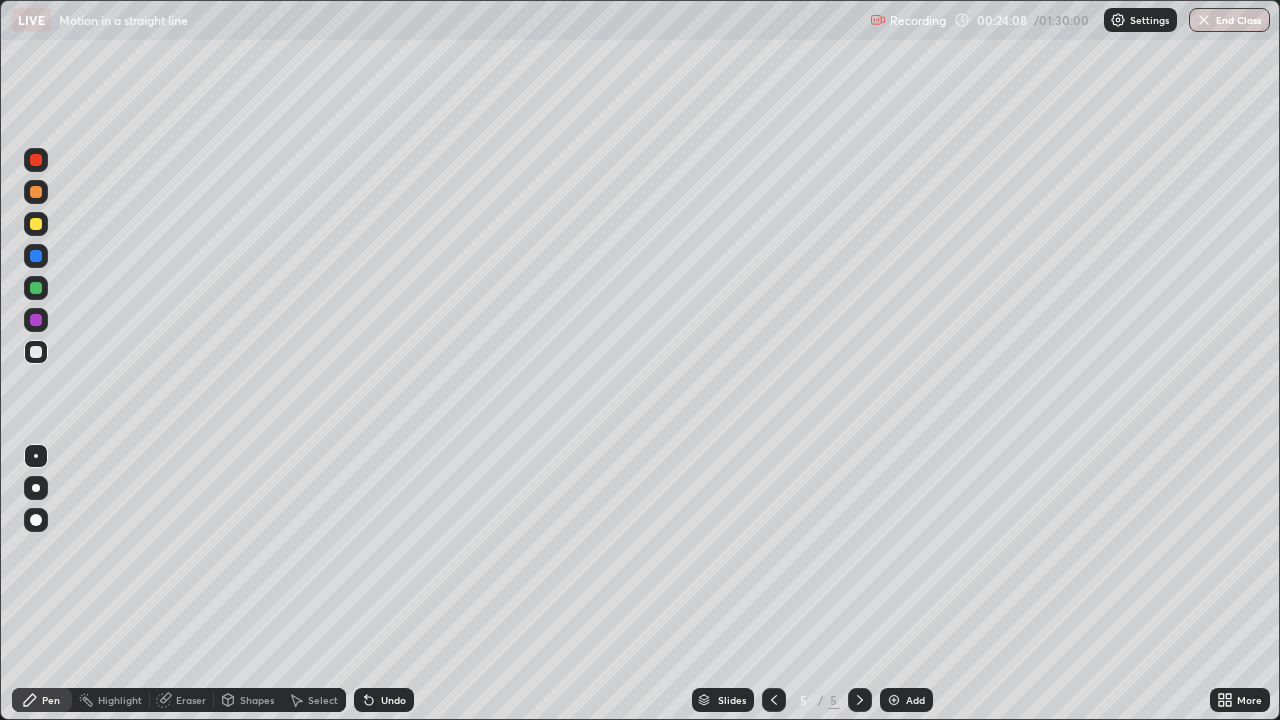 click on "Add" at bounding box center (906, 700) 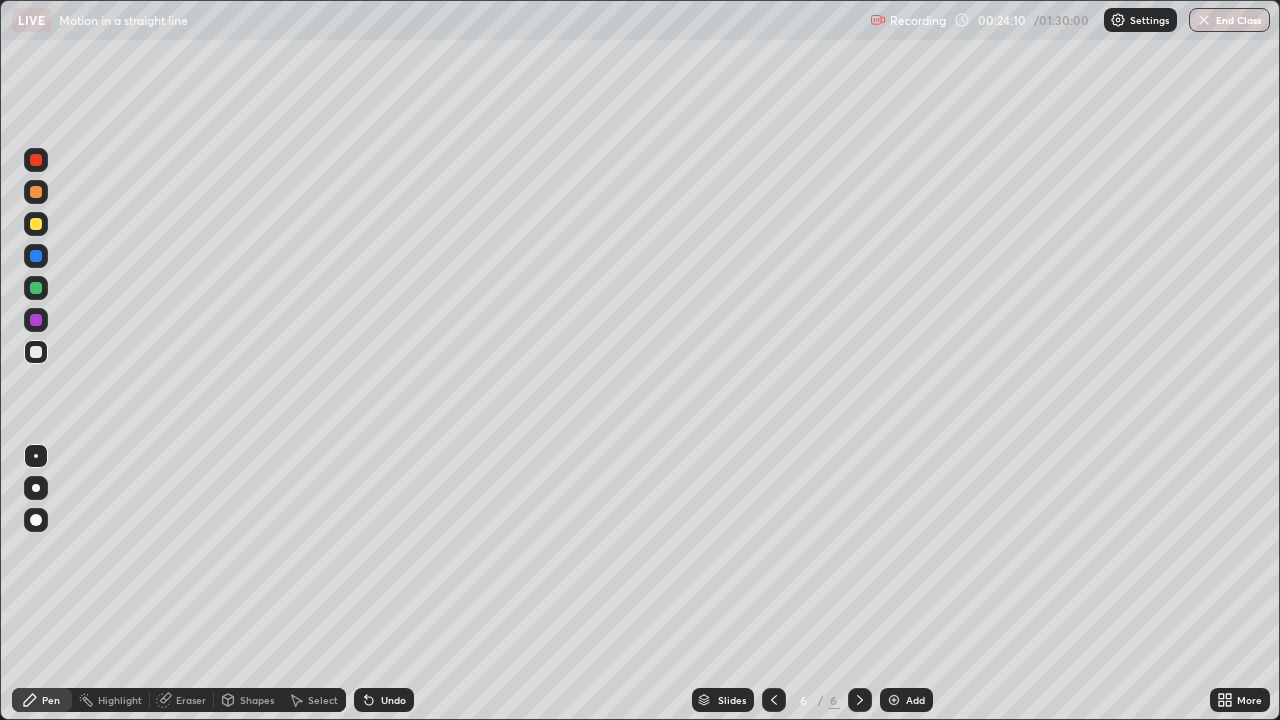 click at bounding box center [36, 192] 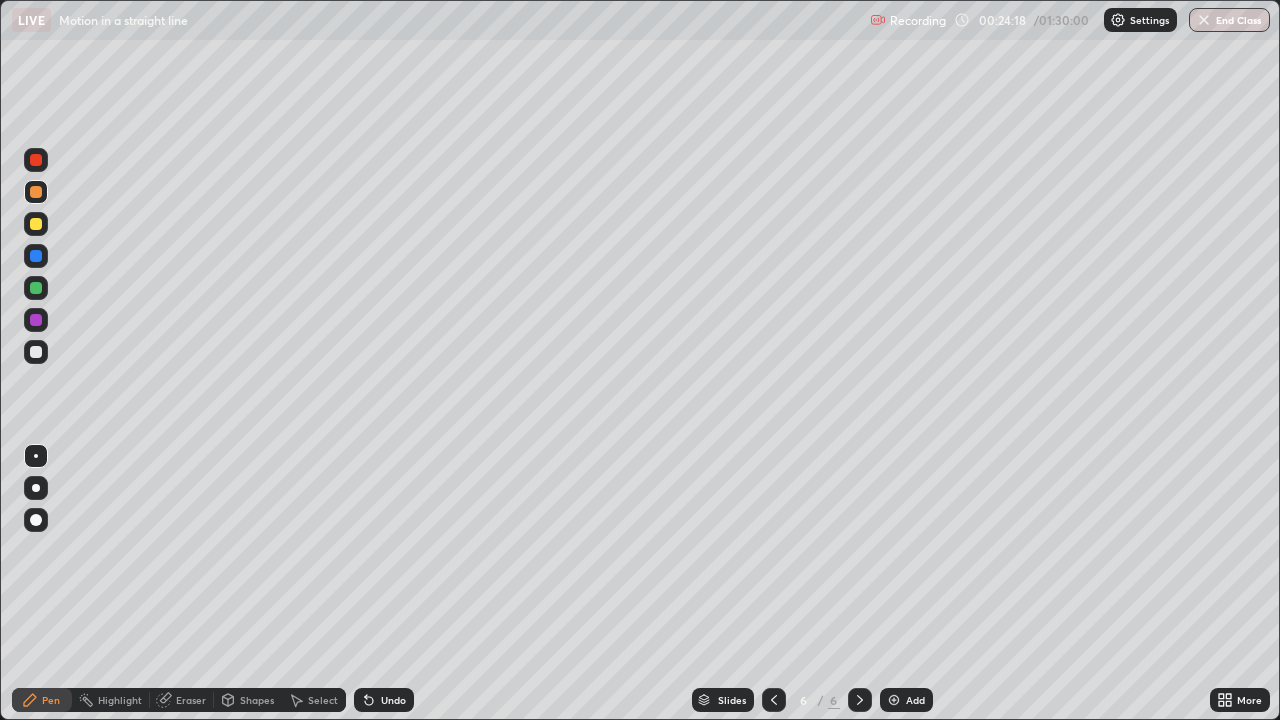 click on "Undo" at bounding box center (393, 700) 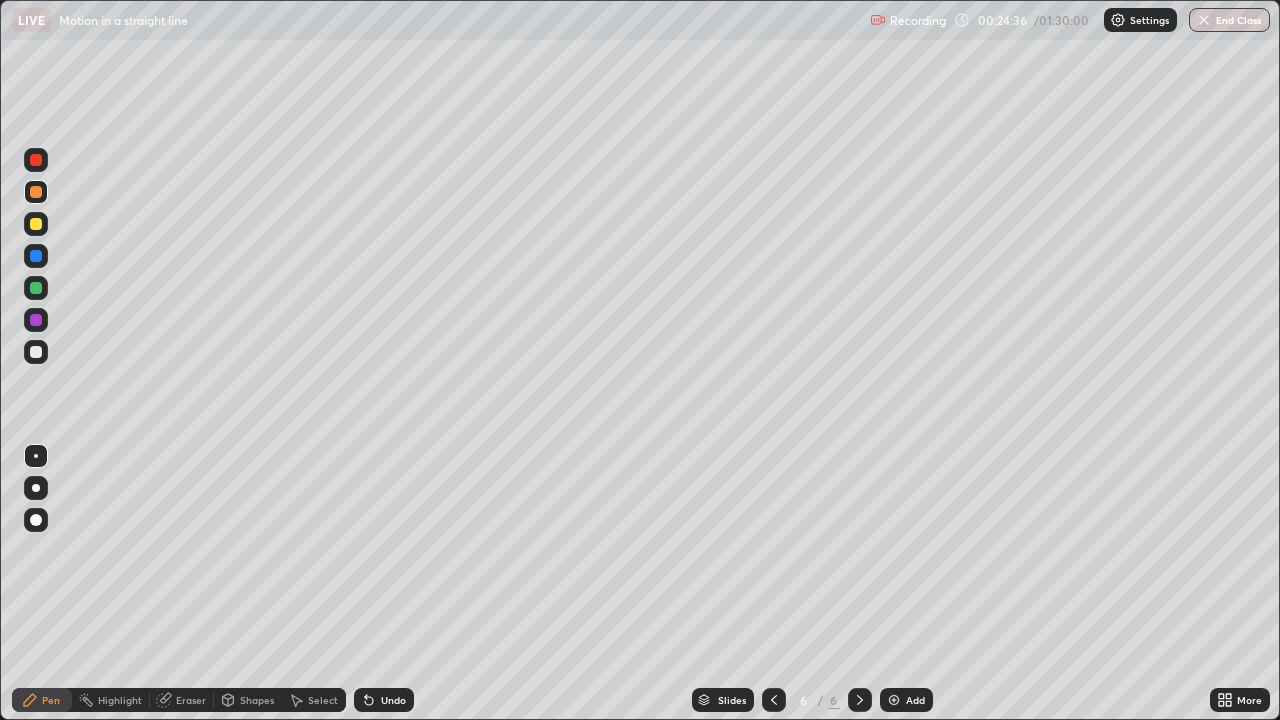 click at bounding box center (36, 352) 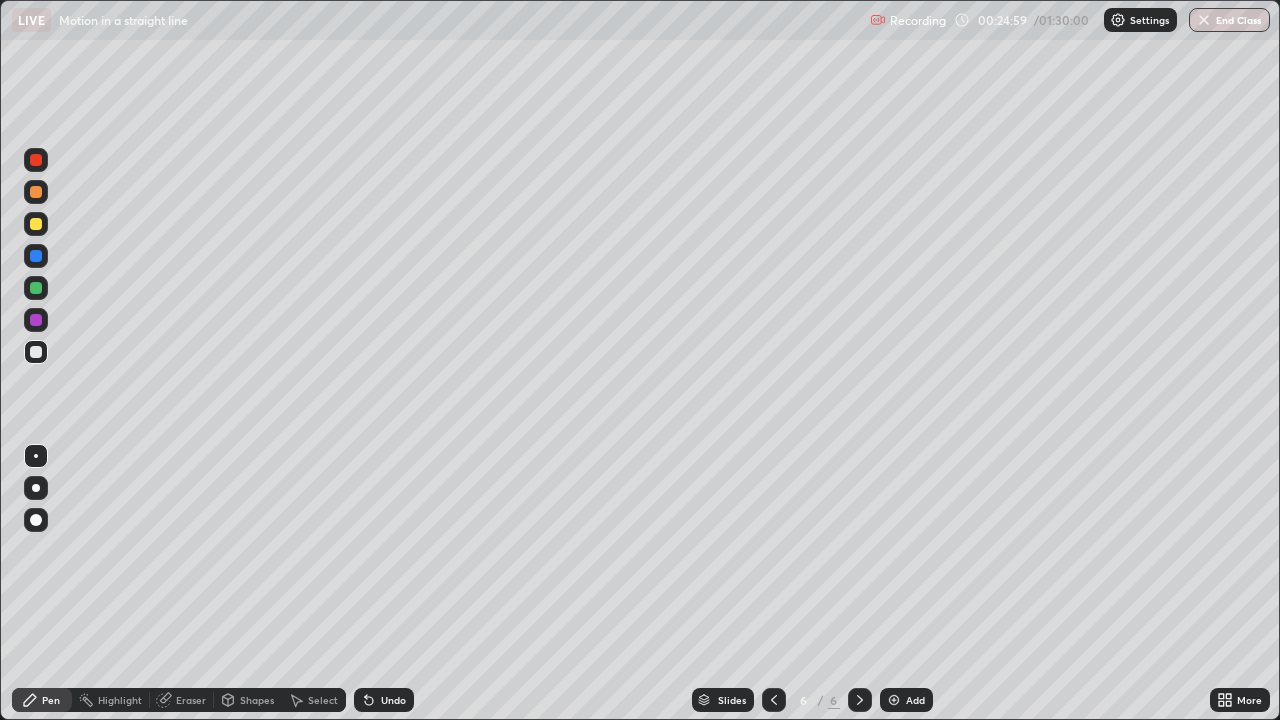 click at bounding box center (36, 192) 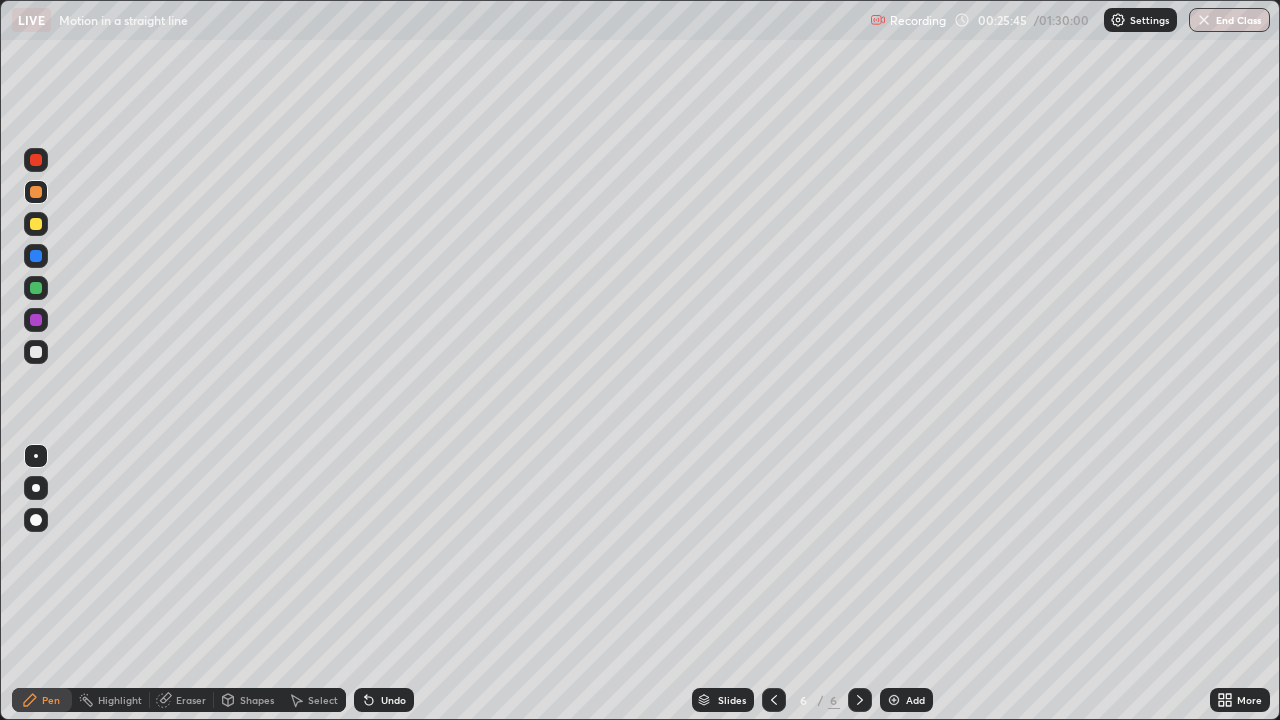 click at bounding box center [36, 320] 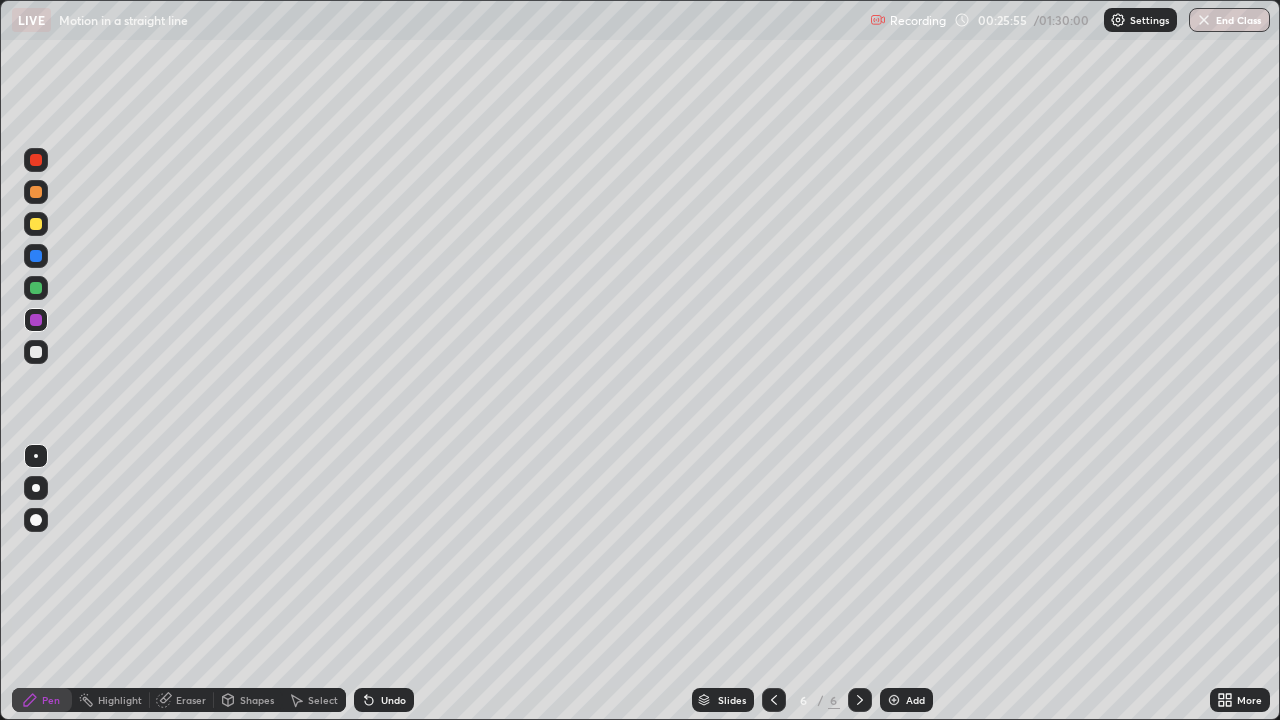 click at bounding box center (36, 352) 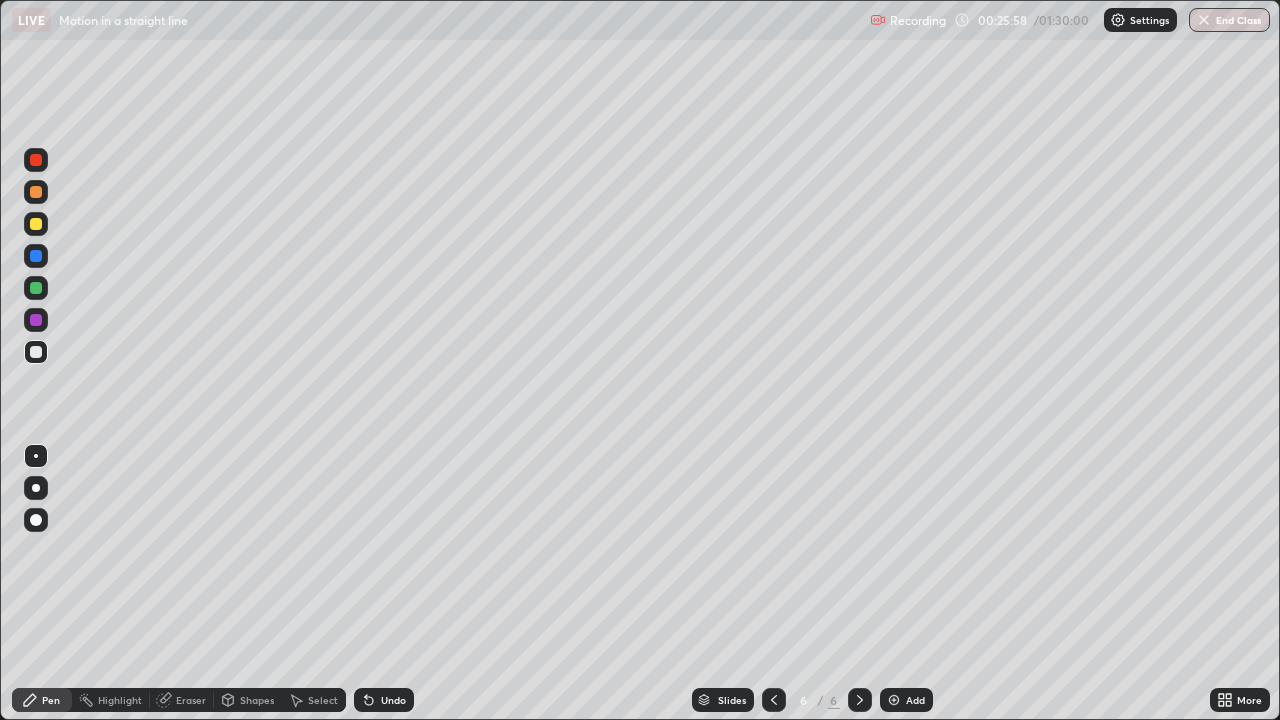 click at bounding box center [36, 256] 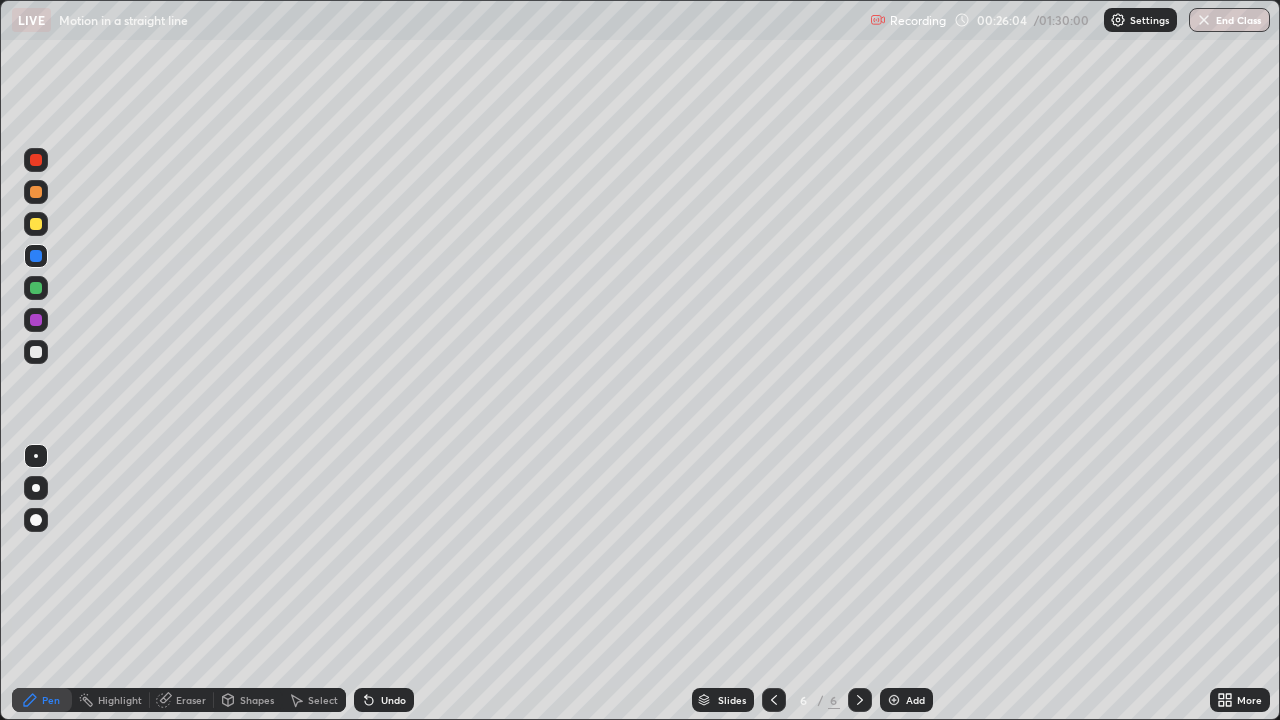 click at bounding box center (36, 560) 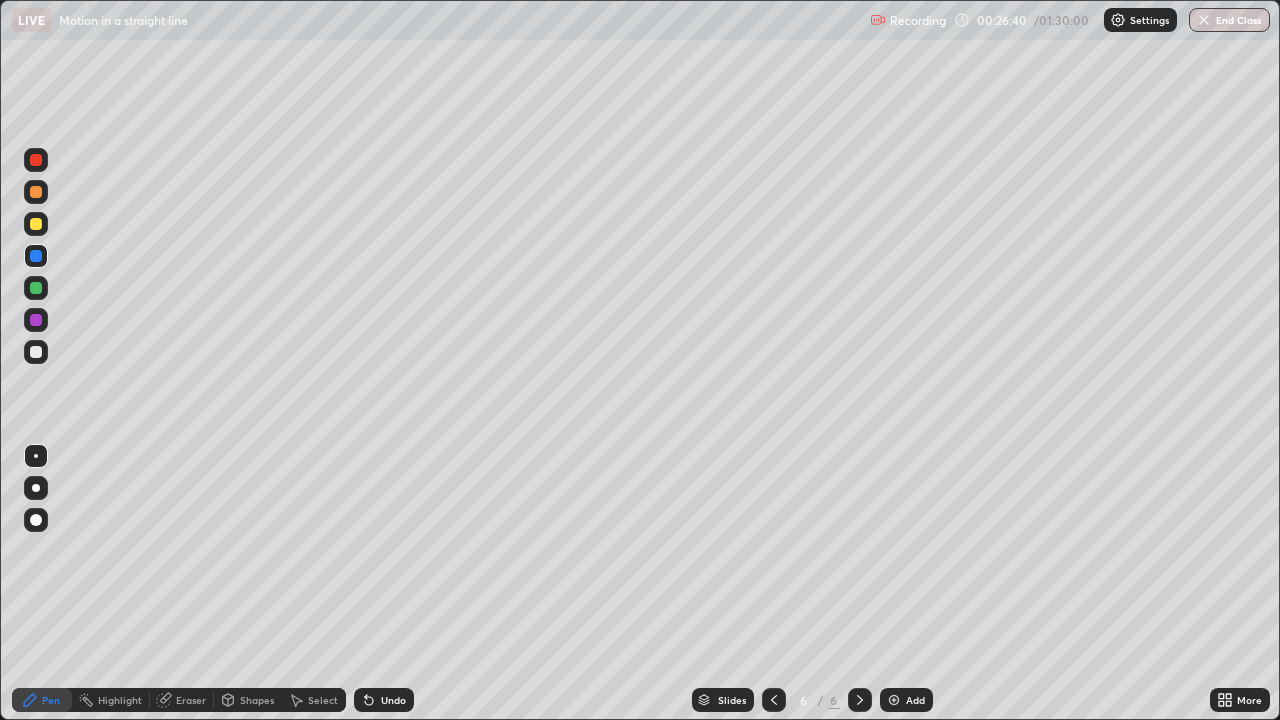 click at bounding box center [36, 352] 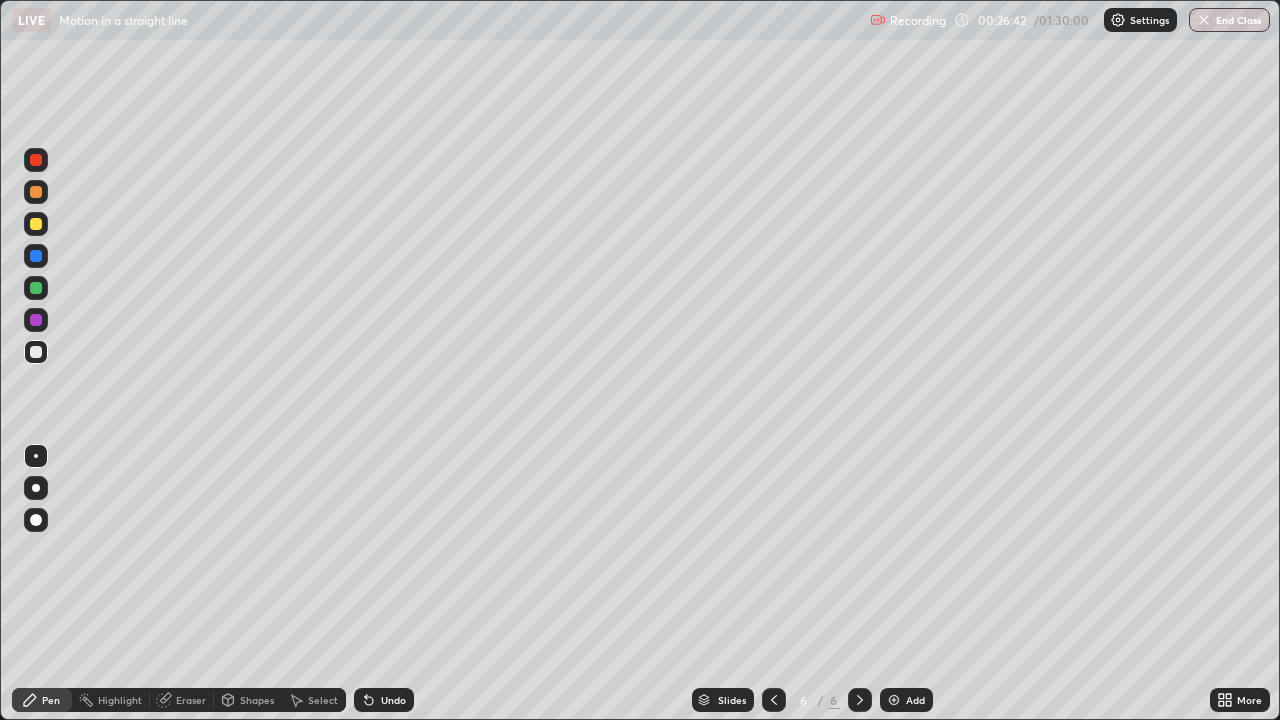 click at bounding box center (36, 192) 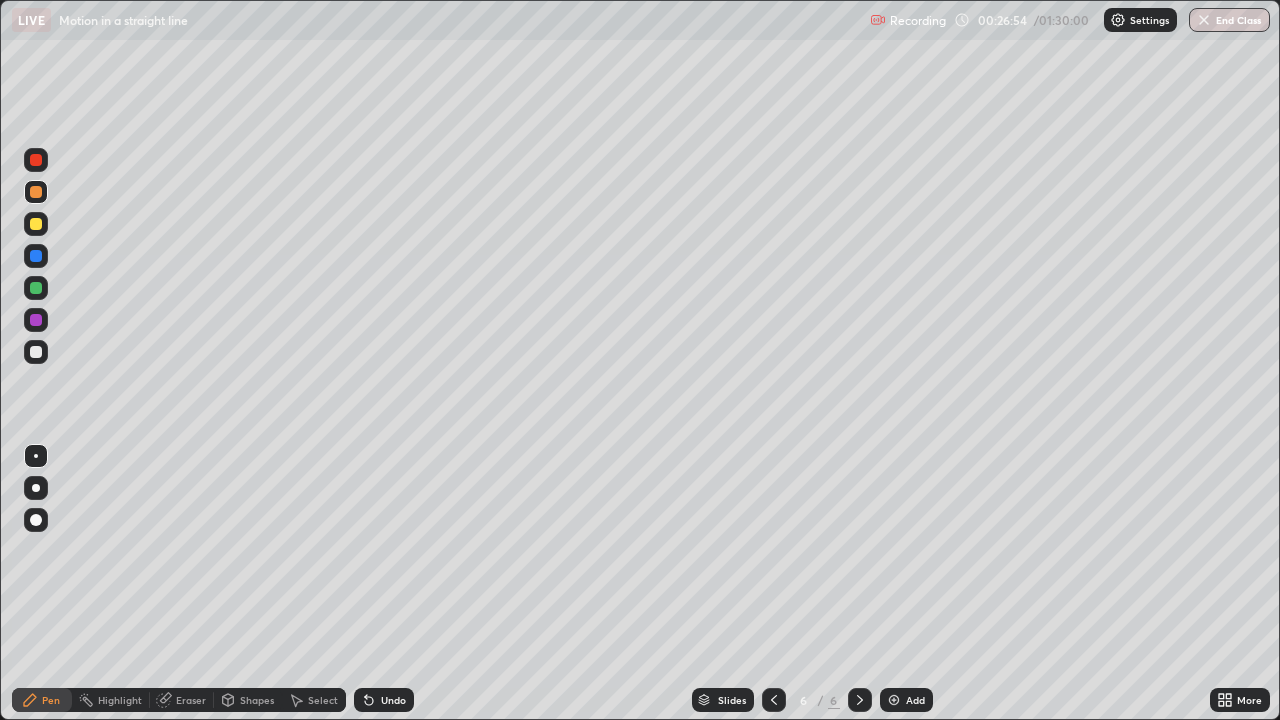 click at bounding box center (36, 288) 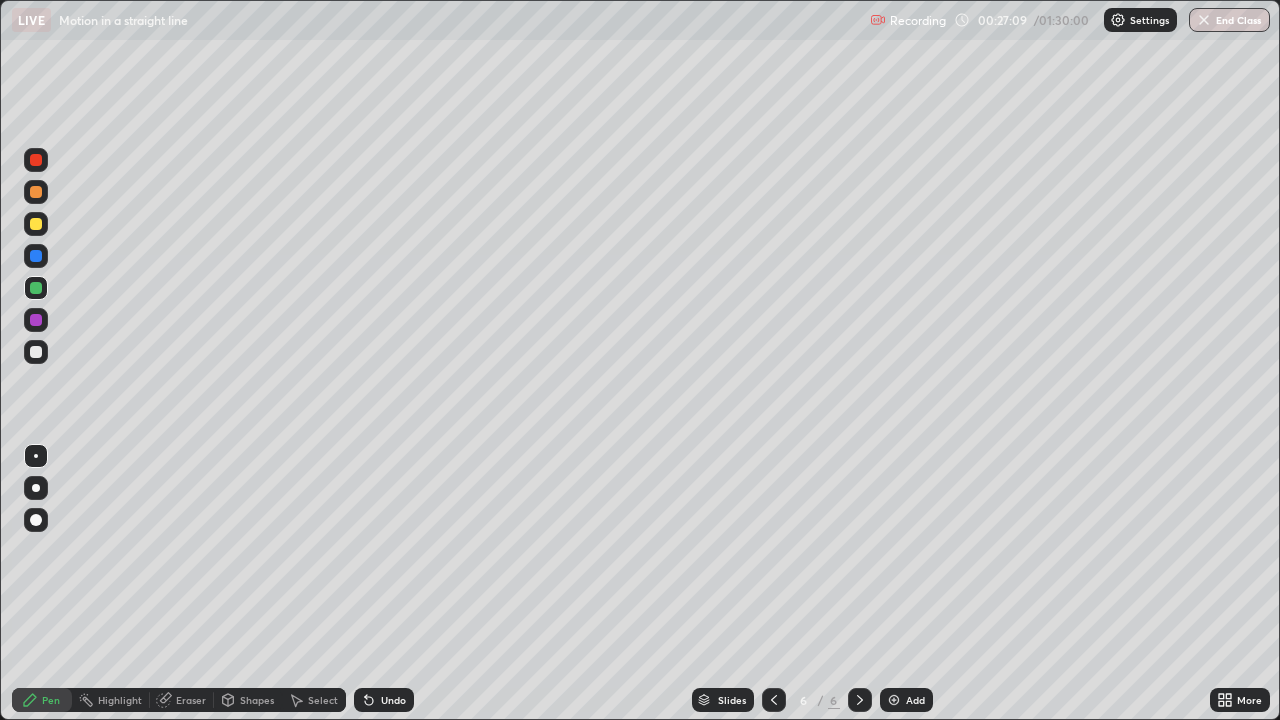 click on "Undo" at bounding box center [393, 700] 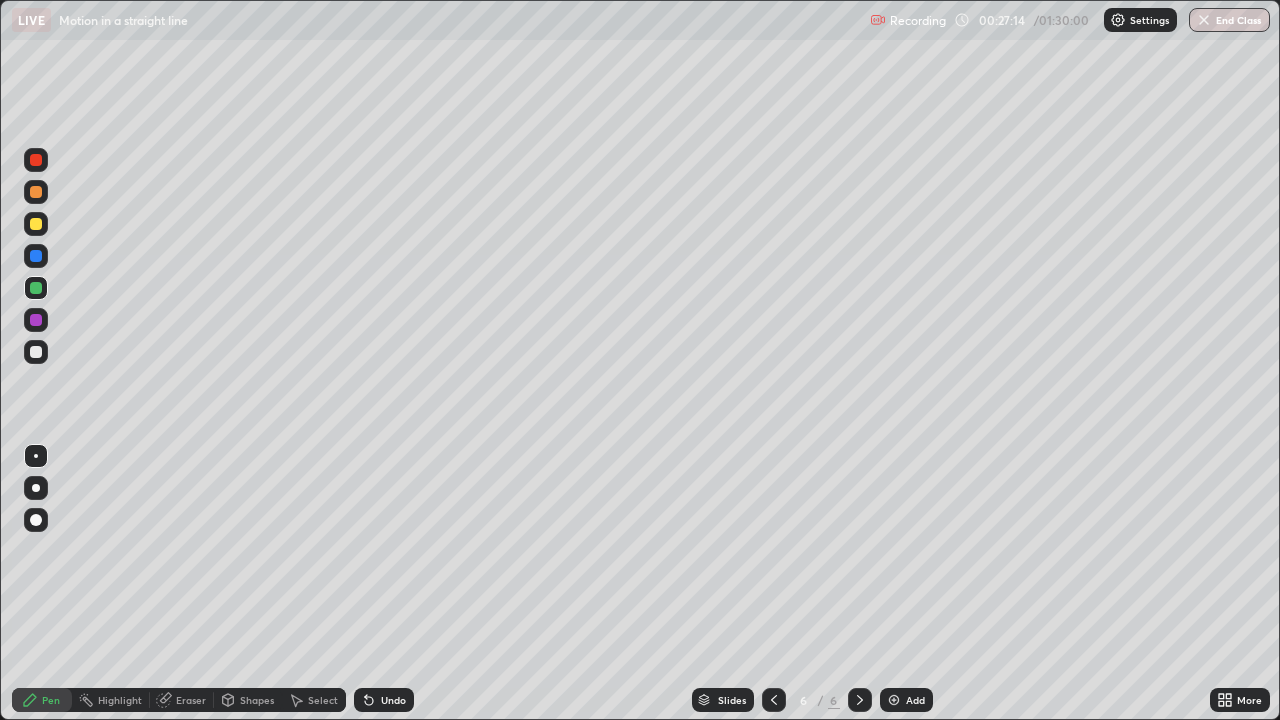 click at bounding box center [36, 192] 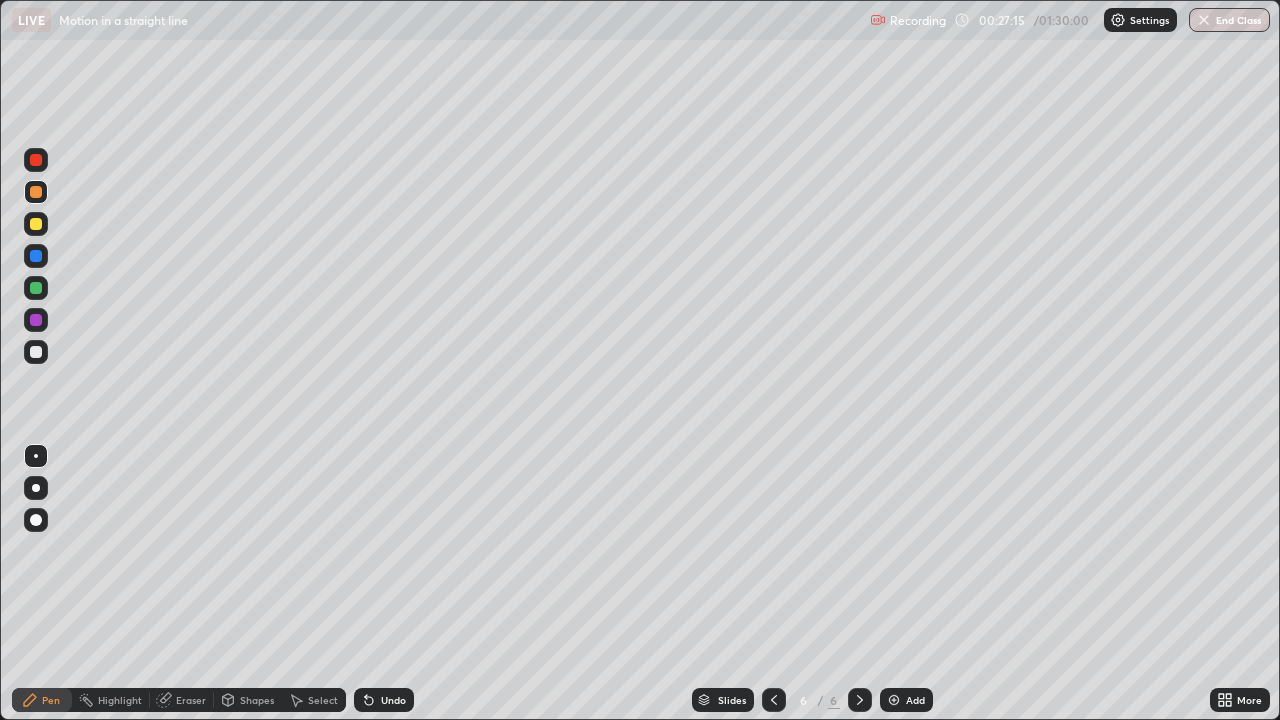 click at bounding box center (36, 160) 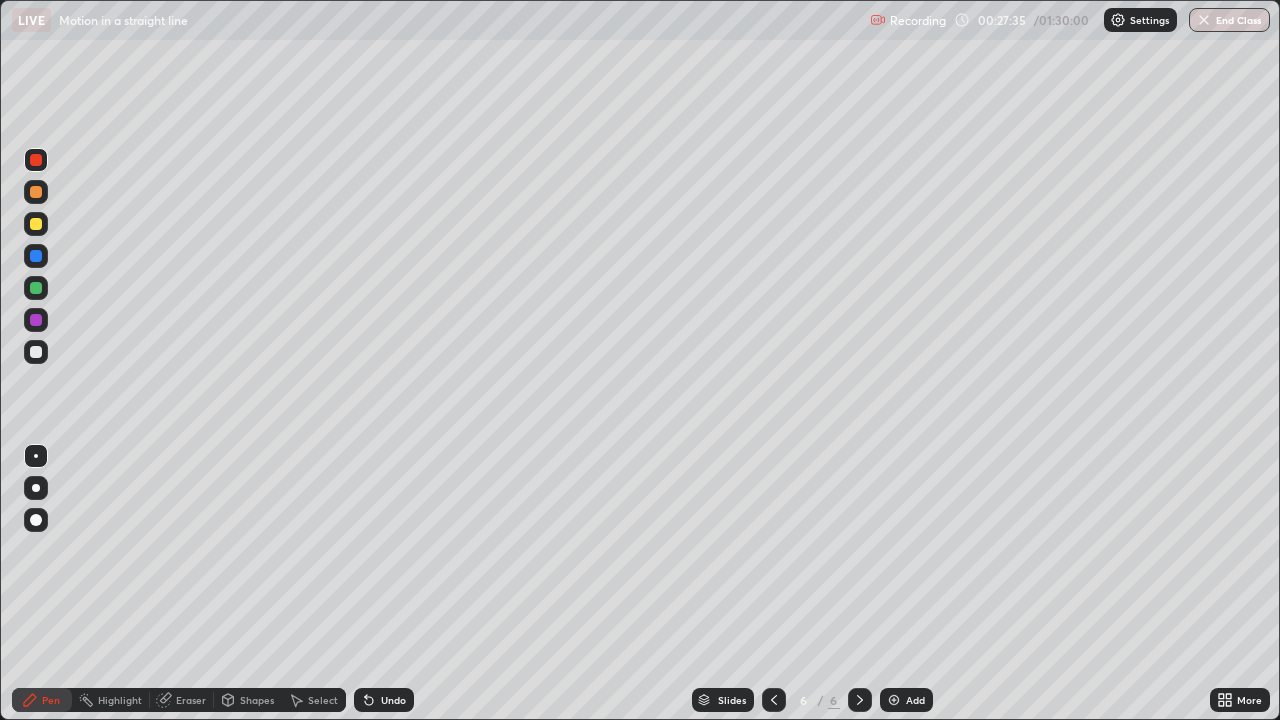 click at bounding box center (36, 224) 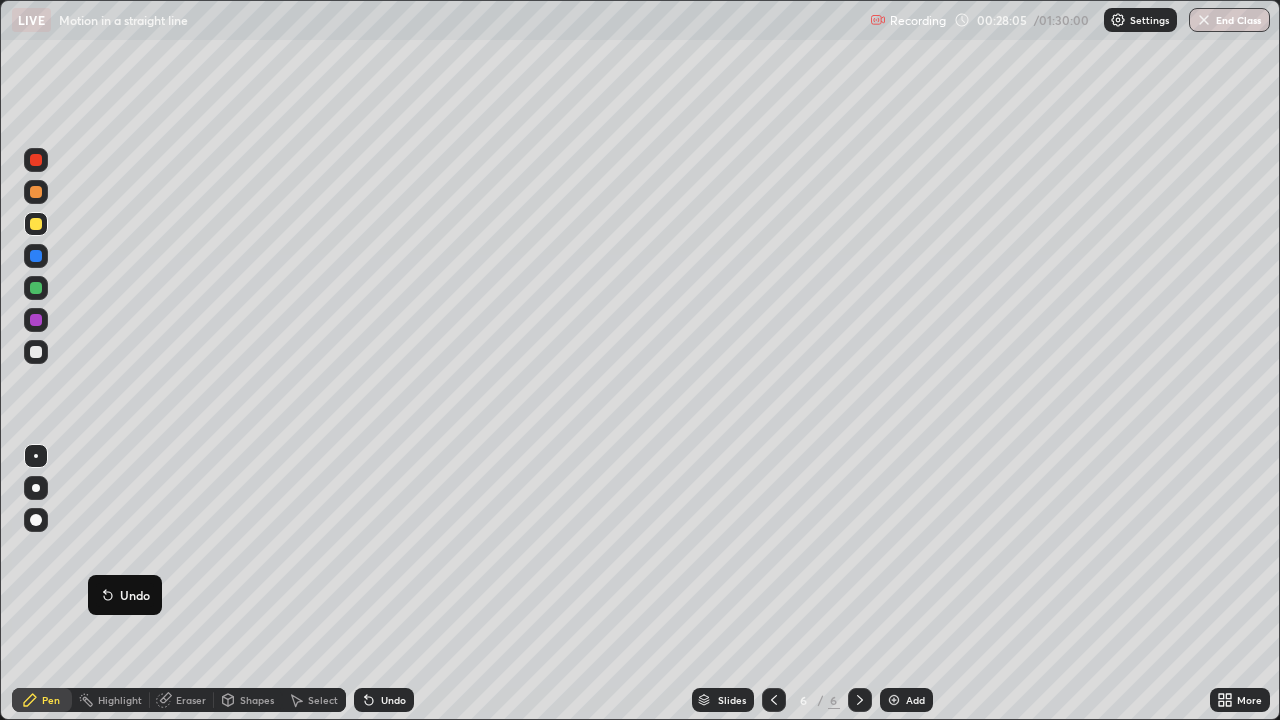 click at bounding box center (36, 160) 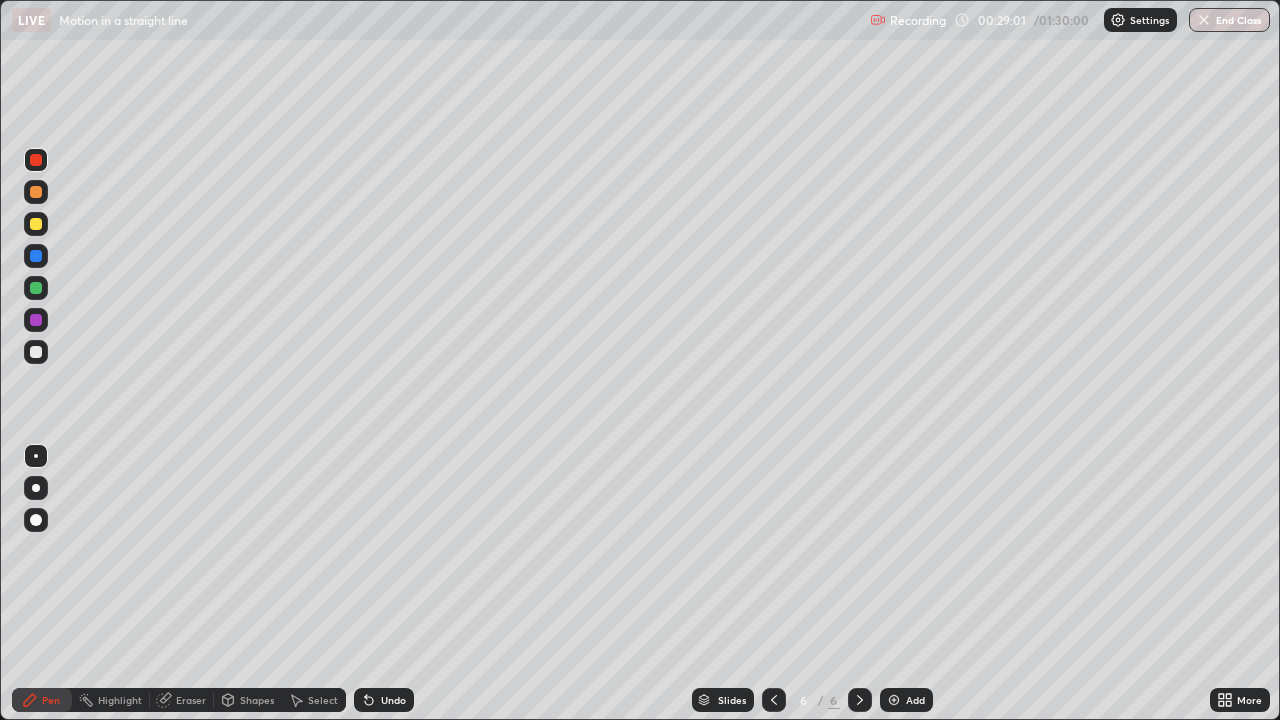 click on "6 / 6" at bounding box center [817, 700] 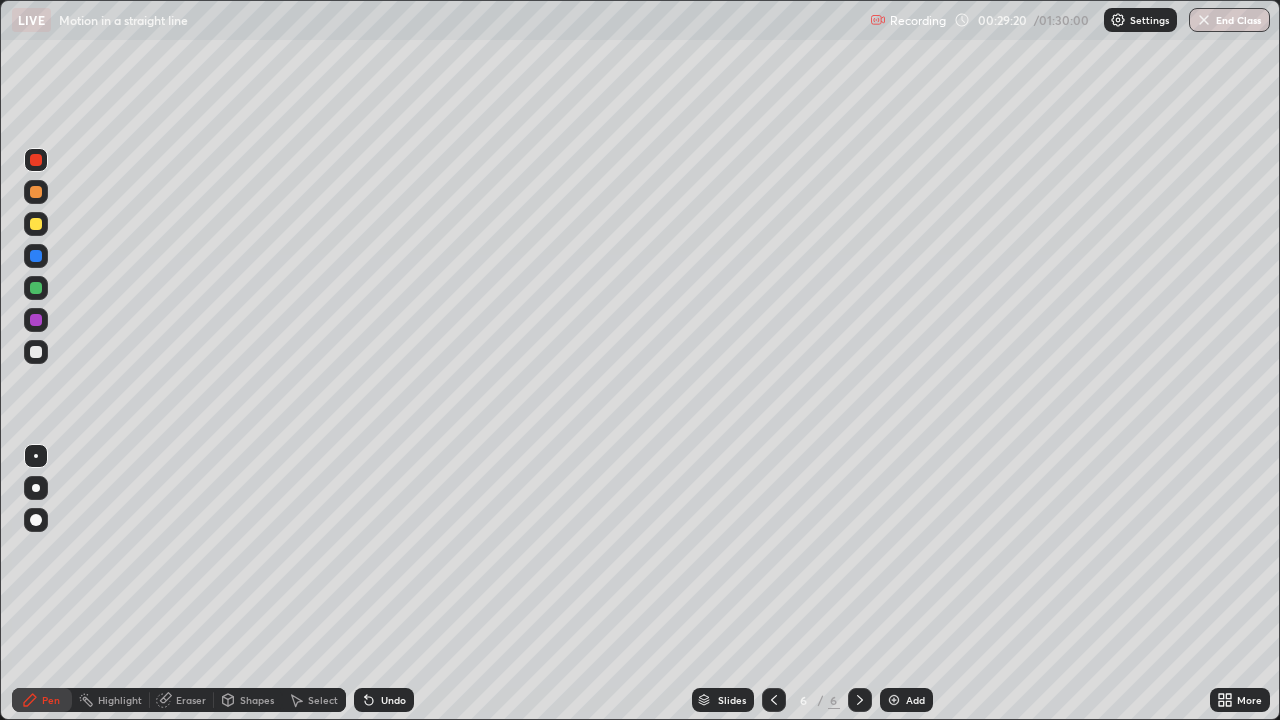 click on "Eraser" at bounding box center [191, 700] 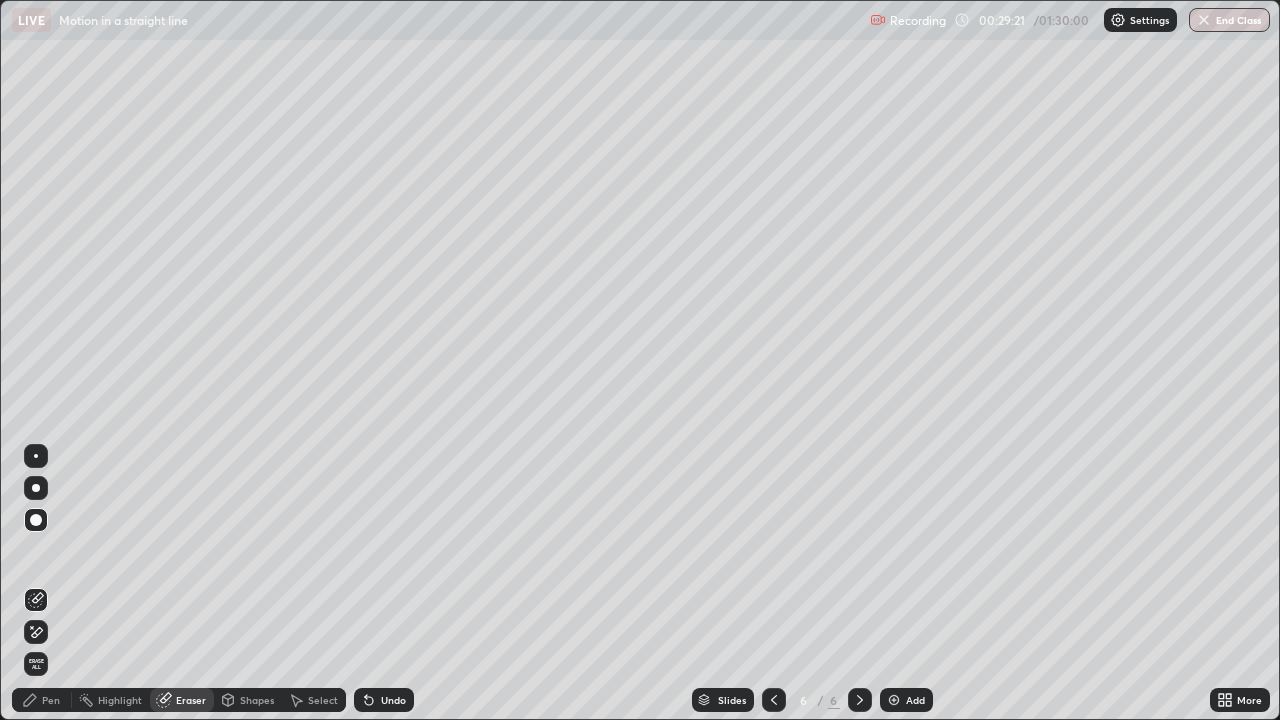click on "Pen" at bounding box center (42, 700) 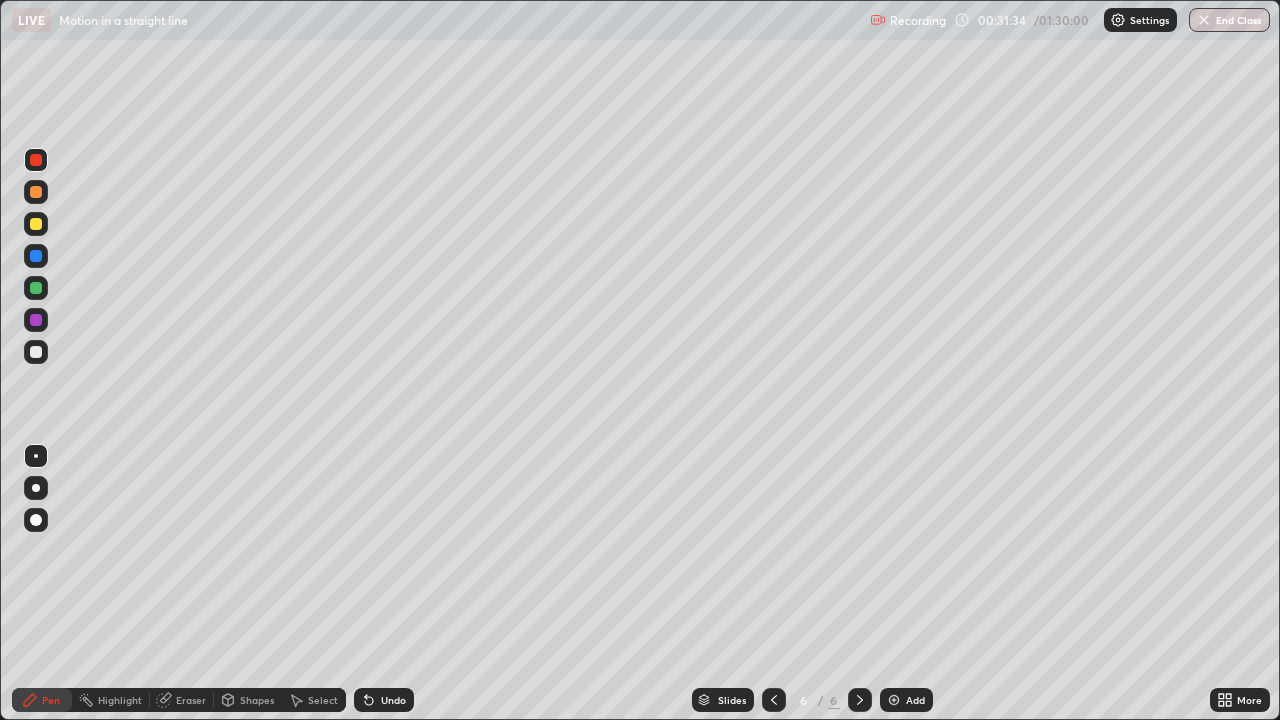 click at bounding box center (36, 192) 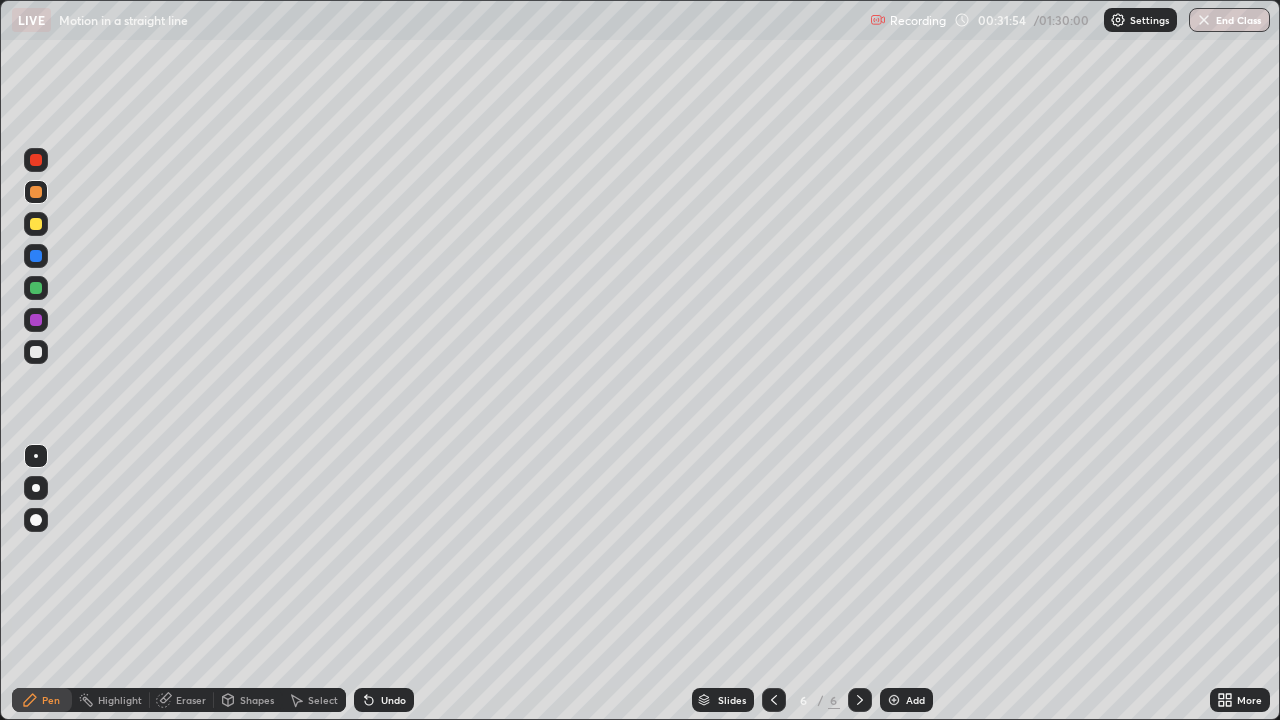 click at bounding box center (36, 352) 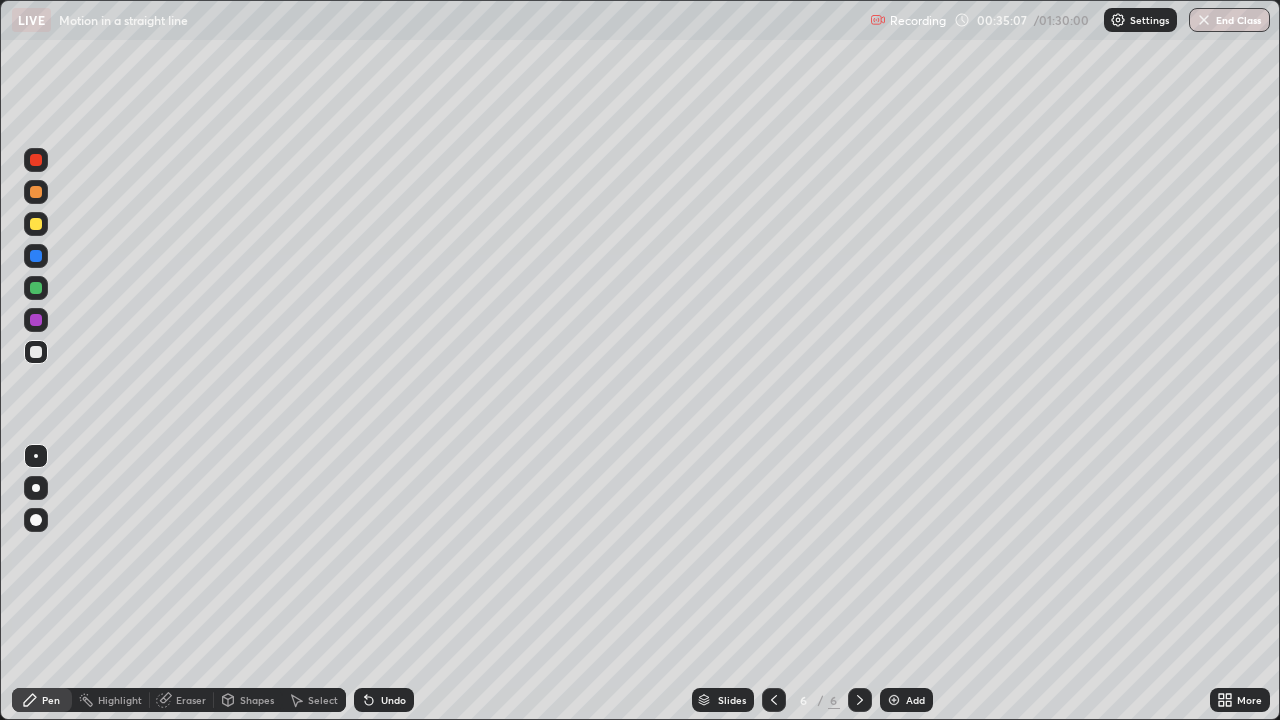 click on "Add" at bounding box center [906, 700] 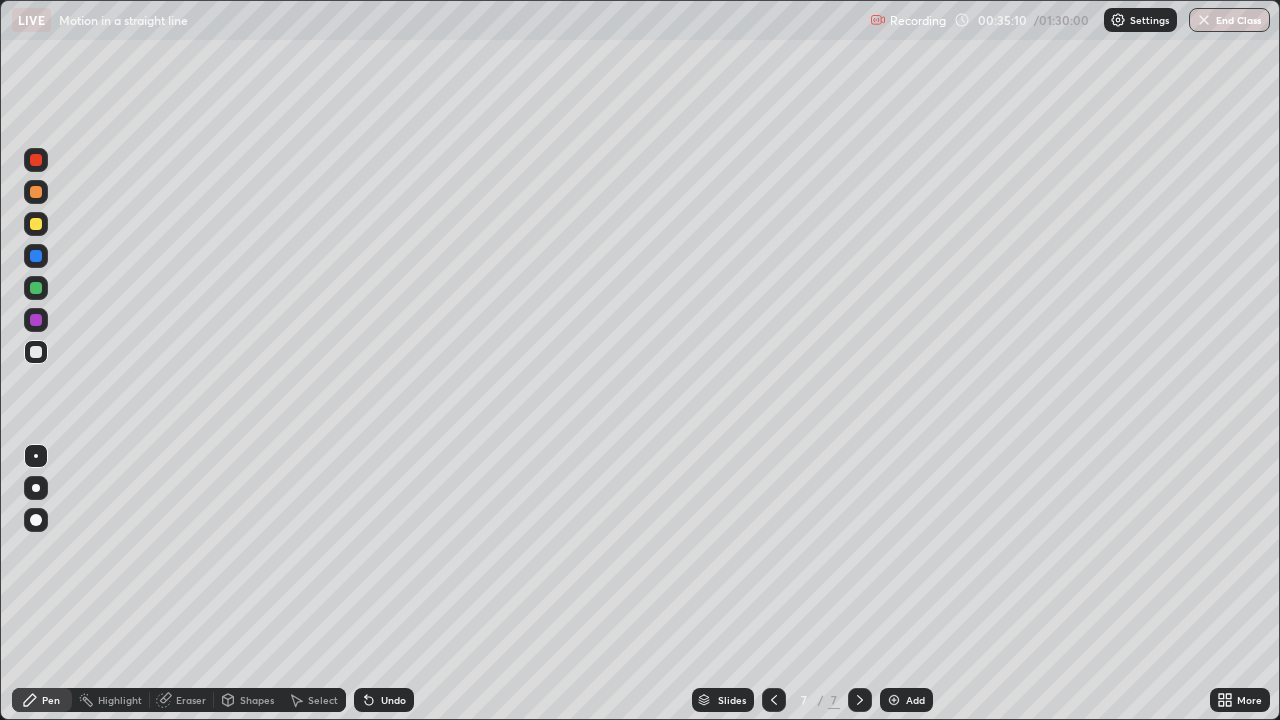 click at bounding box center [36, 192] 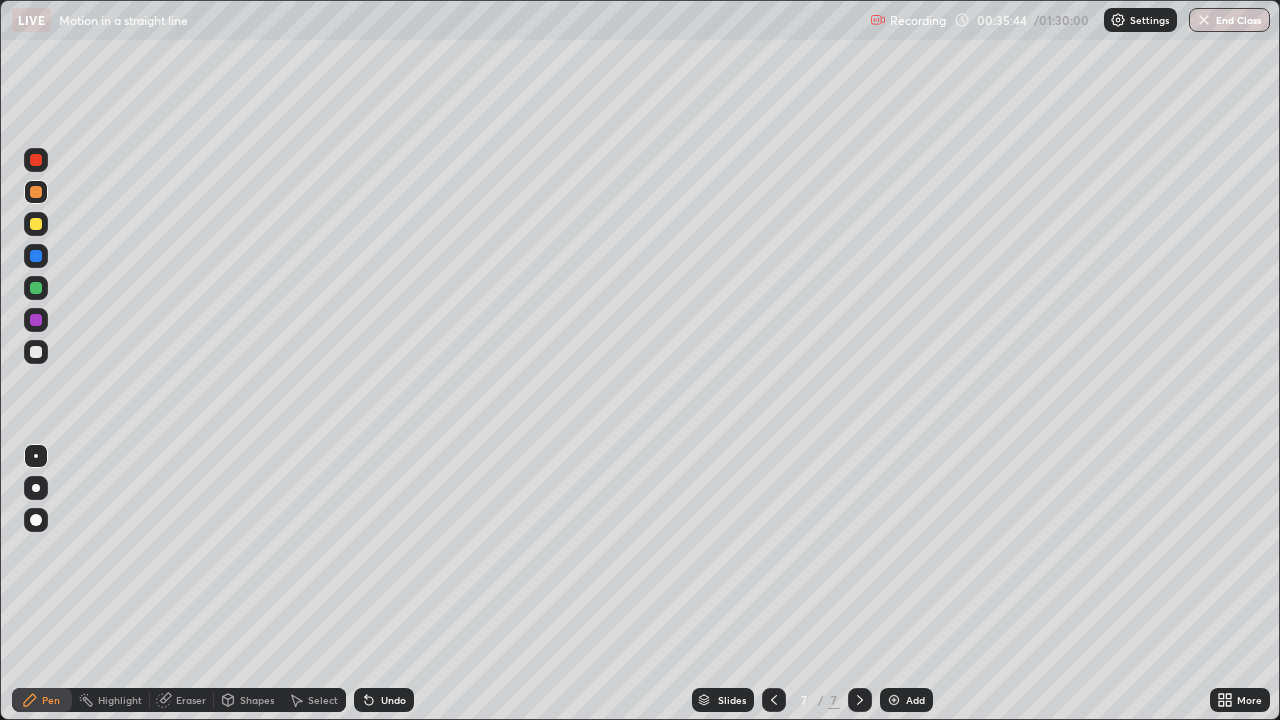 click at bounding box center (36, 192) 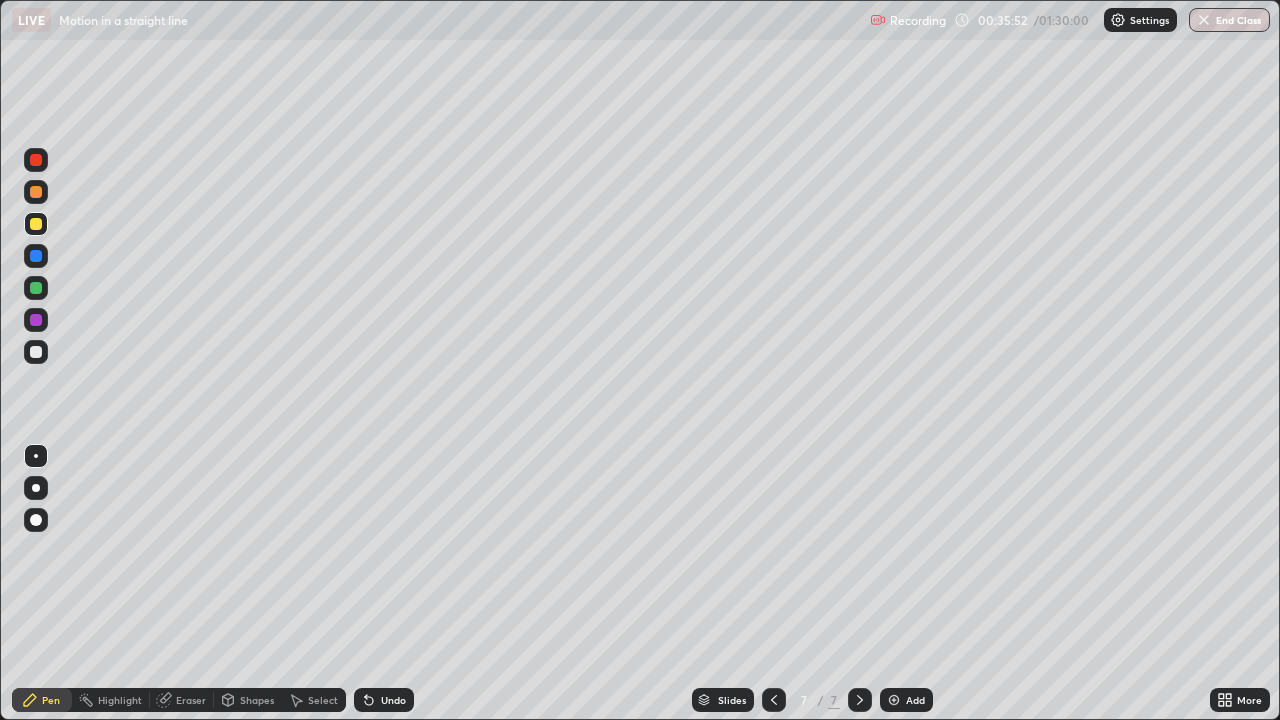 click at bounding box center (36, 192) 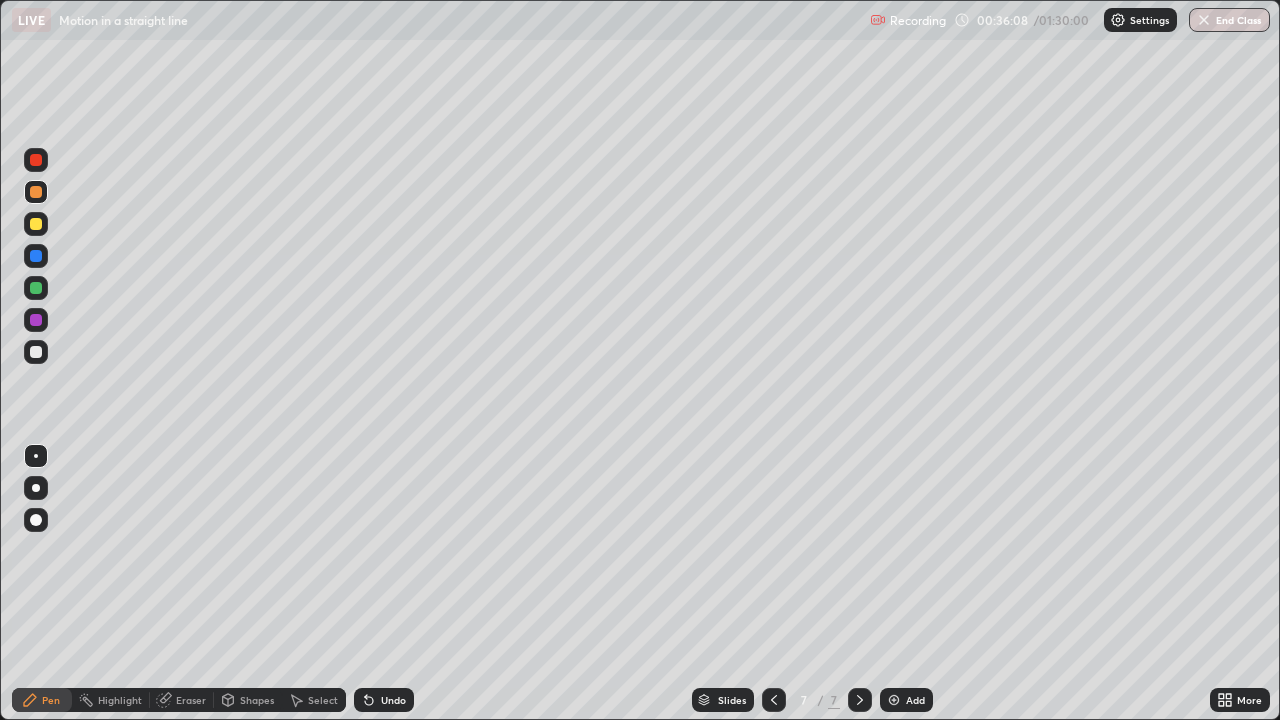 click at bounding box center [36, 224] 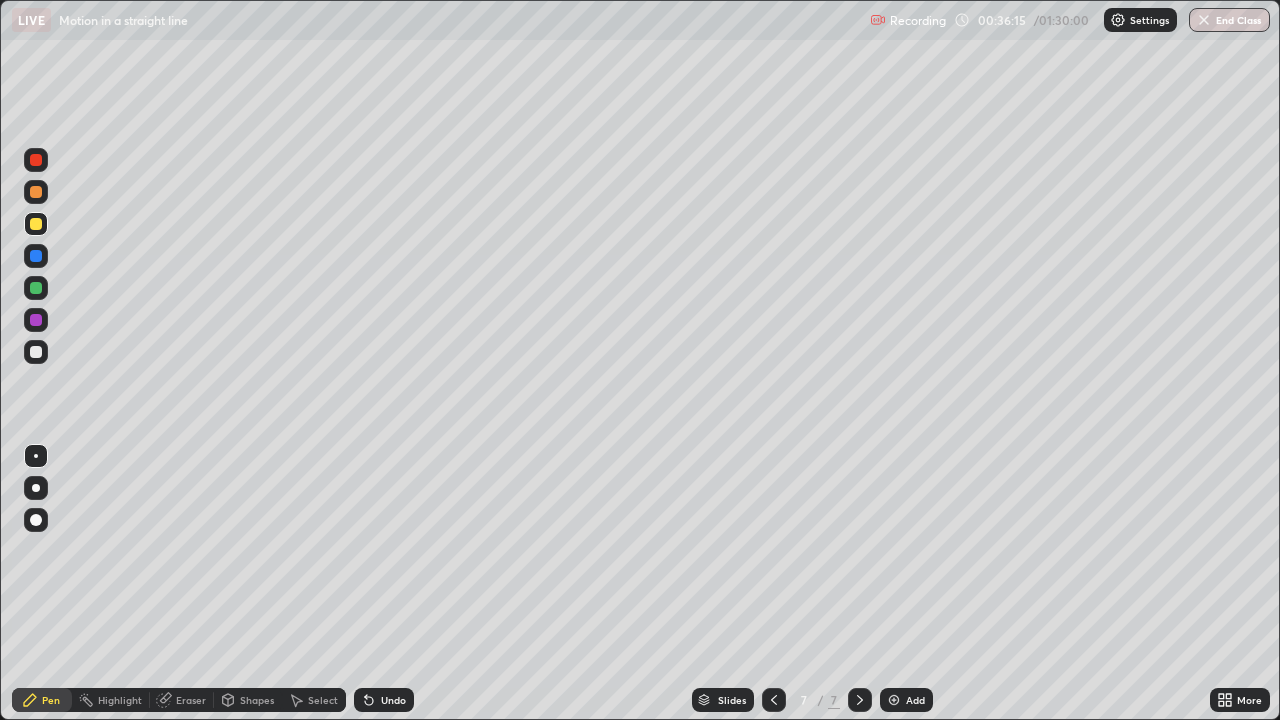 click at bounding box center (36, 352) 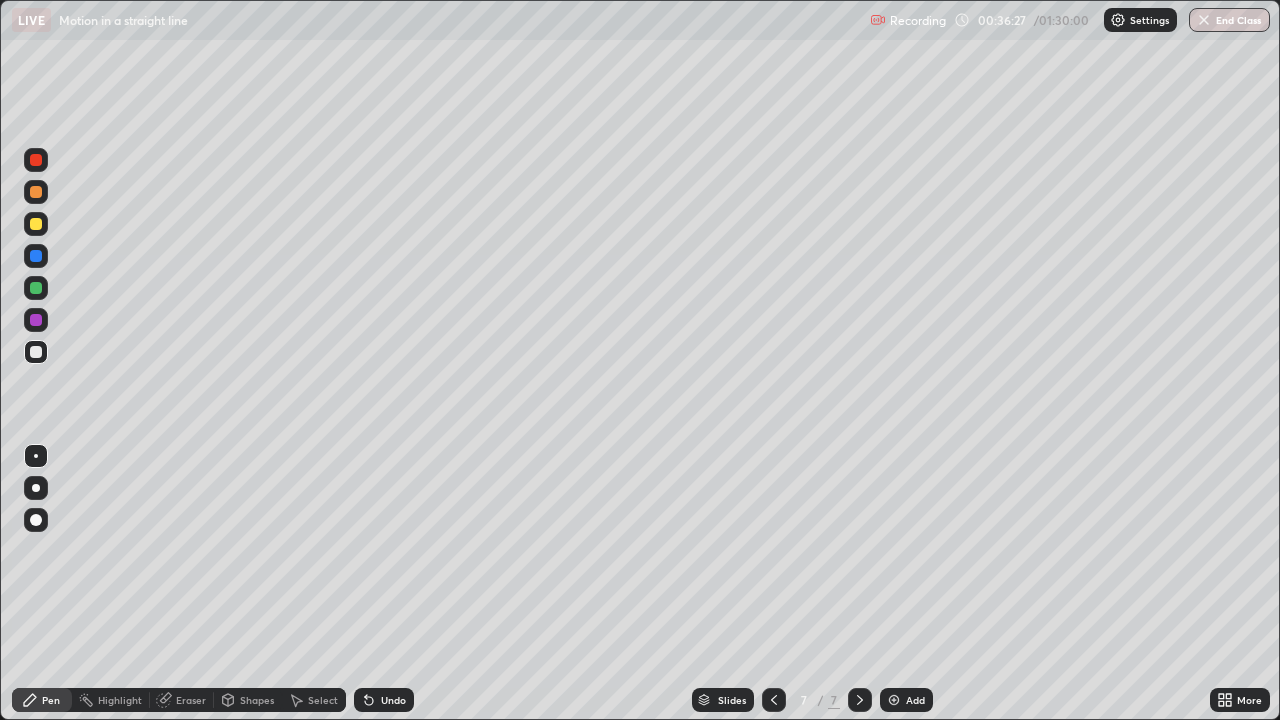 click on "Undo" at bounding box center [393, 700] 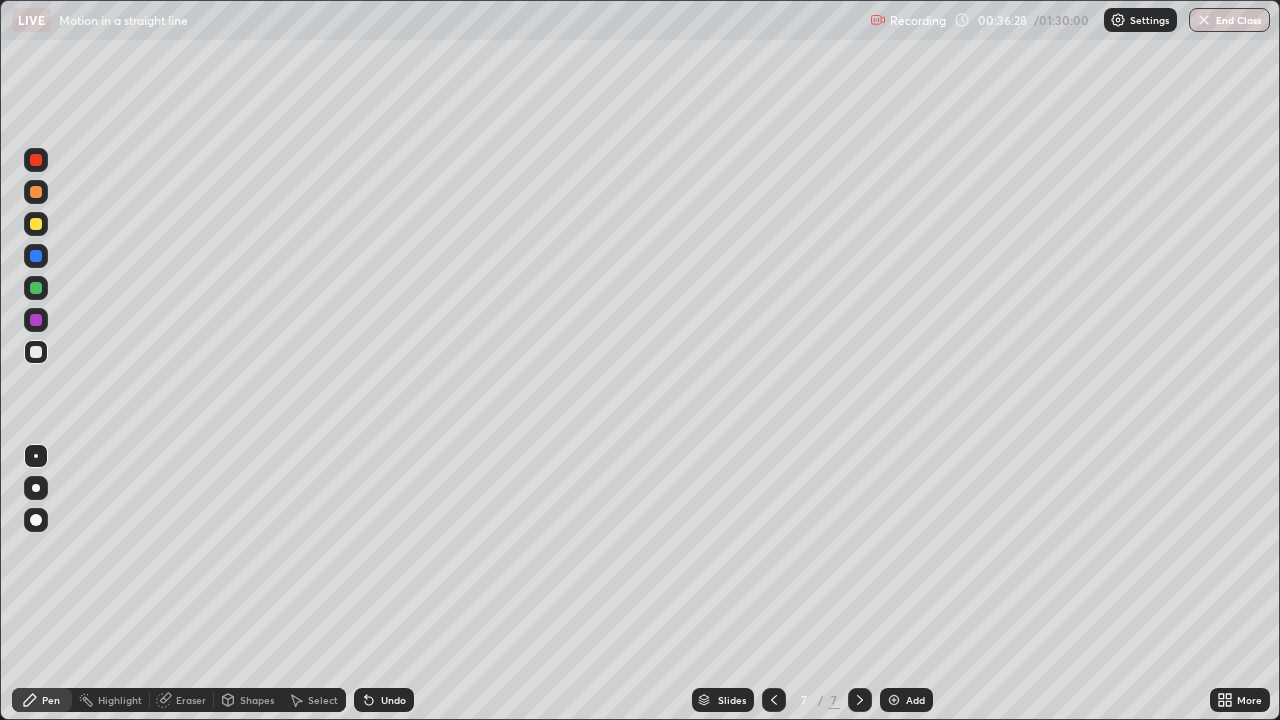 click on "Undo" at bounding box center [384, 700] 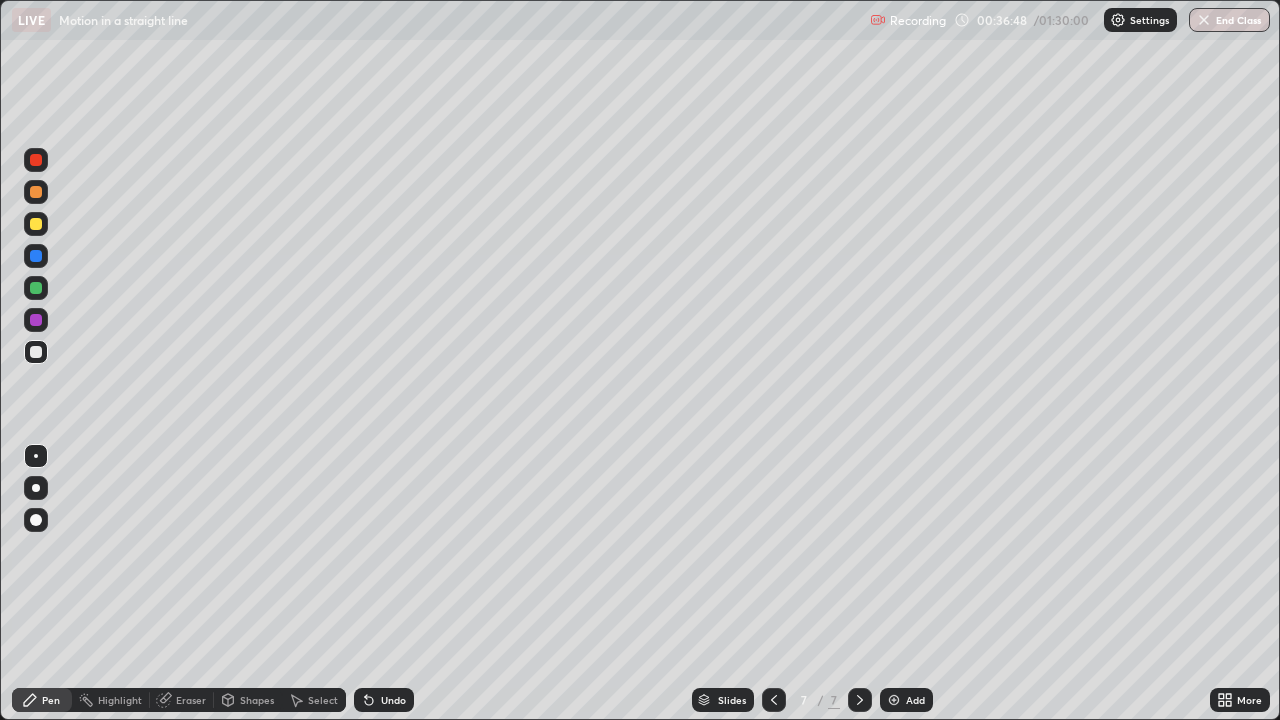 click on "Undo" at bounding box center [393, 700] 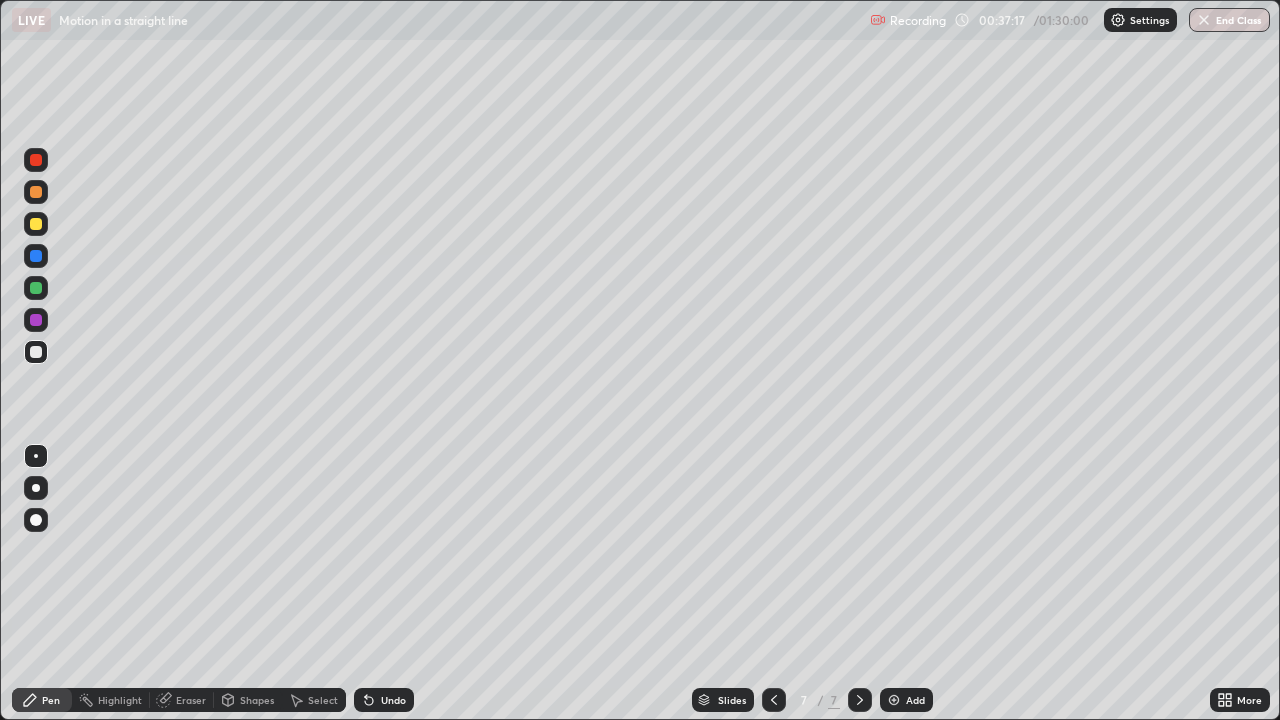 click at bounding box center (36, 352) 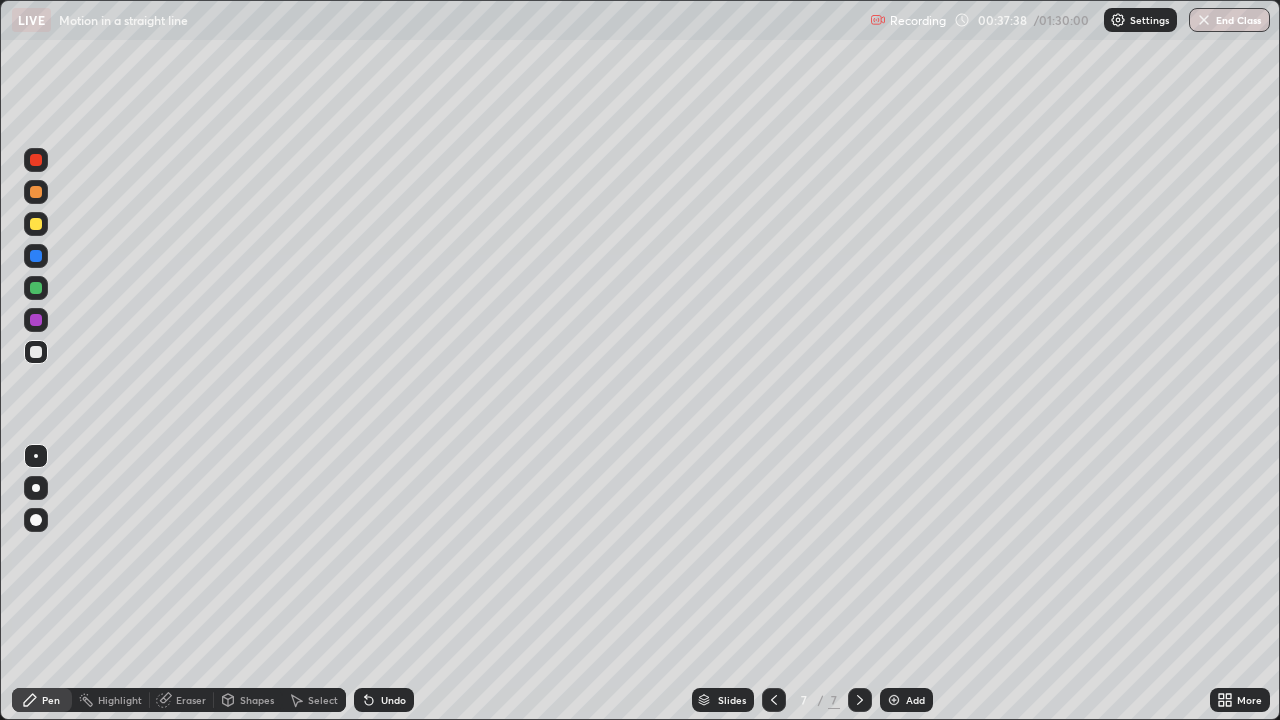 click at bounding box center [36, 352] 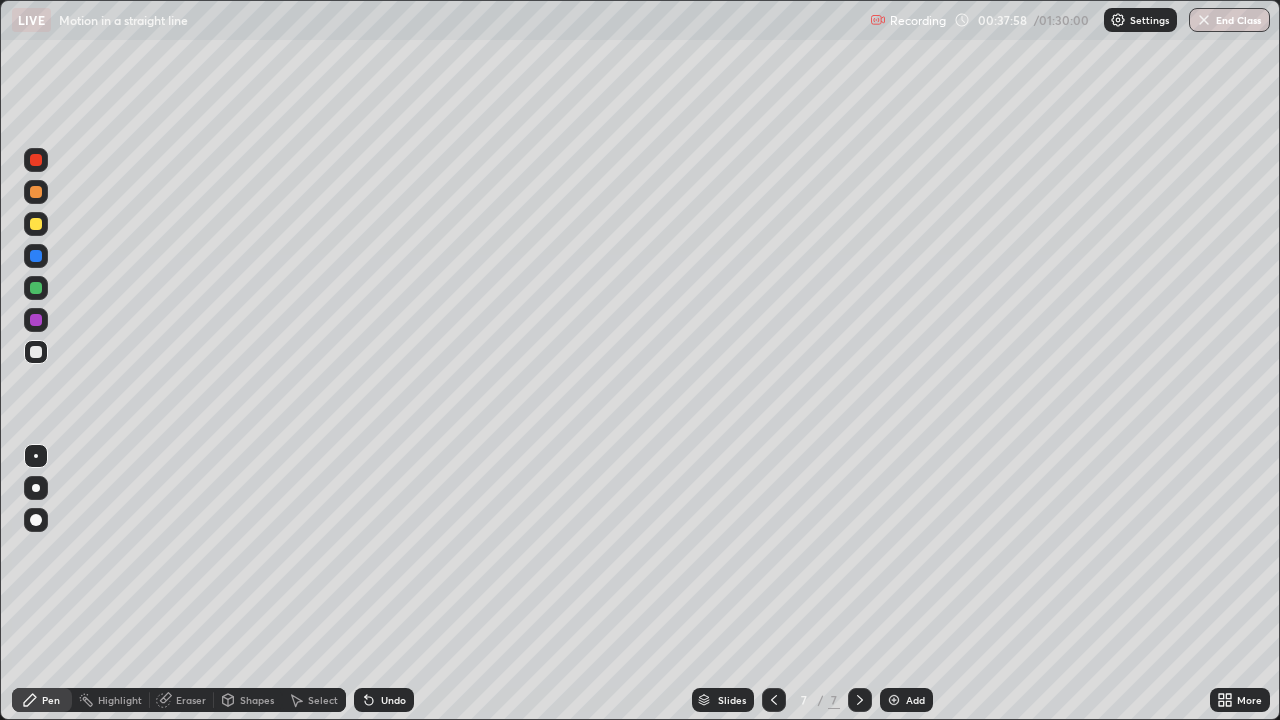 click at bounding box center (36, 224) 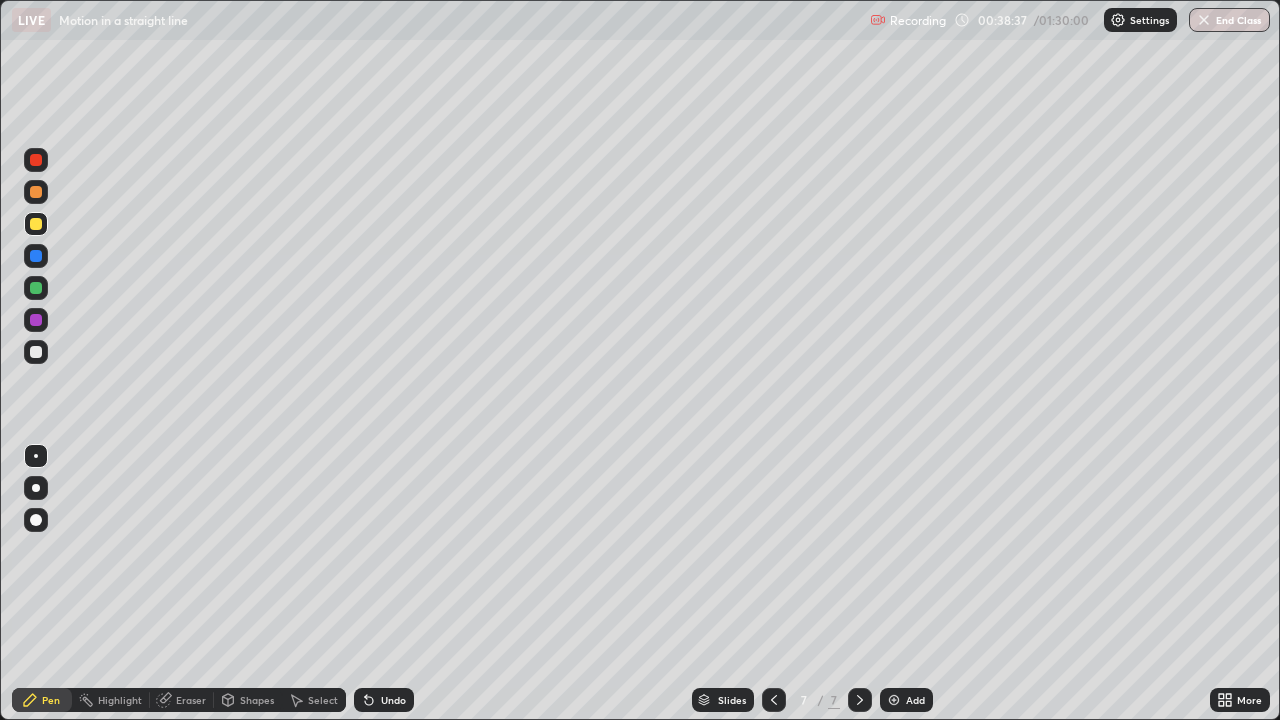 click at bounding box center (36, 352) 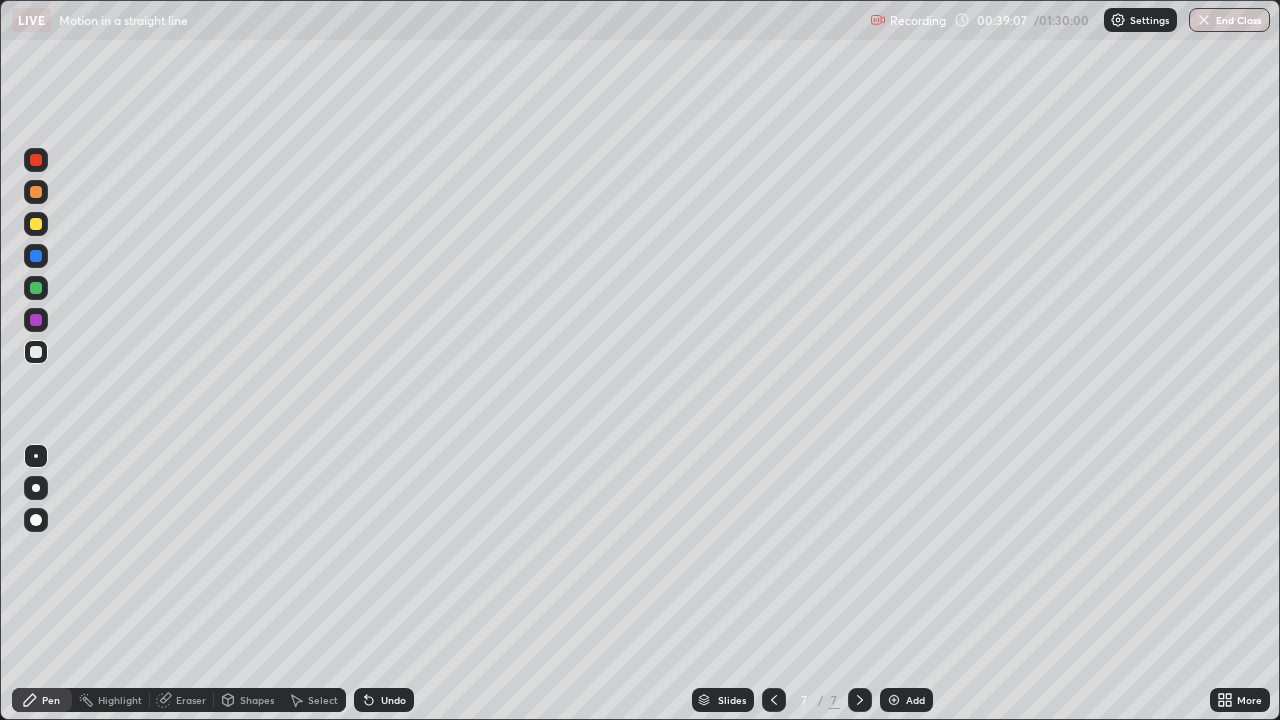 click at bounding box center (36, 160) 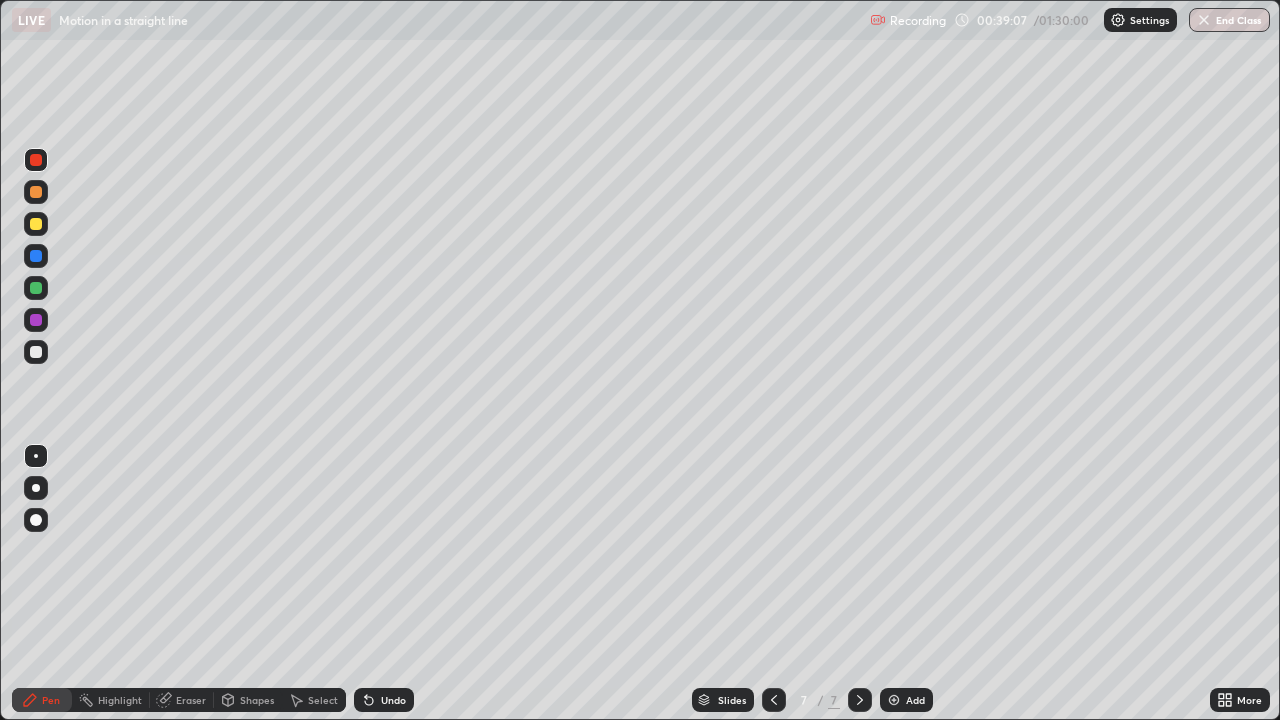 click at bounding box center [36, 160] 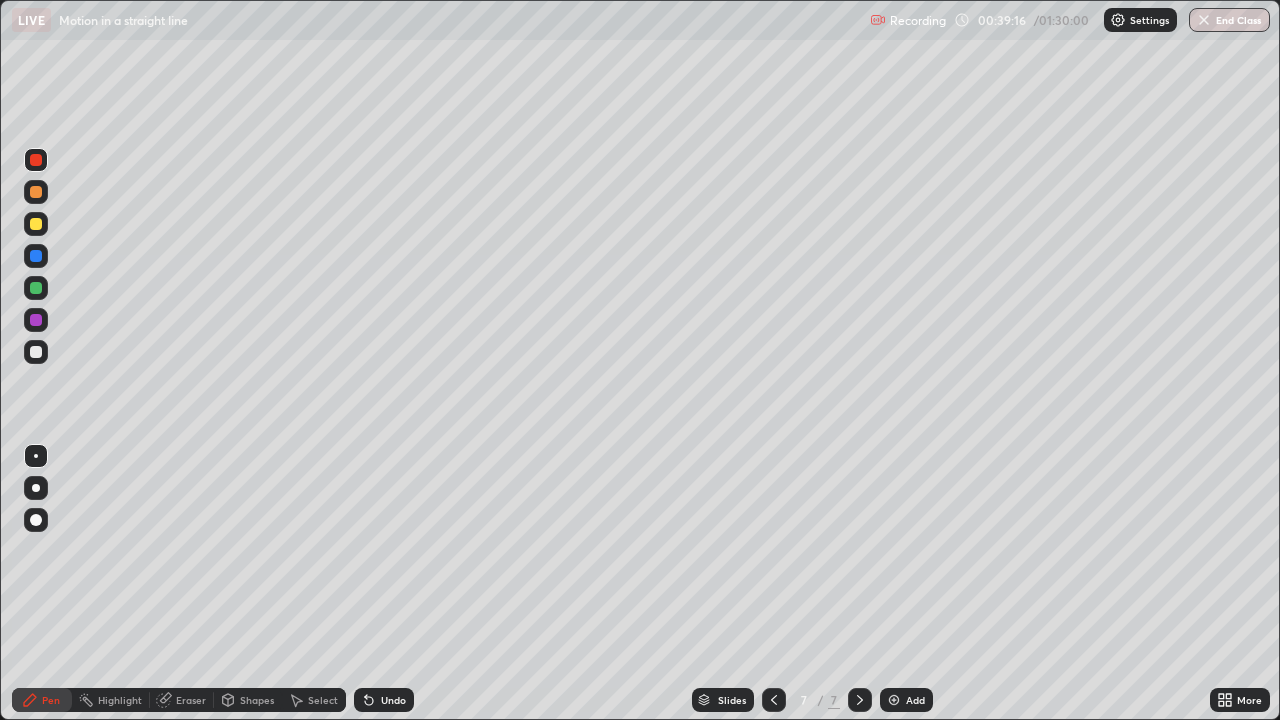 click at bounding box center [36, 352] 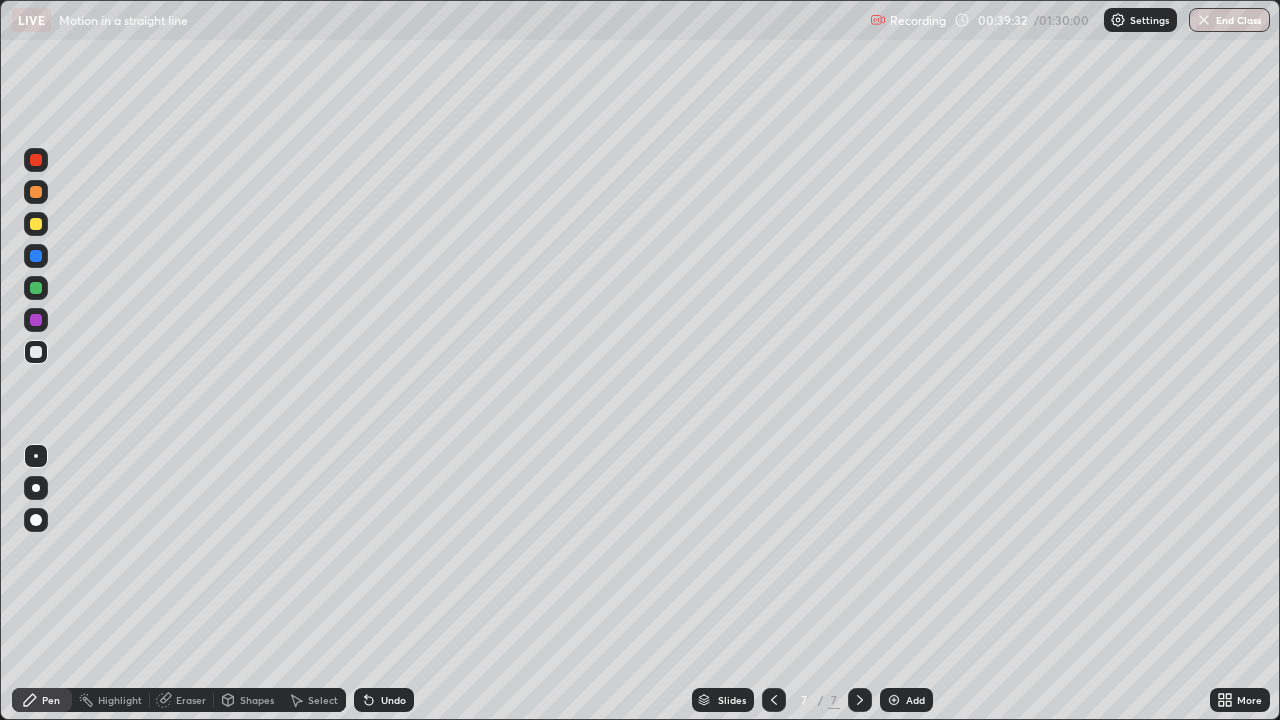 click on "Undo" at bounding box center [393, 700] 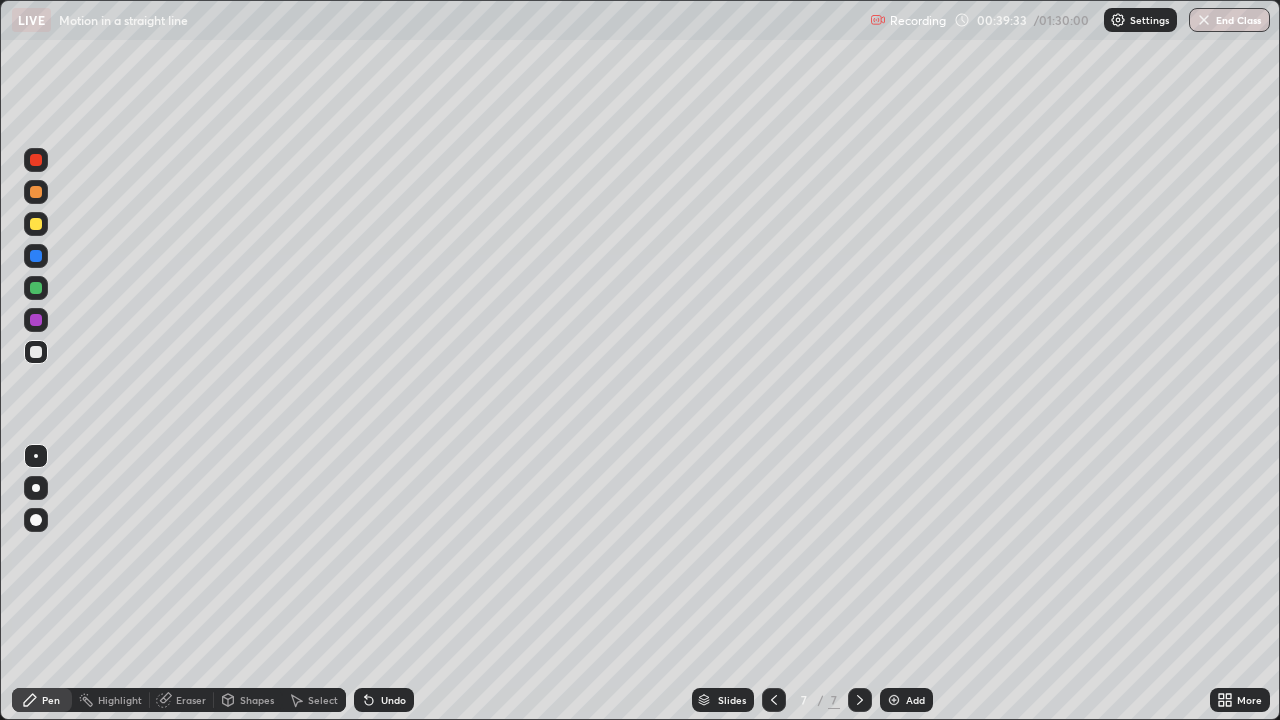 click on "Undo" at bounding box center (393, 700) 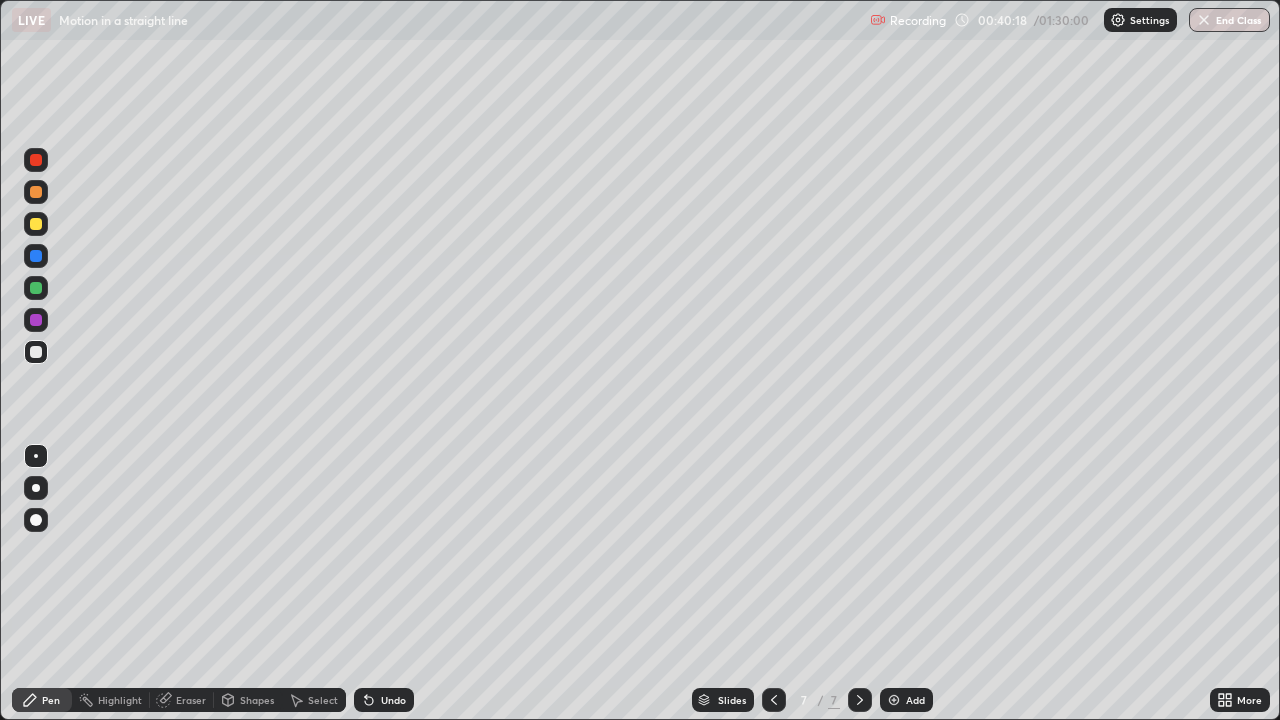 click on "Undo" at bounding box center (384, 700) 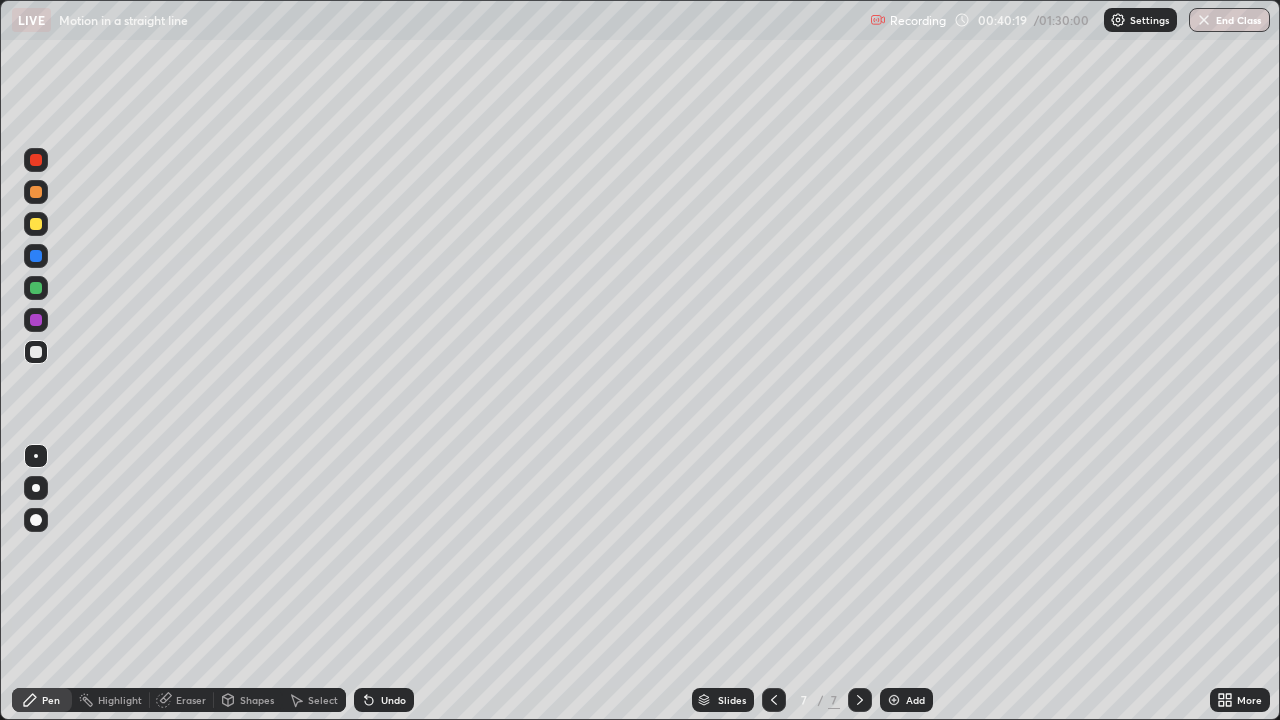 click on "Undo" at bounding box center (384, 700) 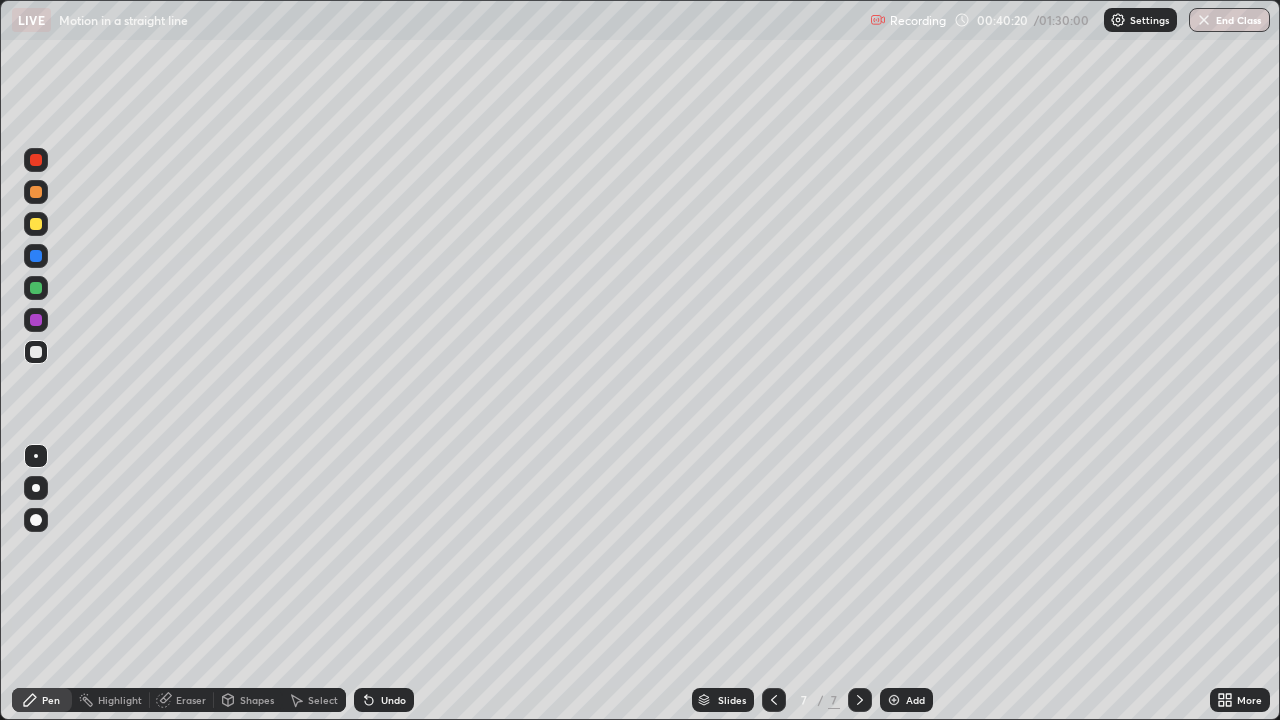 click at bounding box center [36, 224] 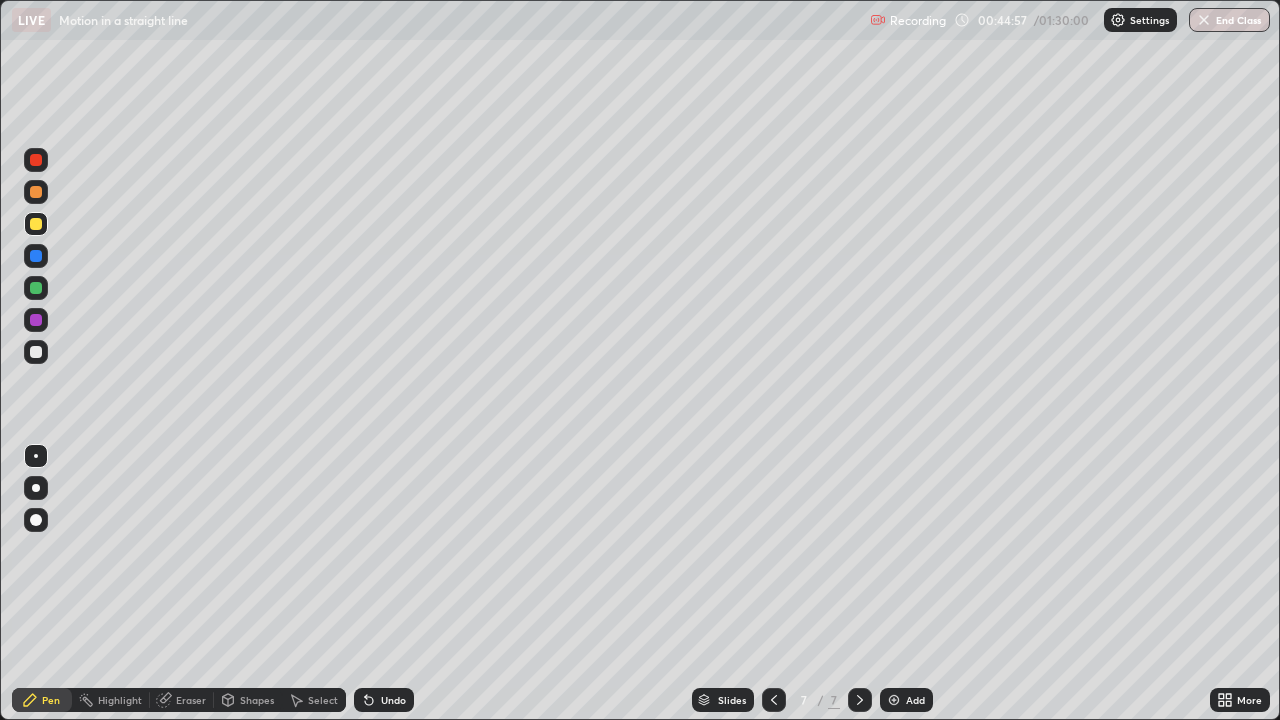 click on "Add" at bounding box center [906, 700] 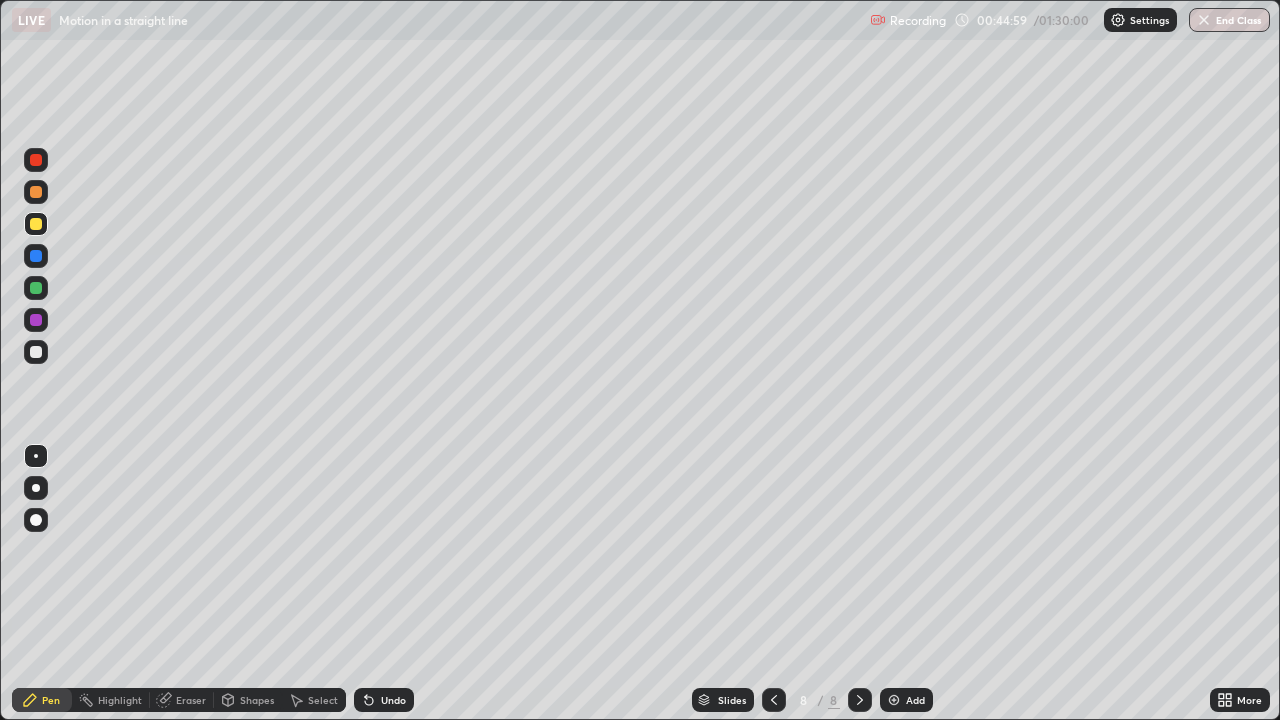 click at bounding box center (36, 192) 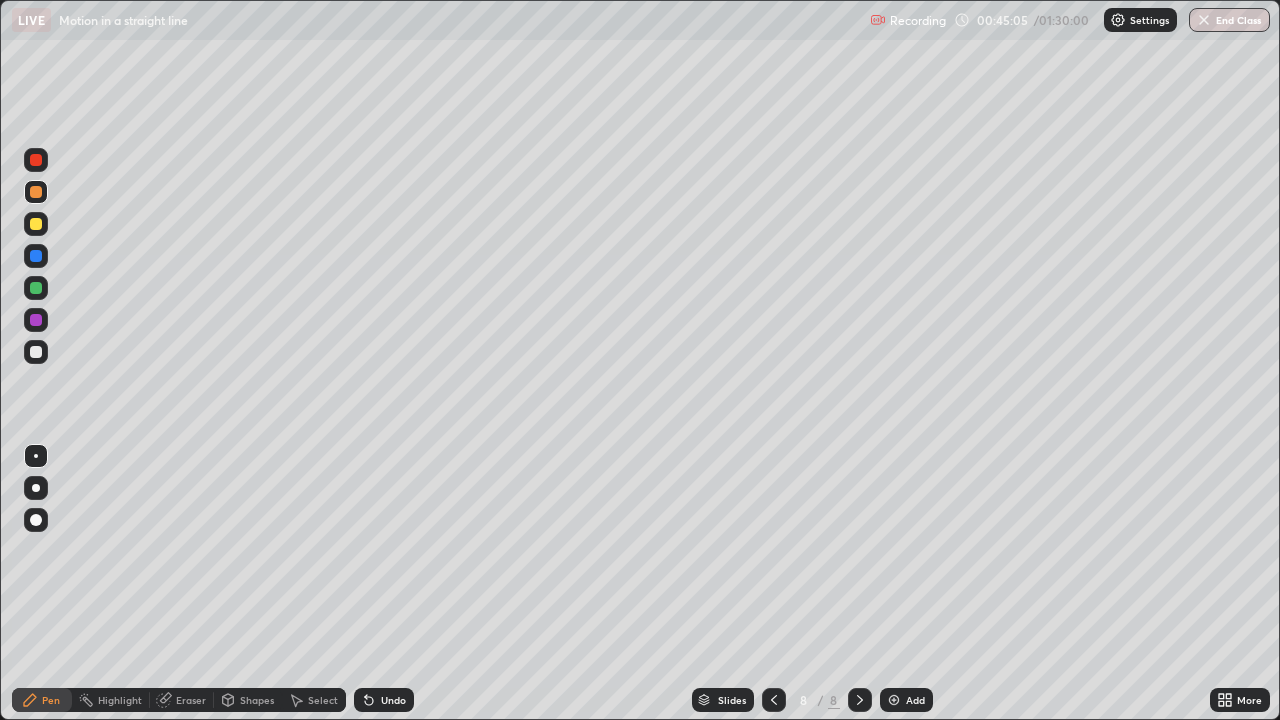 click at bounding box center [36, 352] 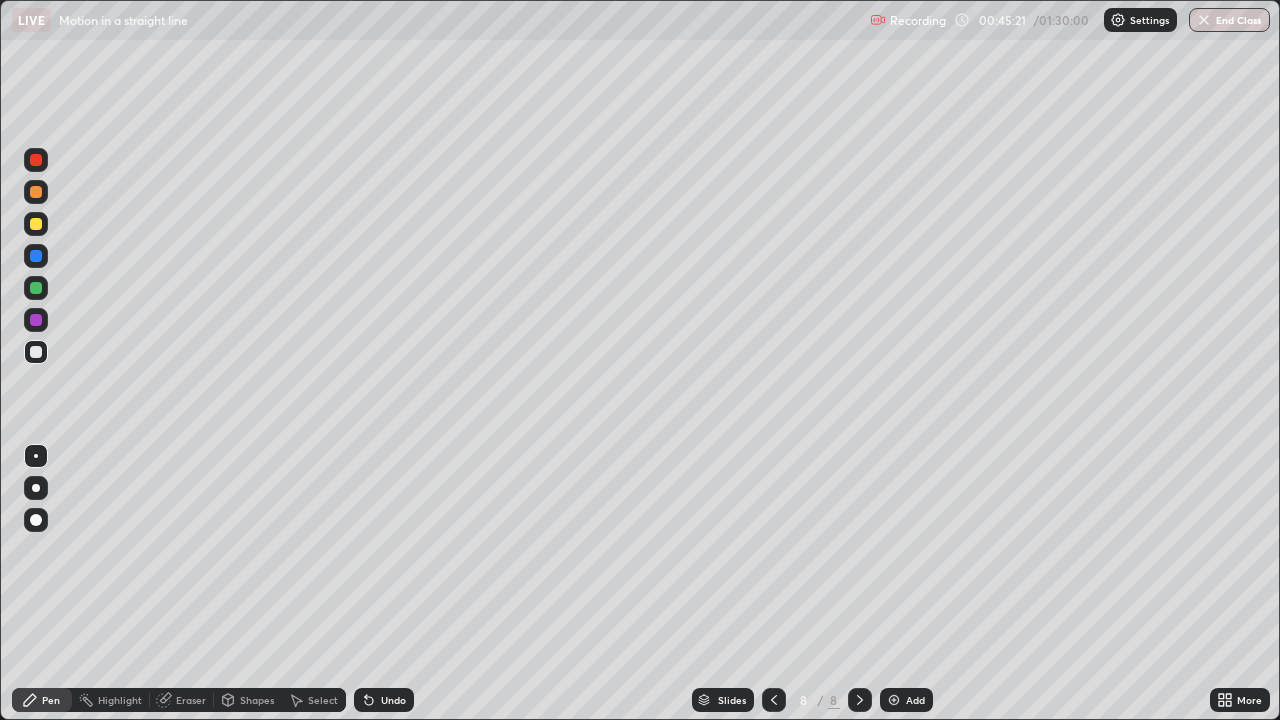 click at bounding box center (36, 320) 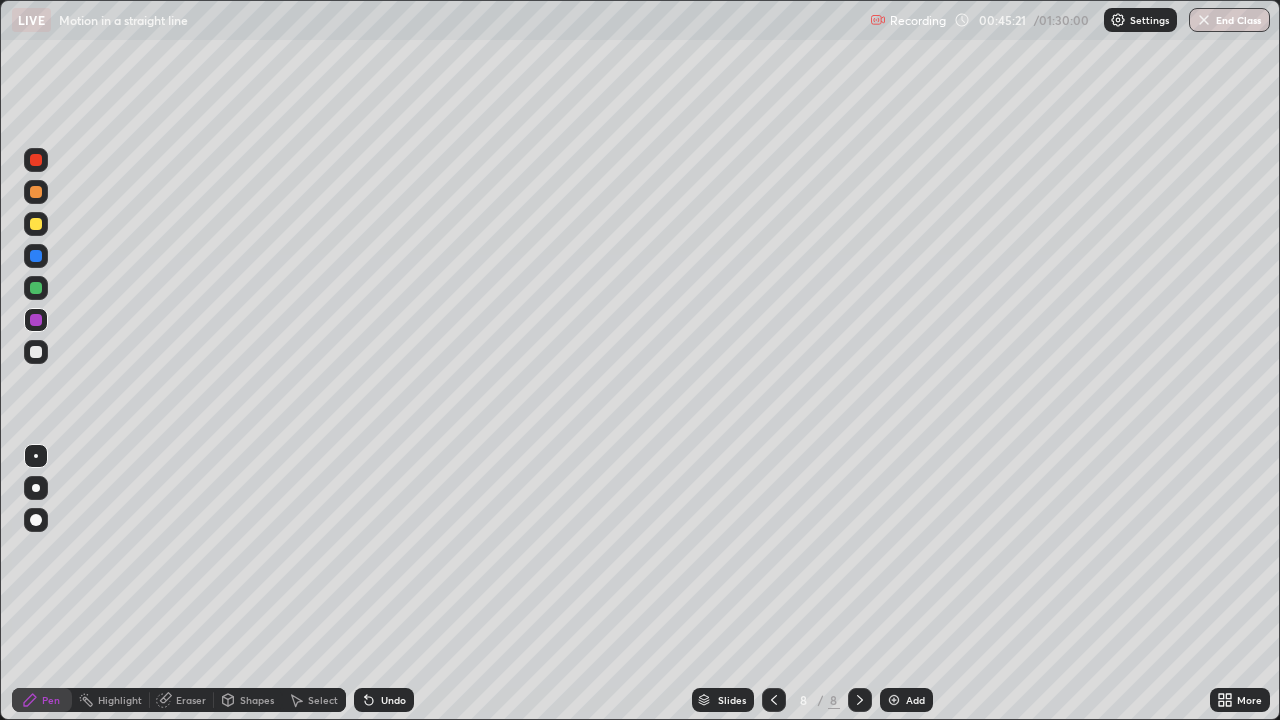 click at bounding box center (36, 320) 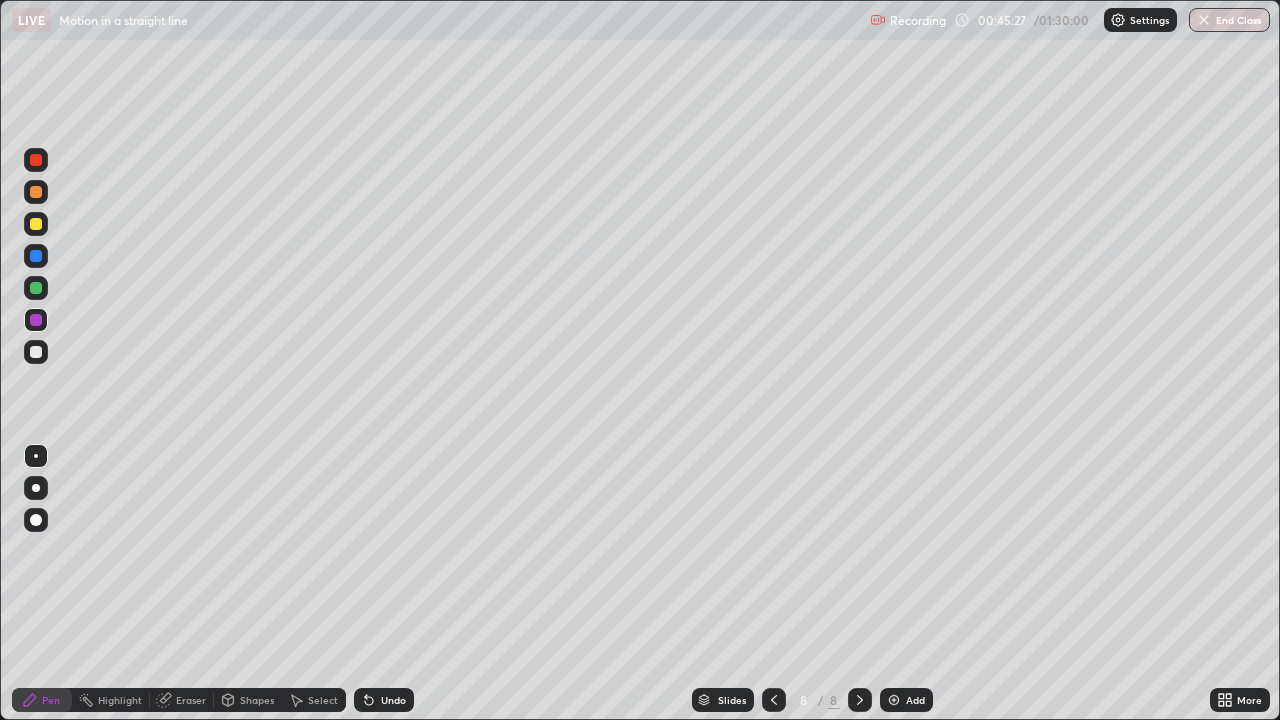 click at bounding box center [36, 352] 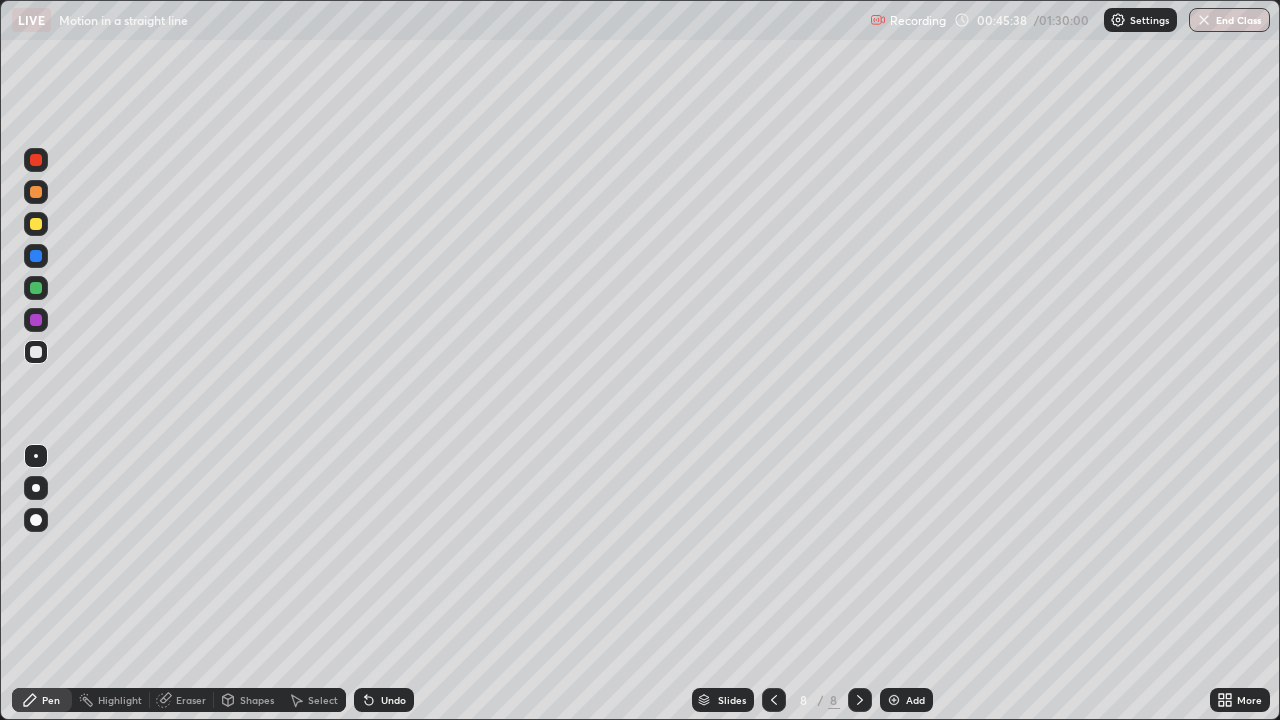 click at bounding box center (36, 160) 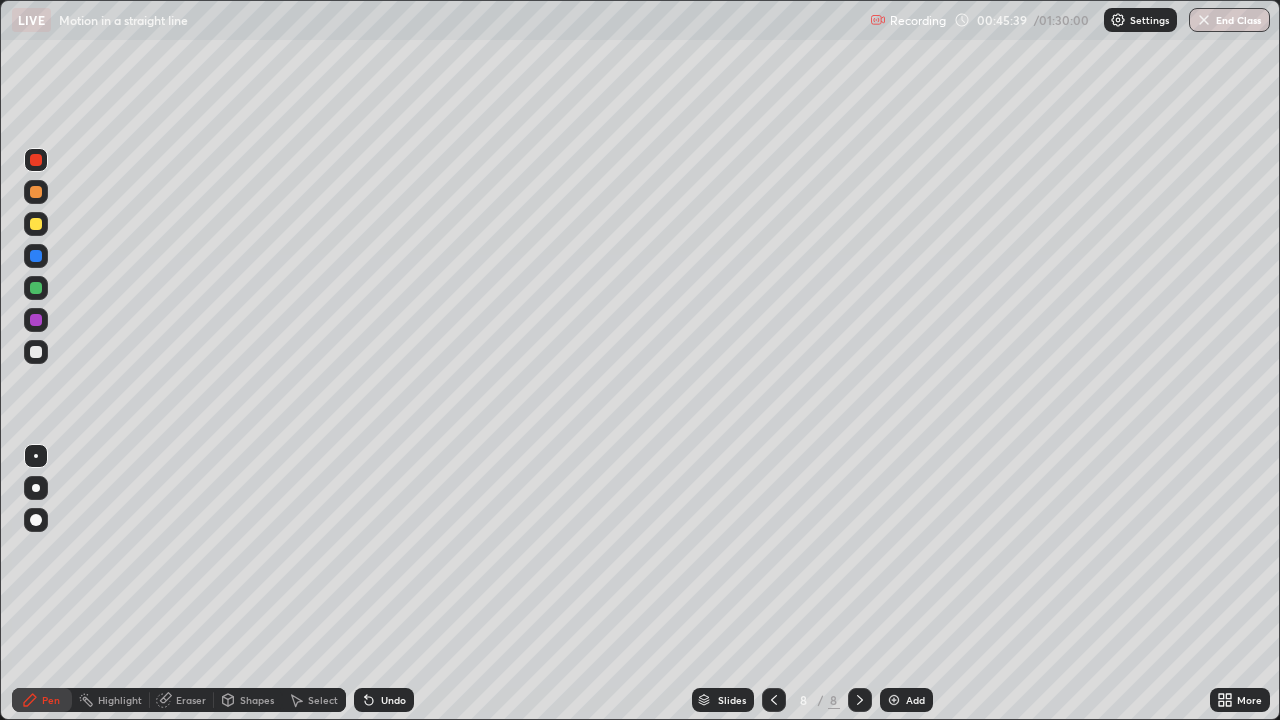 click at bounding box center (36, 160) 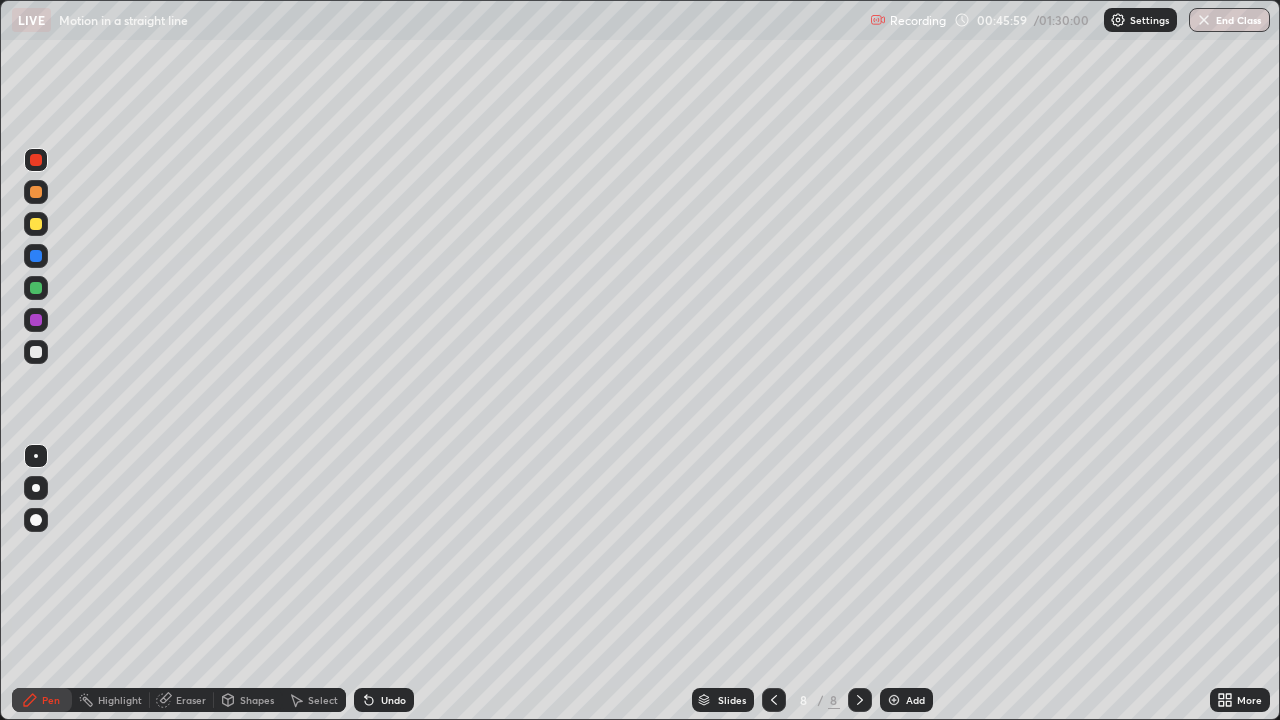 click at bounding box center (36, 352) 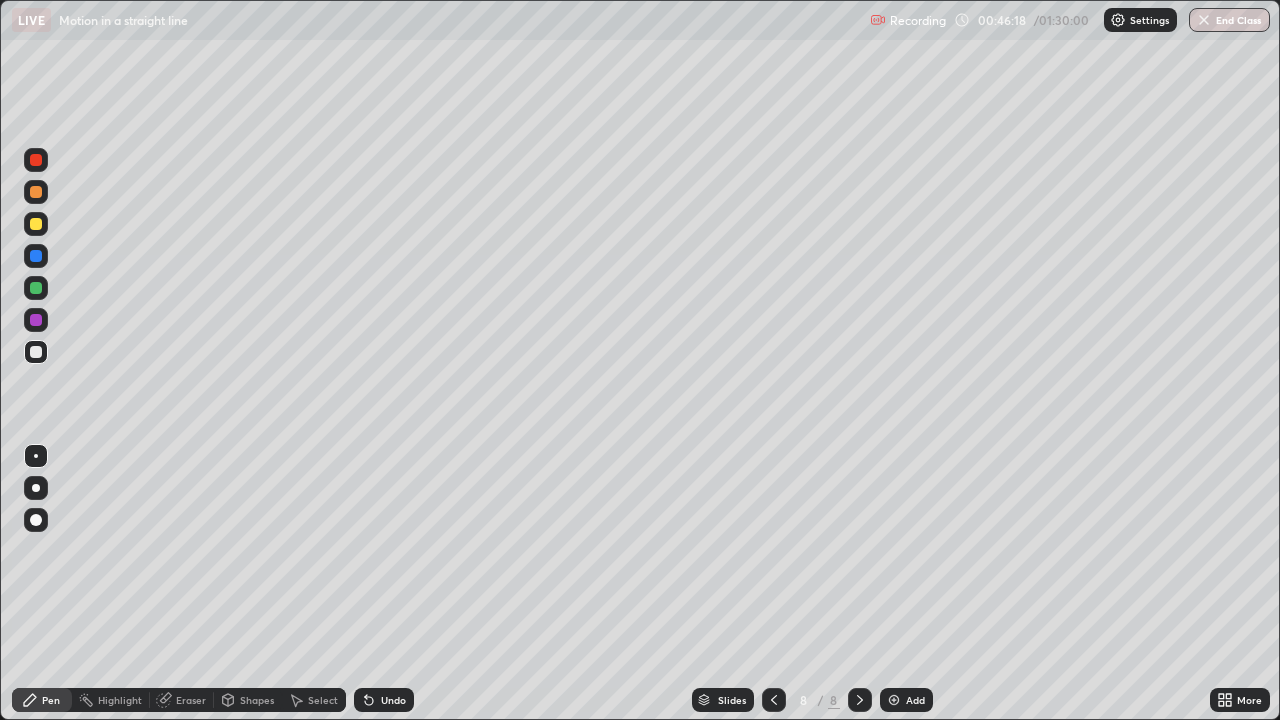 click at bounding box center (36, 224) 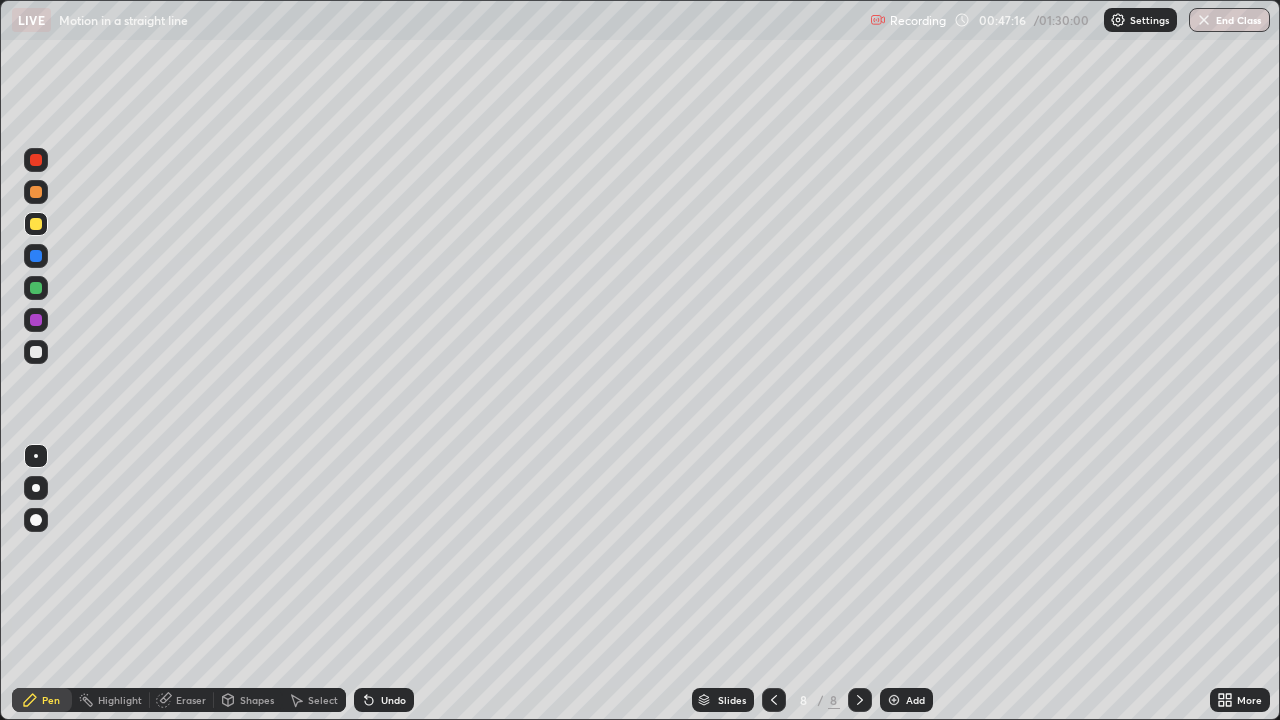 click at bounding box center [36, 352] 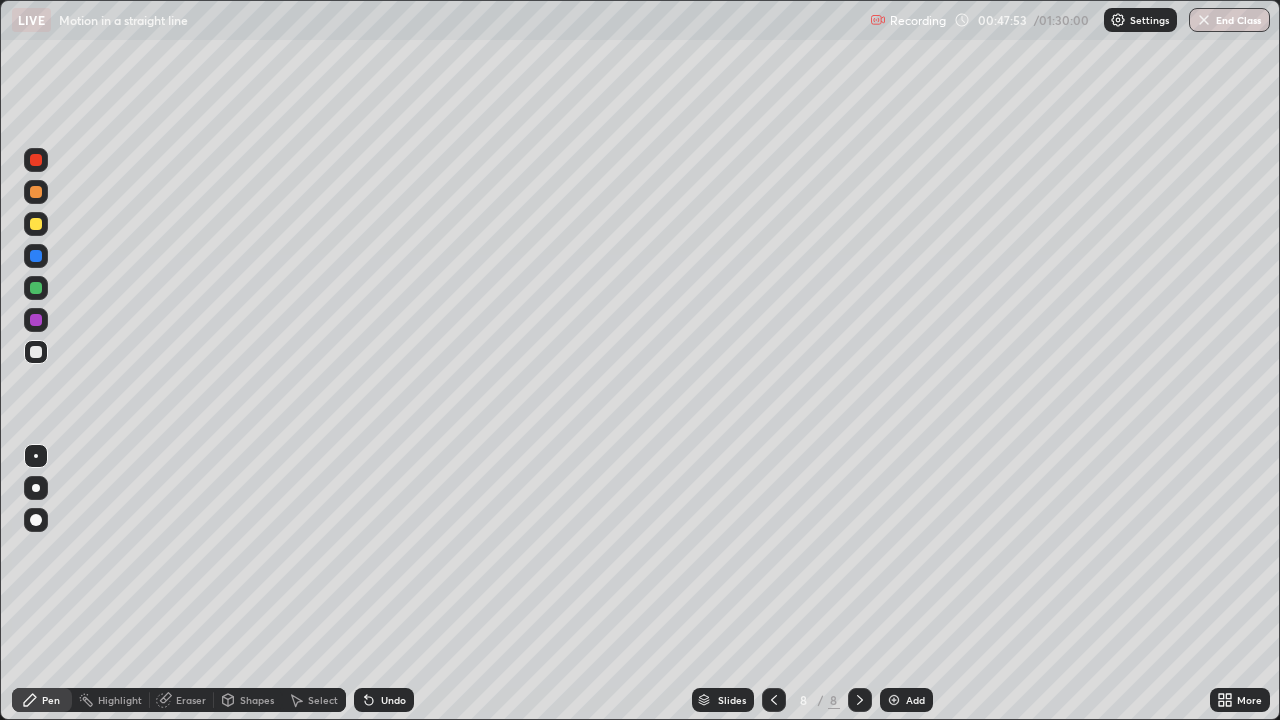 click at bounding box center (36, 224) 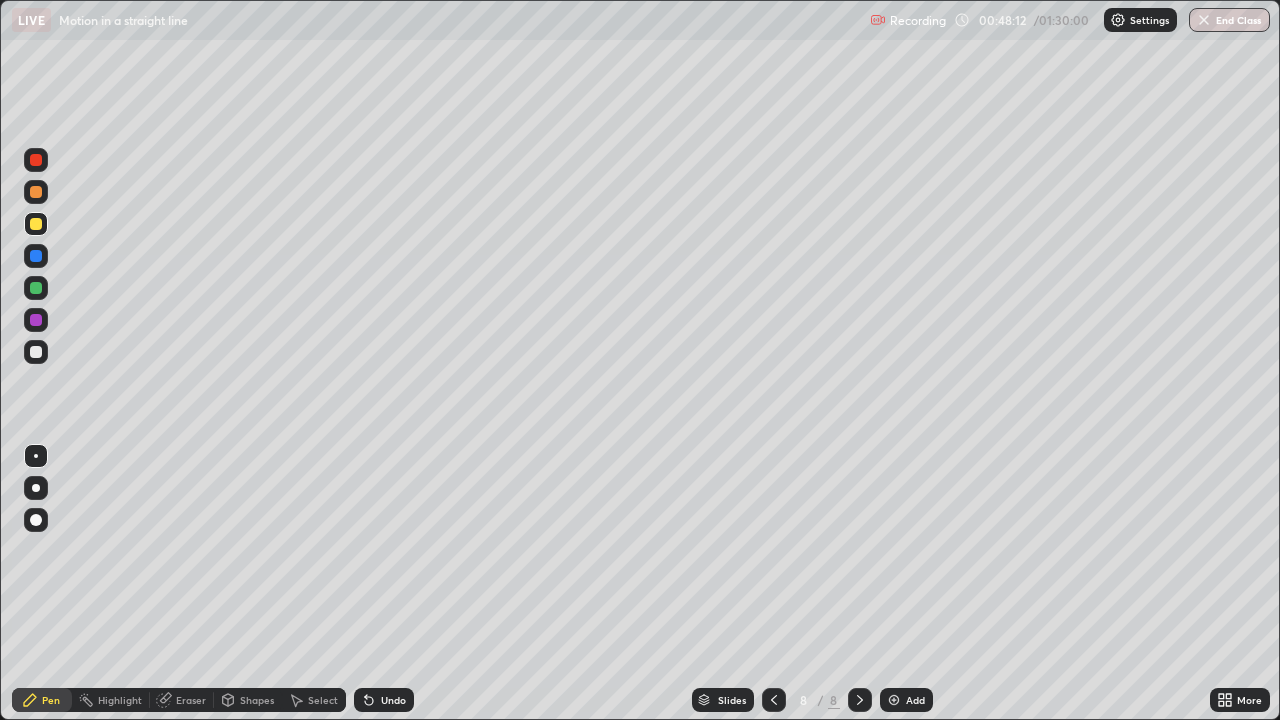 click at bounding box center [36, 192] 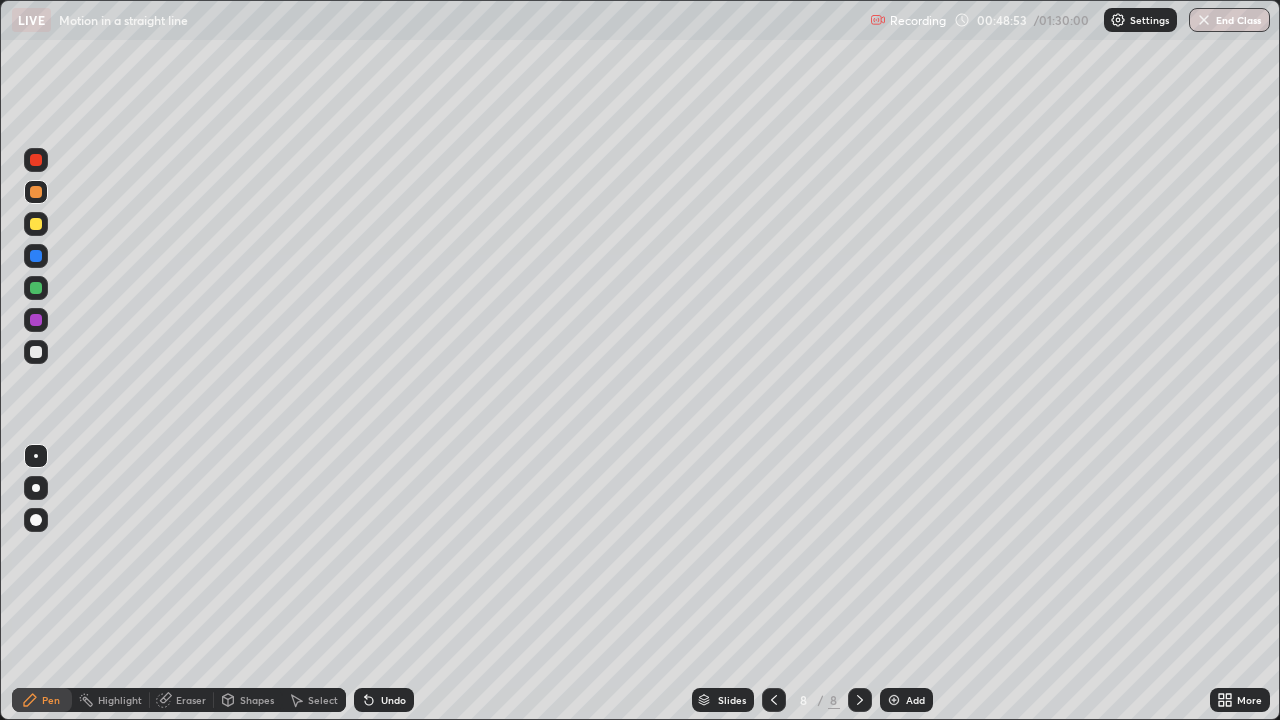 click on "Undo" at bounding box center [384, 700] 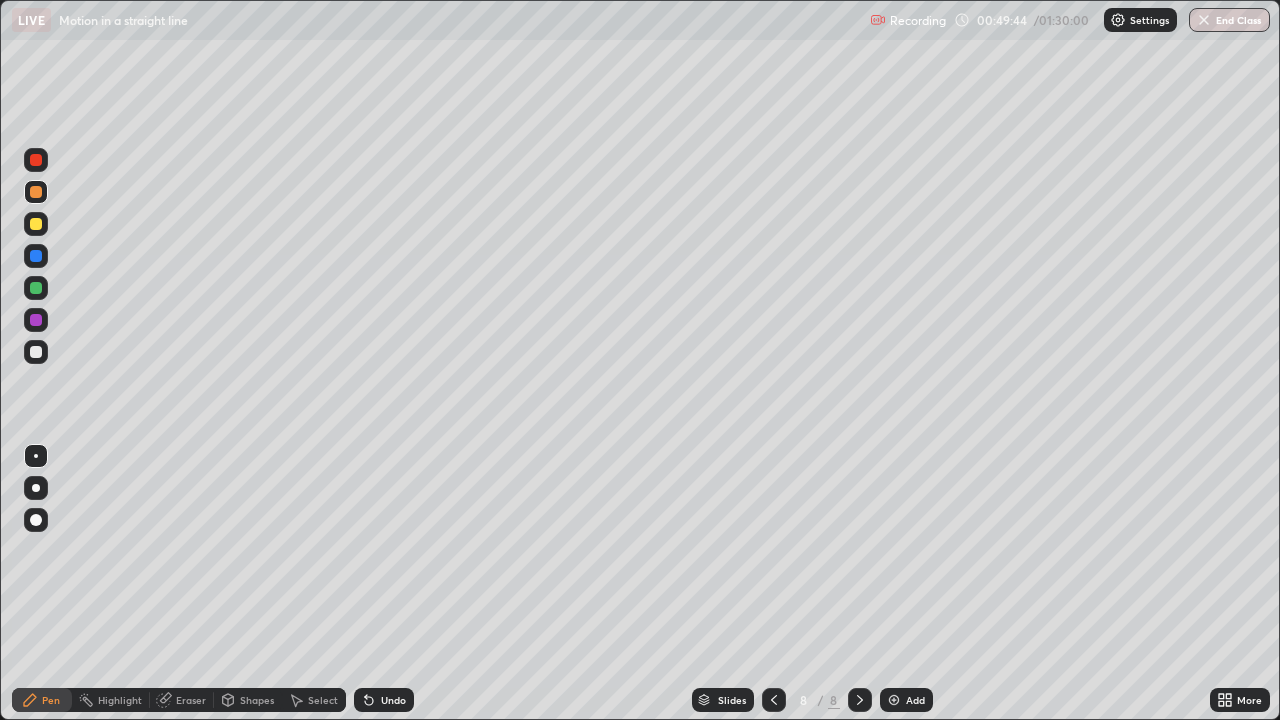 click at bounding box center (36, 224) 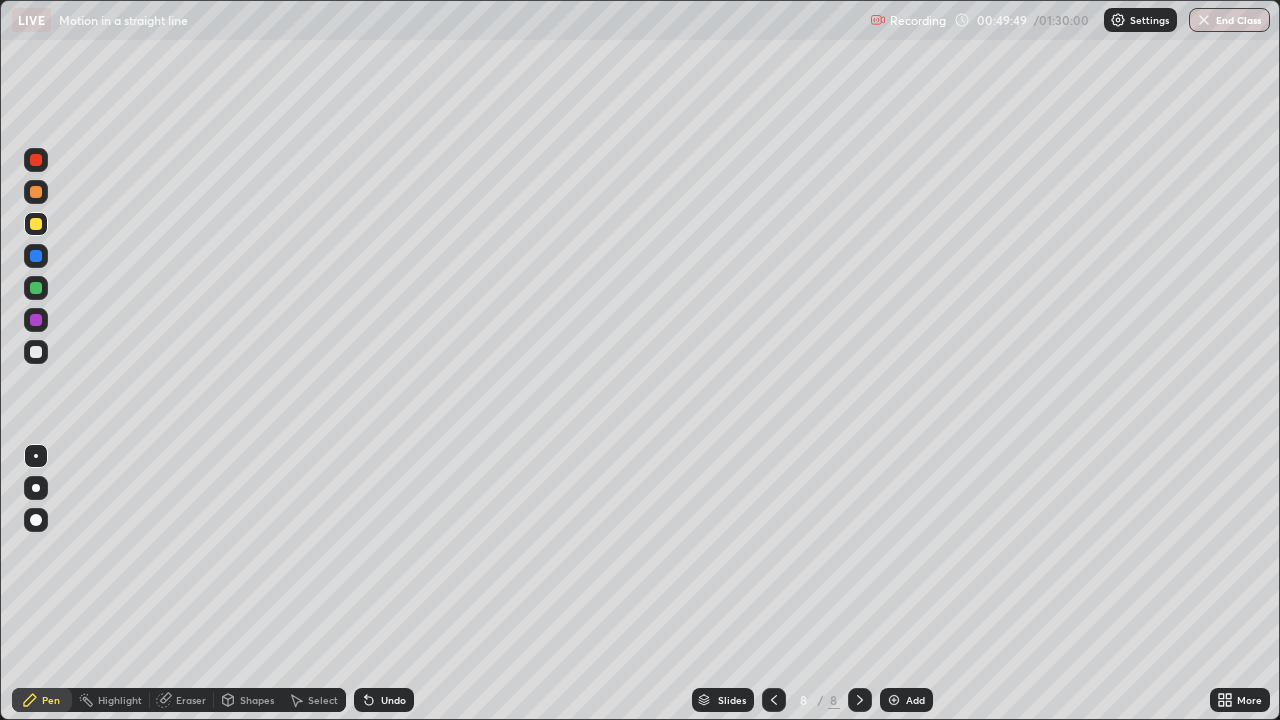 click at bounding box center (36, 352) 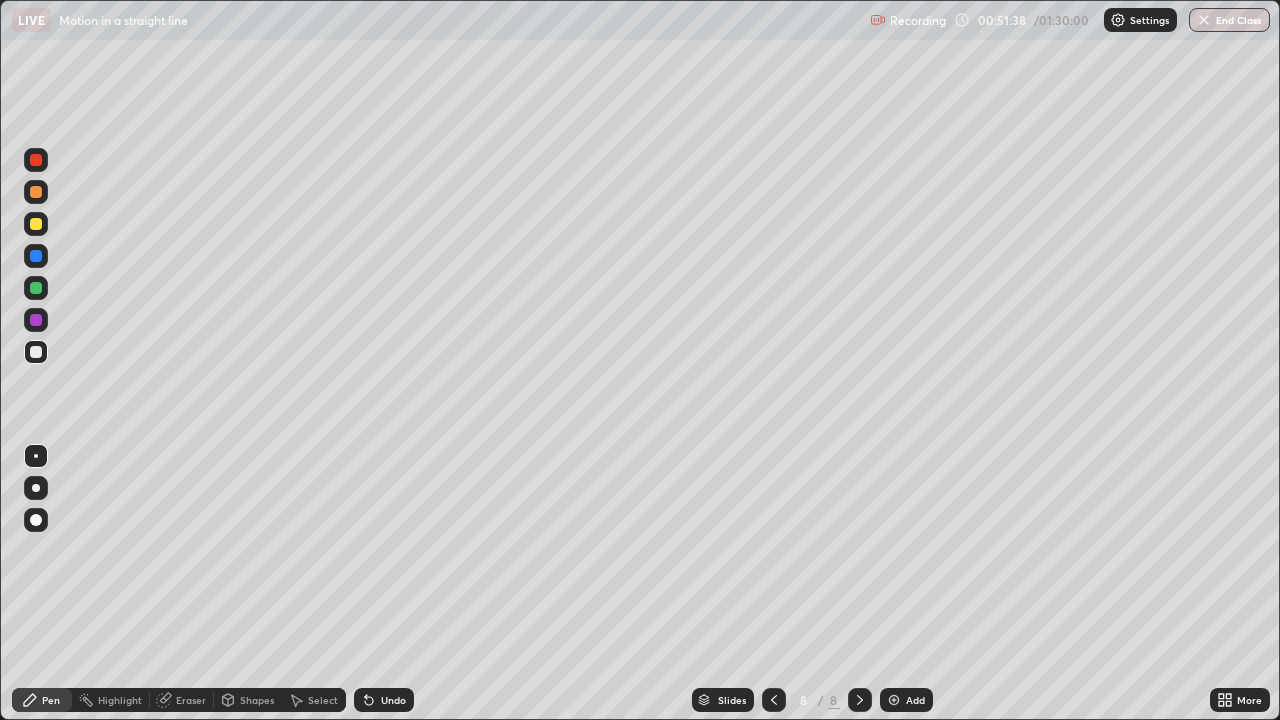 click at bounding box center [36, 160] 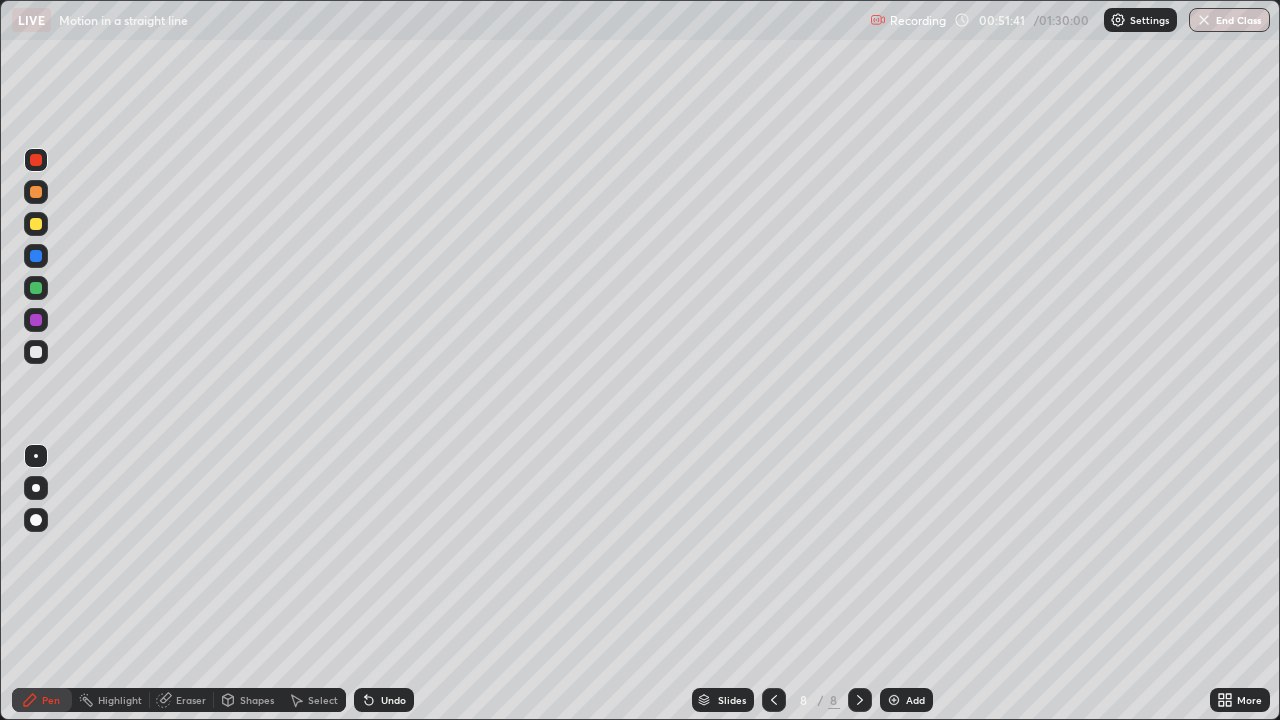 click at bounding box center [36, 224] 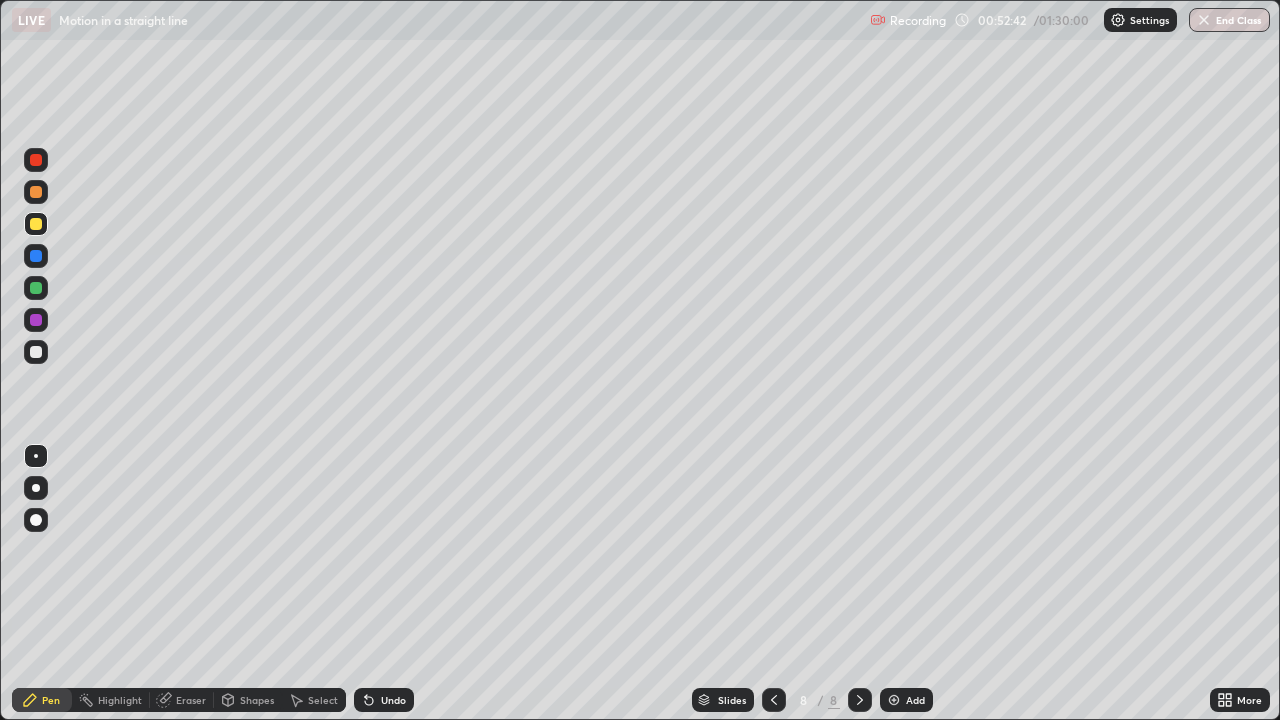 click at bounding box center (36, 256) 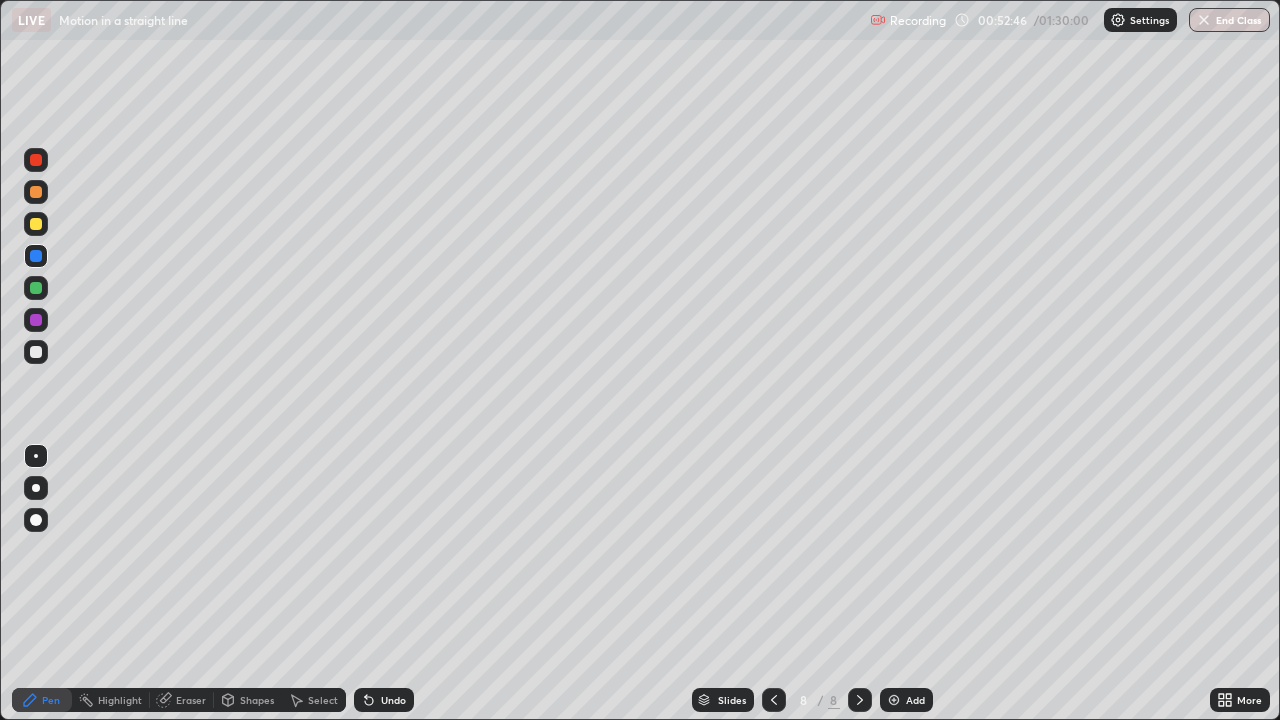 click on "Undo" at bounding box center (393, 700) 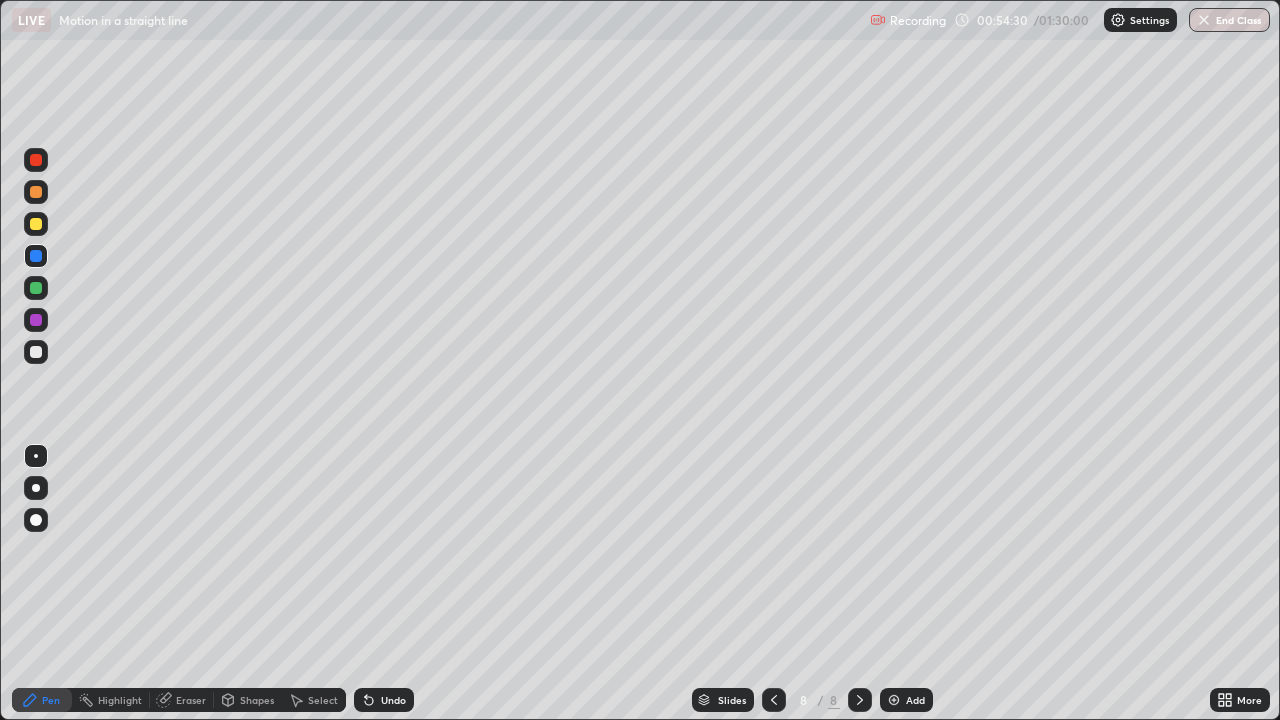 click on "Eraser" at bounding box center [191, 700] 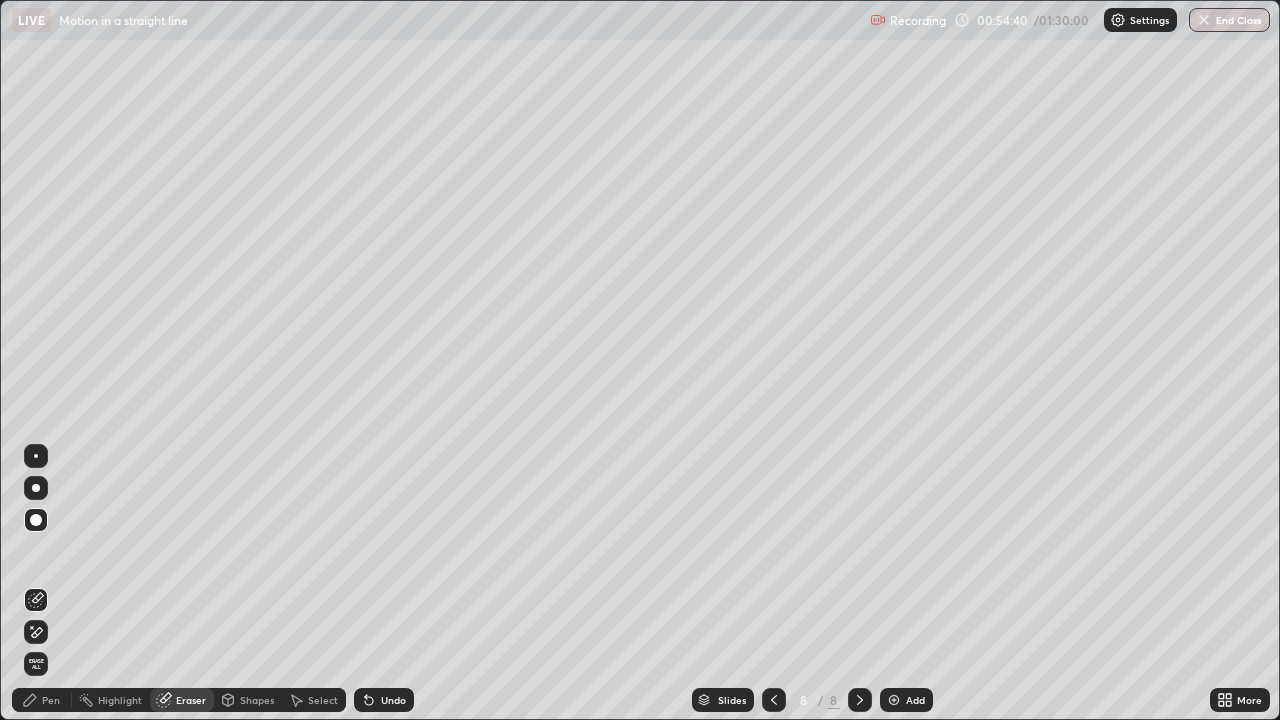 click on "Pen" at bounding box center (51, 700) 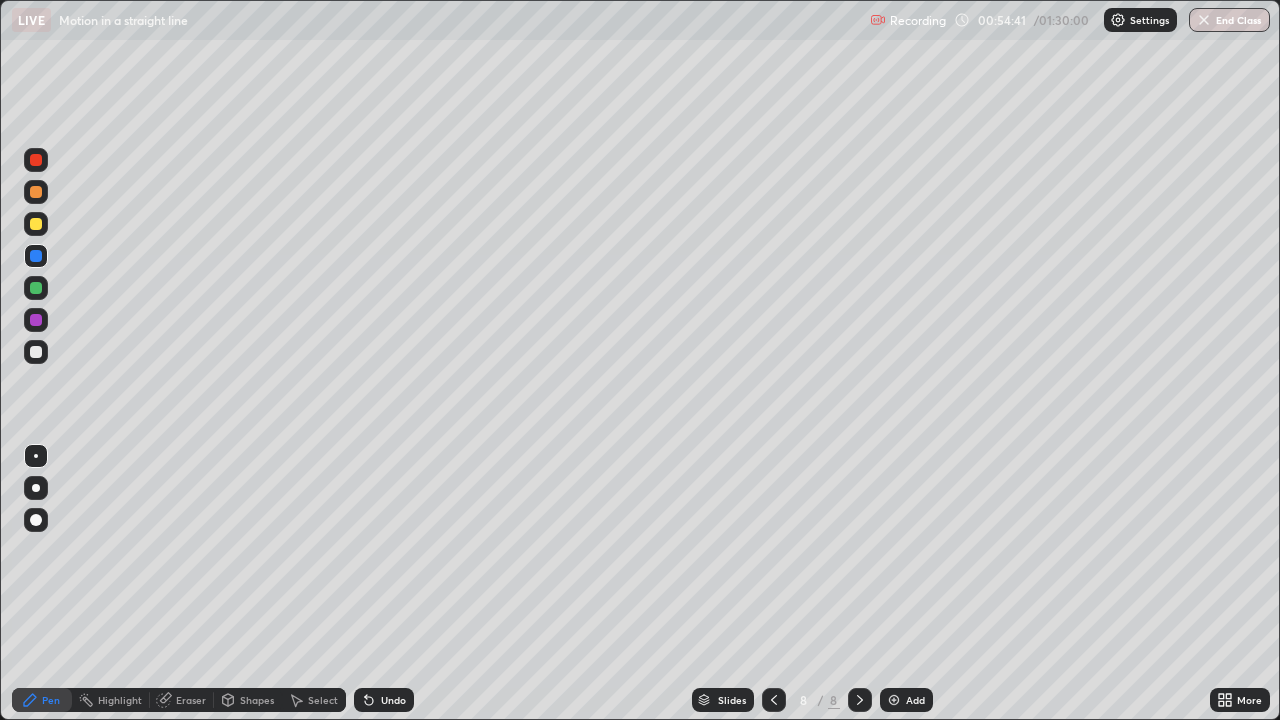click at bounding box center [36, 352] 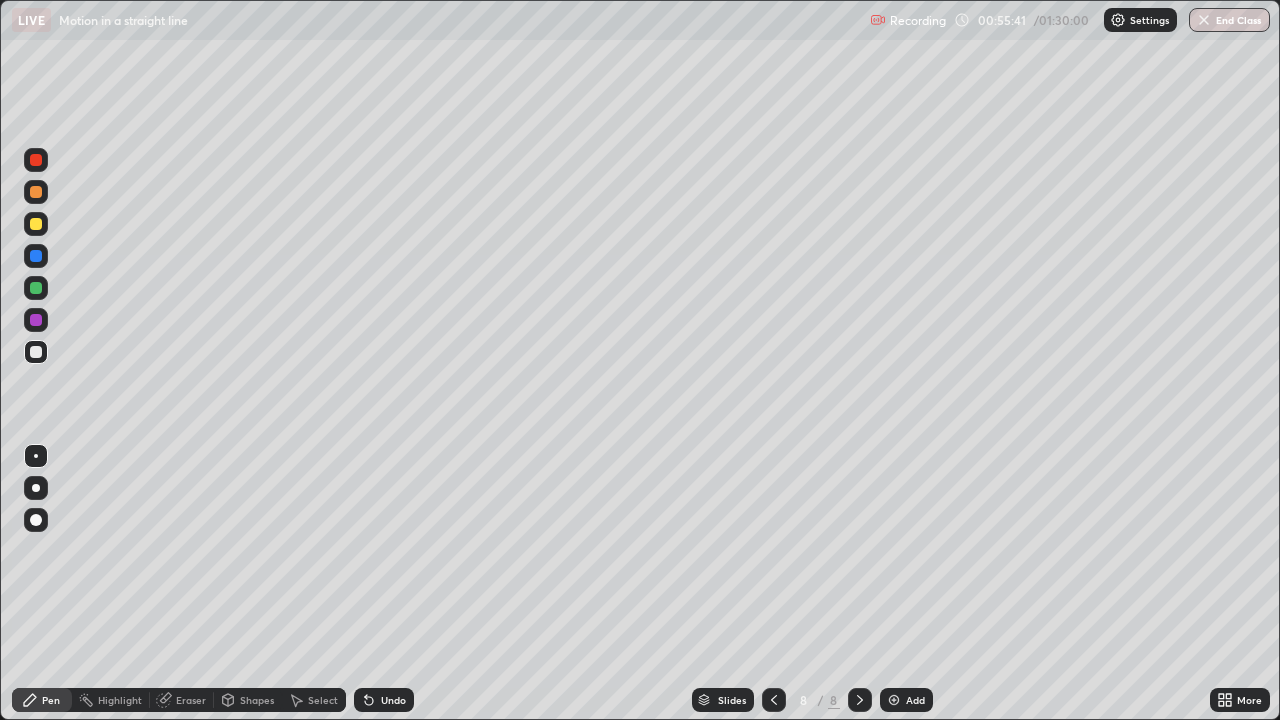 click at bounding box center [36, 192] 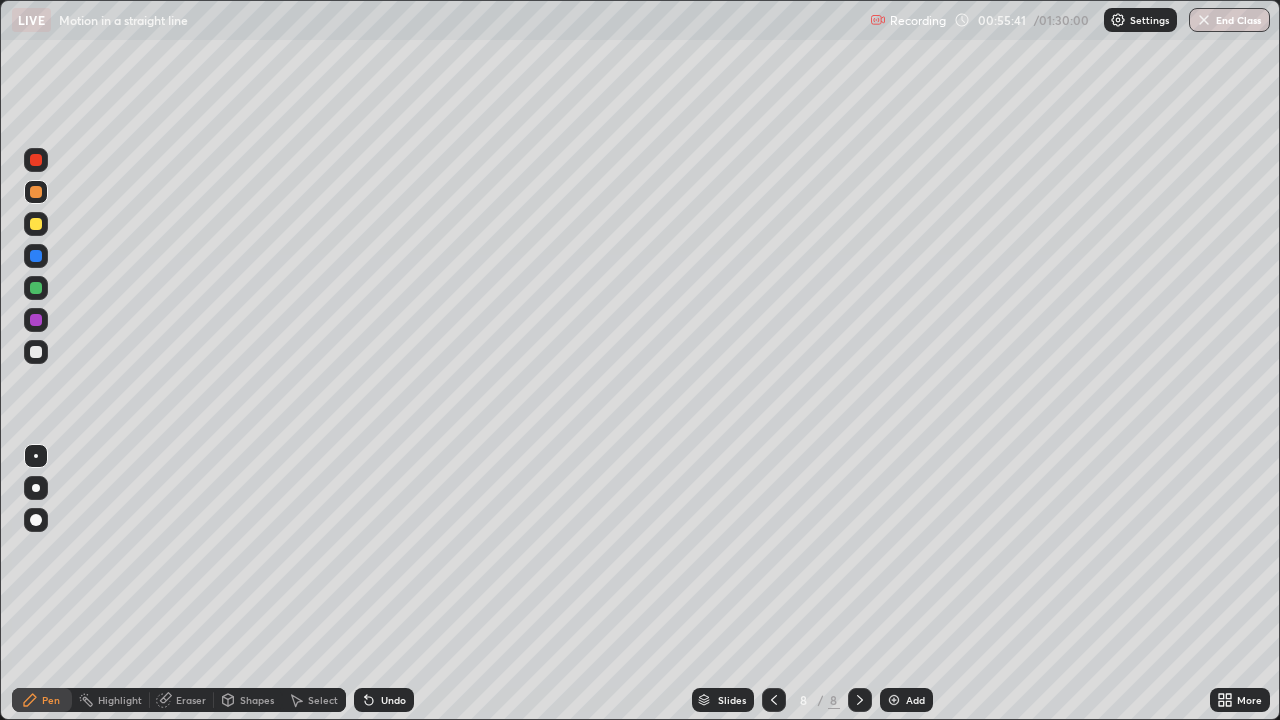 click at bounding box center [36, 192] 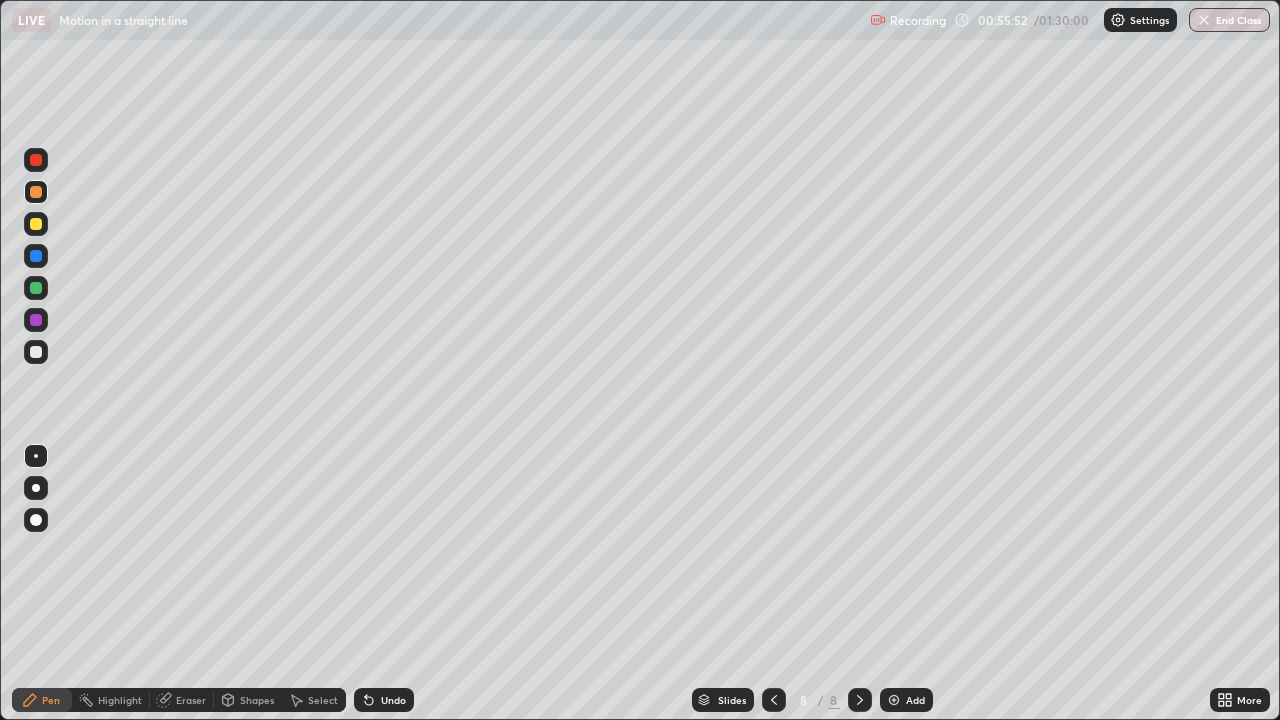 click on "Undo" at bounding box center (393, 700) 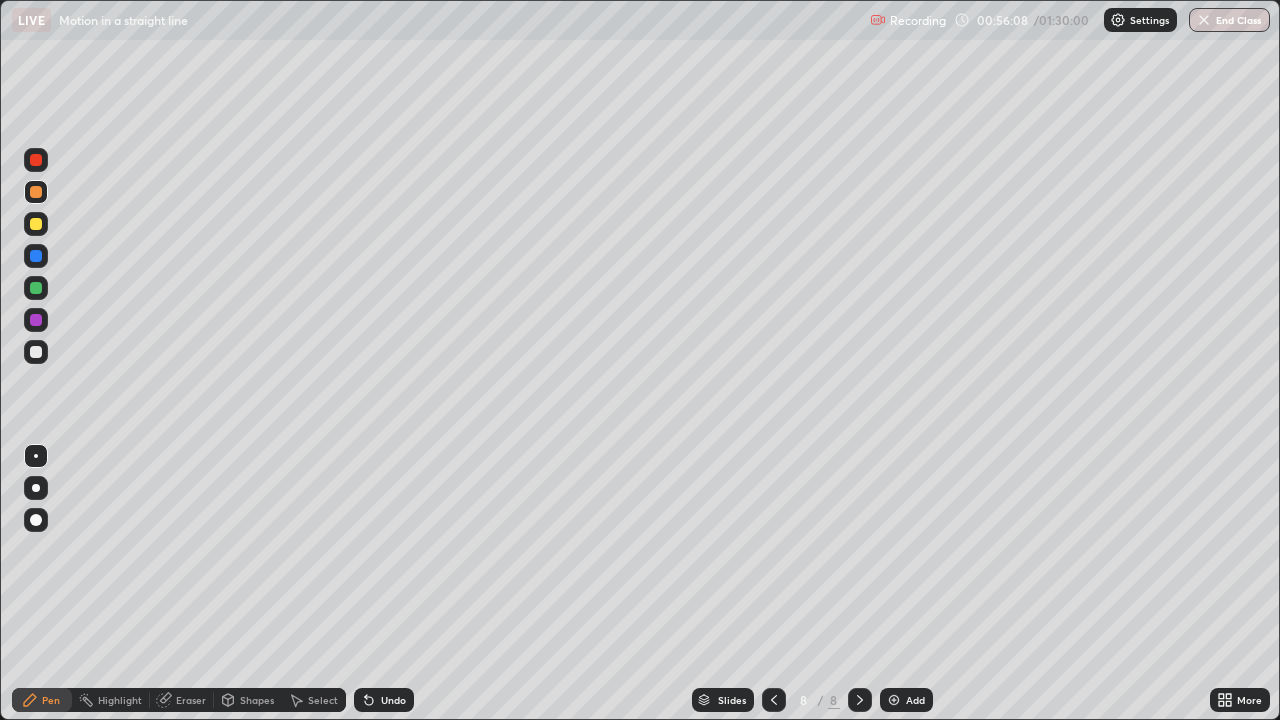 click on "Undo" at bounding box center (393, 700) 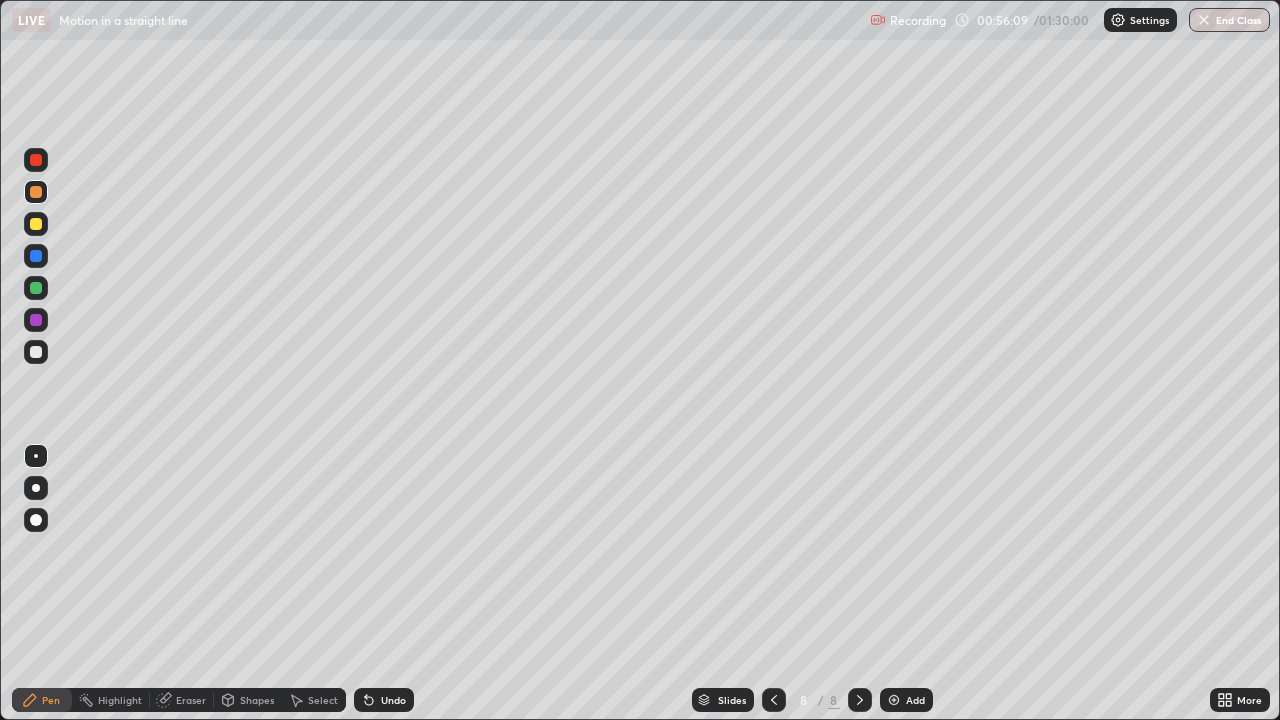 click on "Undo" at bounding box center (384, 700) 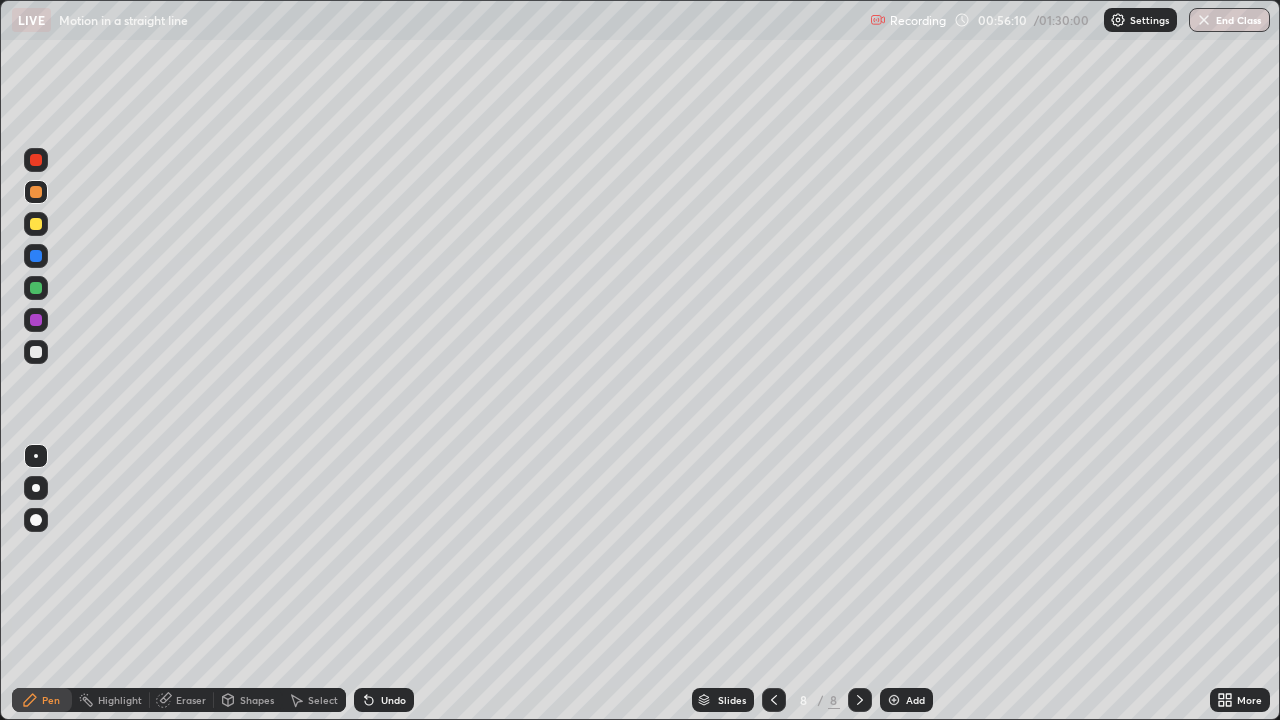 click at bounding box center [36, 352] 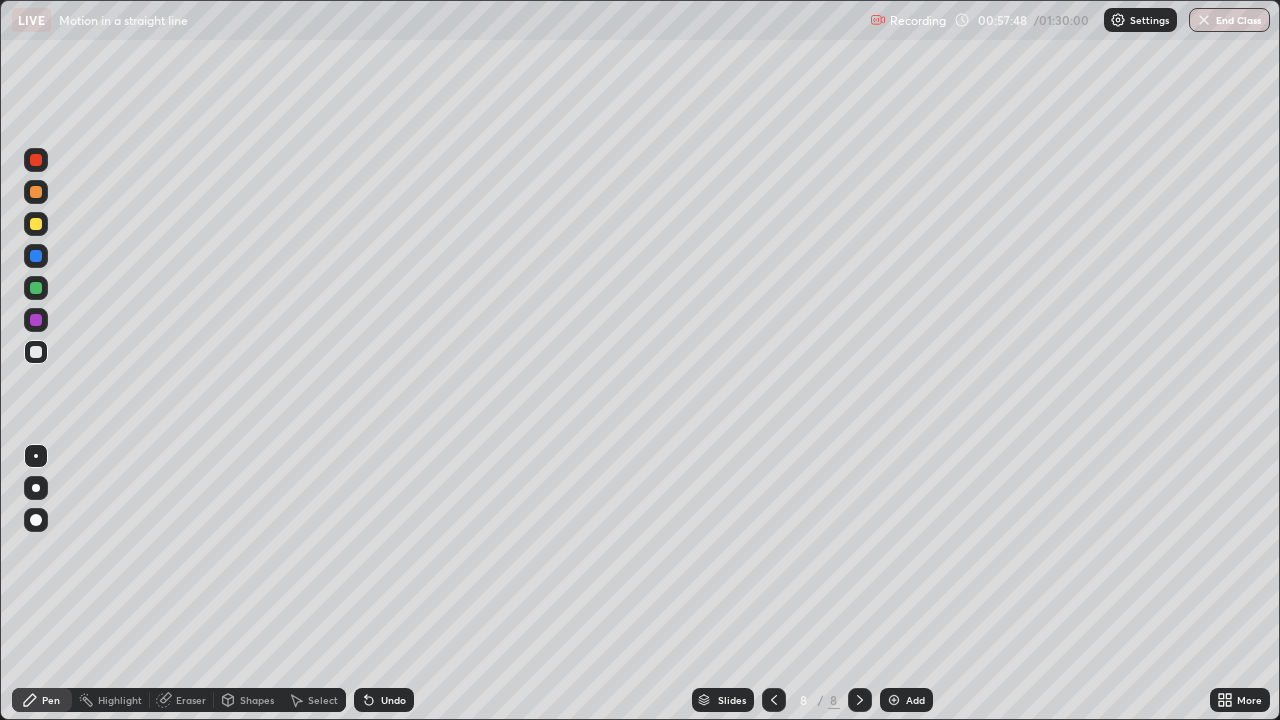 click on "Add" at bounding box center (915, 700) 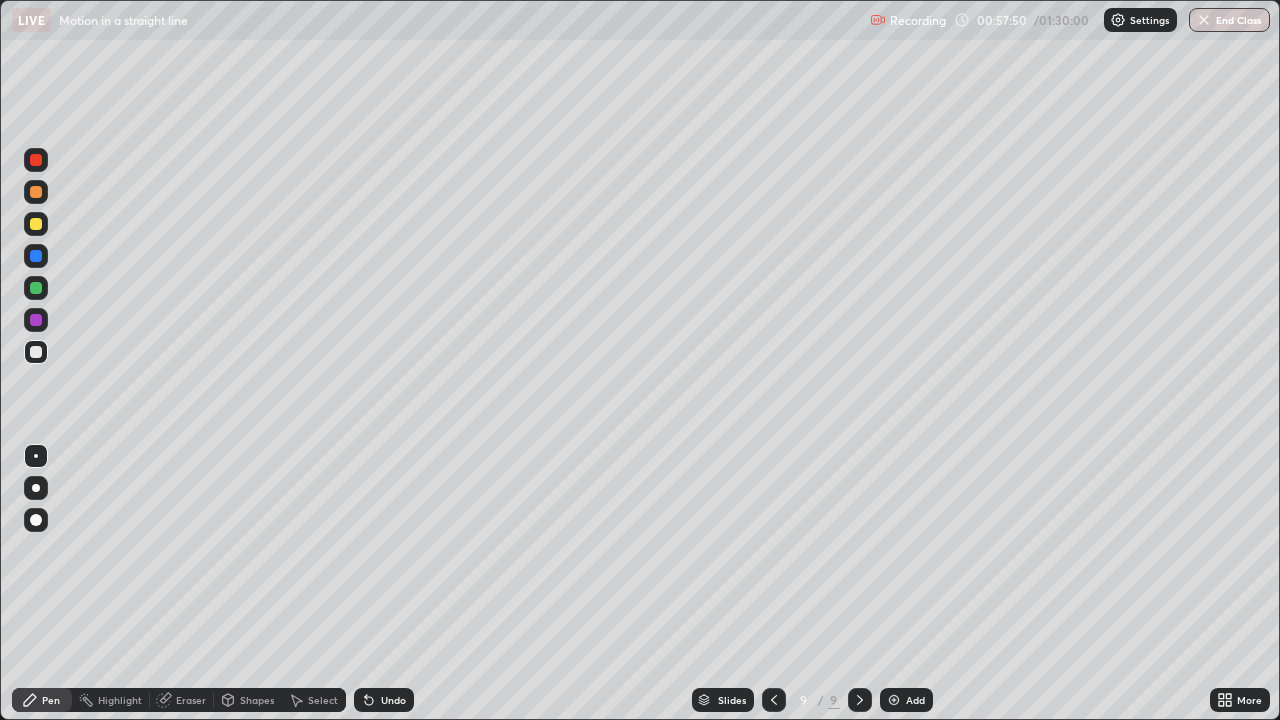 click at bounding box center (36, 192) 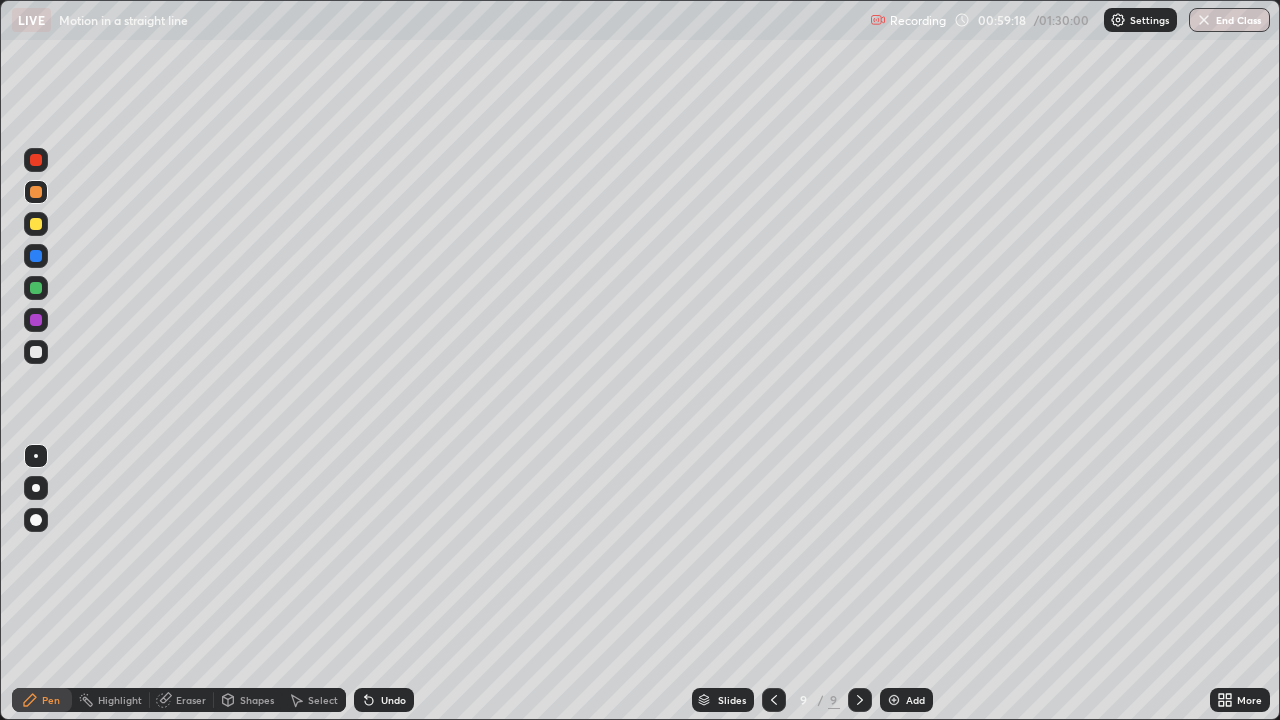 click at bounding box center (36, 224) 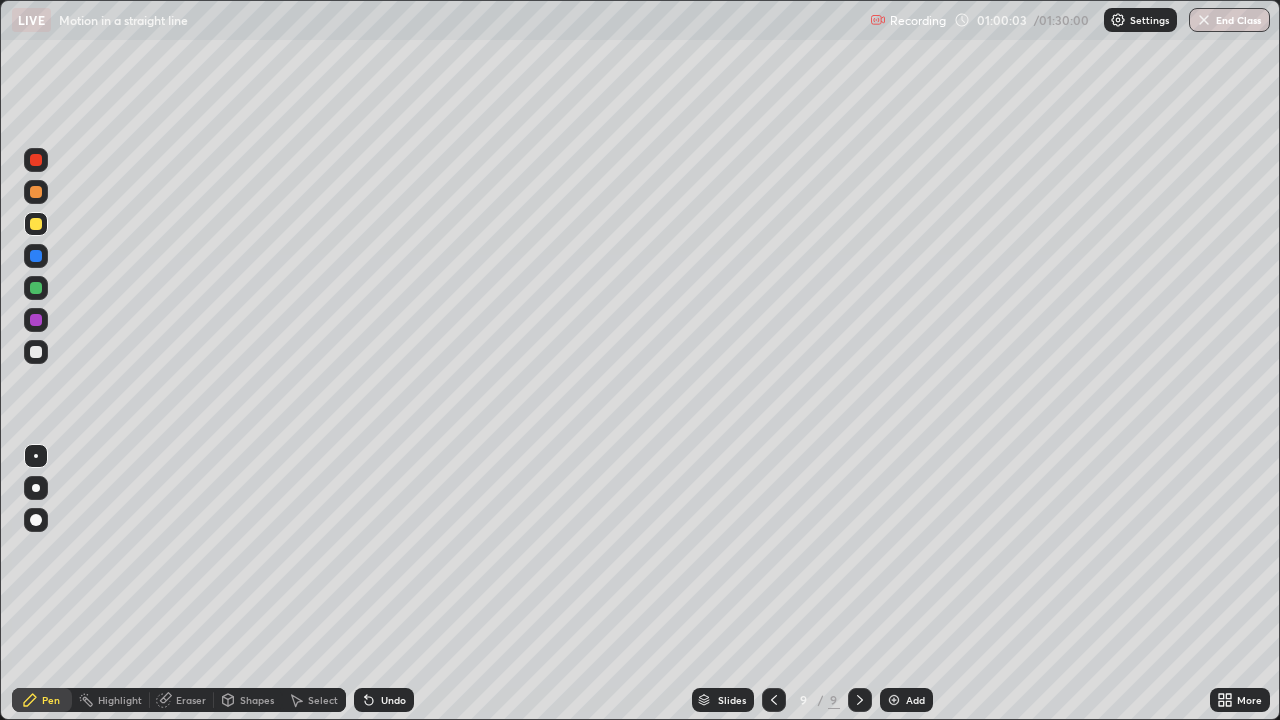 click at bounding box center (36, 352) 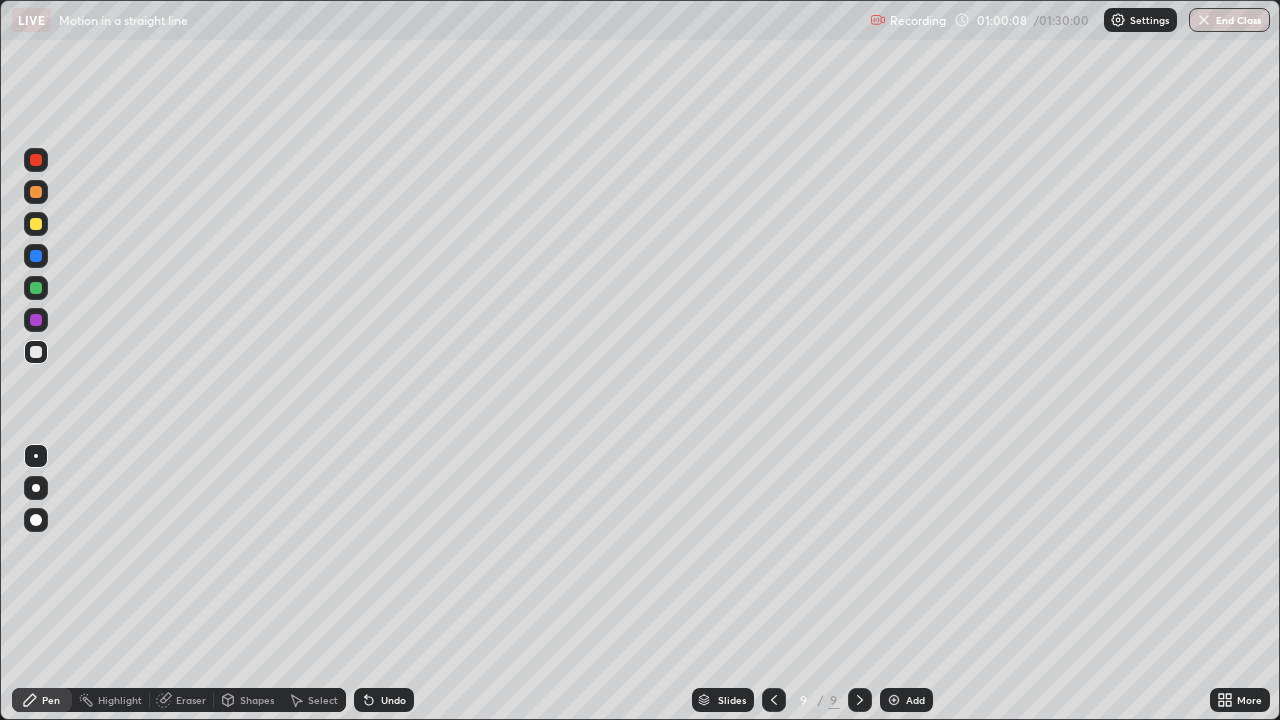 click at bounding box center (36, 224) 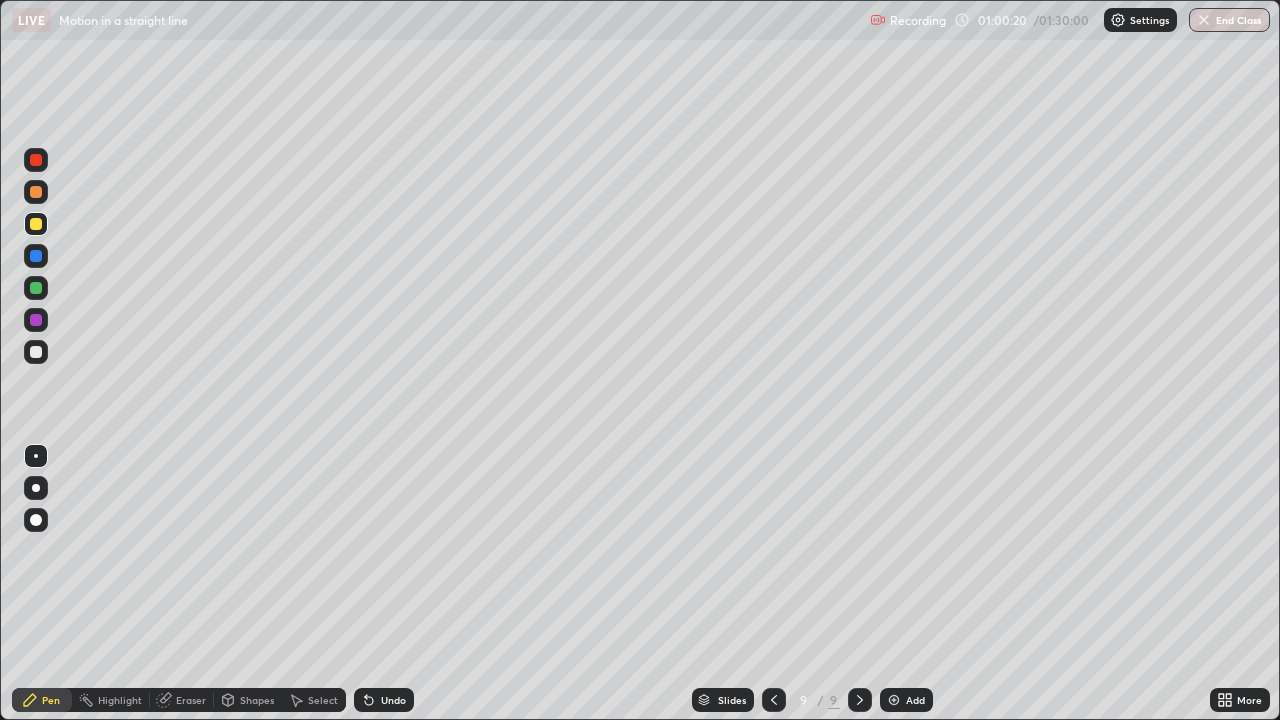 click at bounding box center [36, 352] 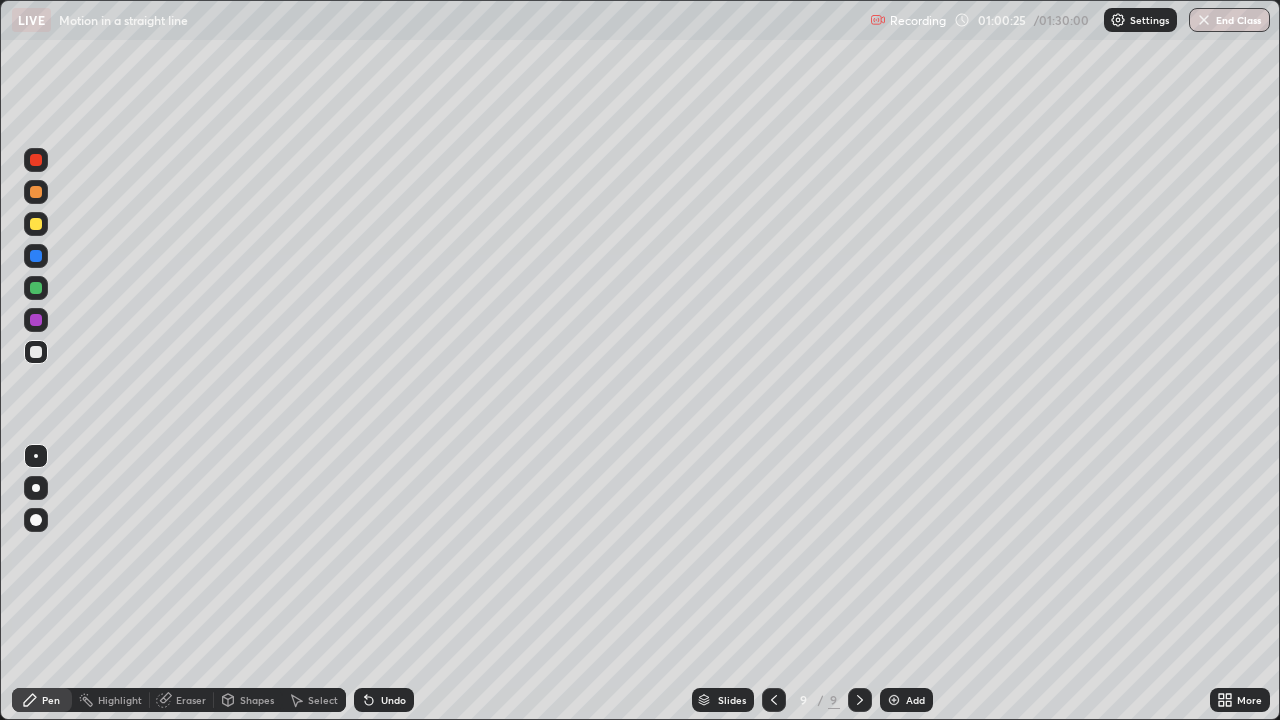click at bounding box center (36, 192) 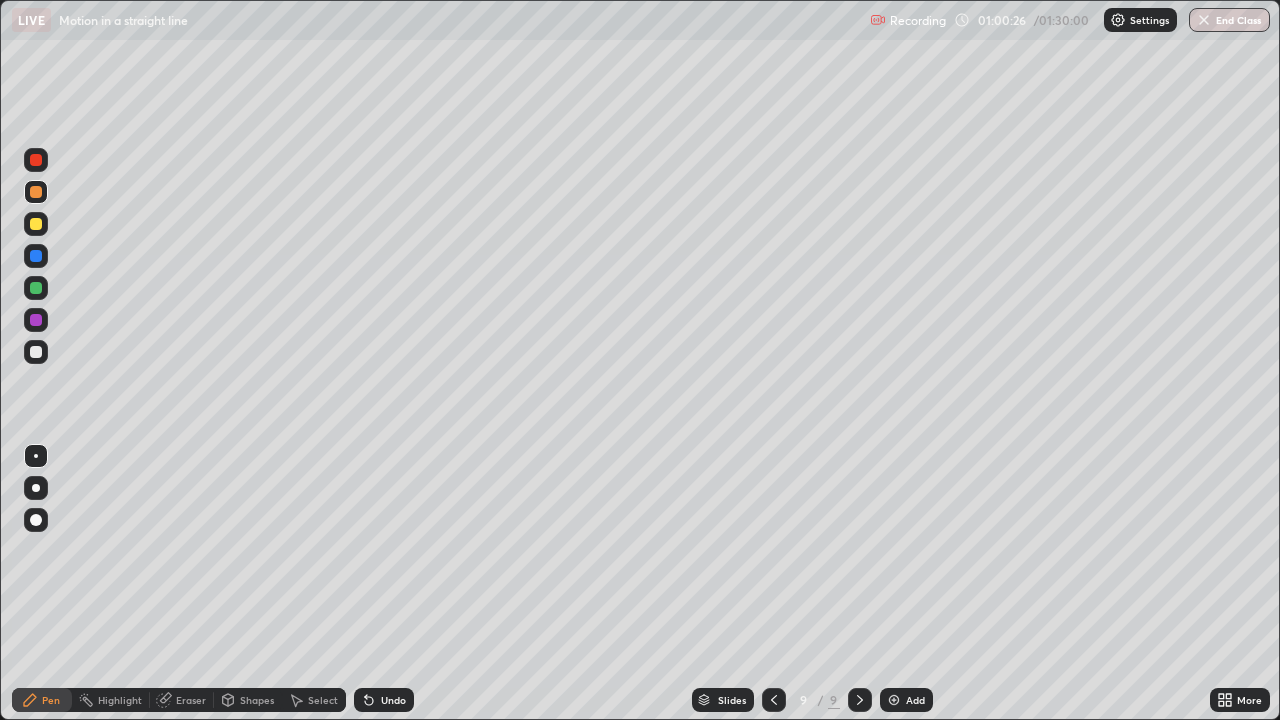 click at bounding box center (36, 192) 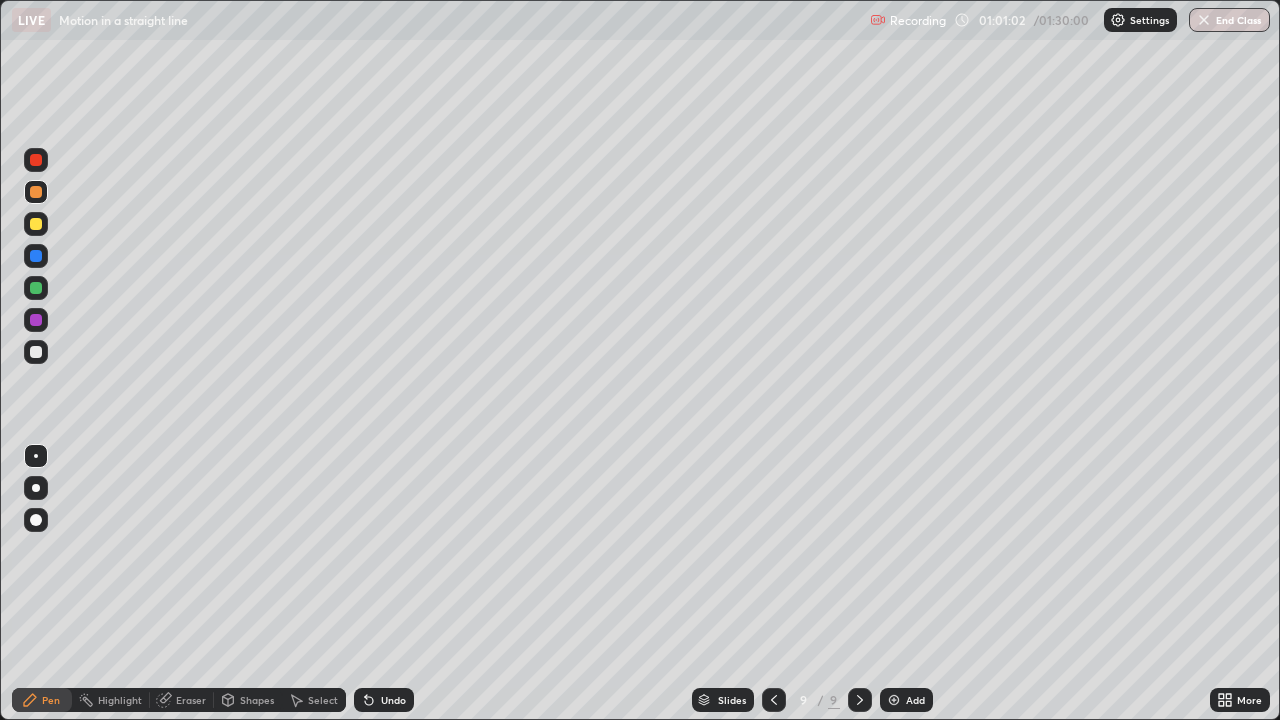 click at bounding box center [36, 352] 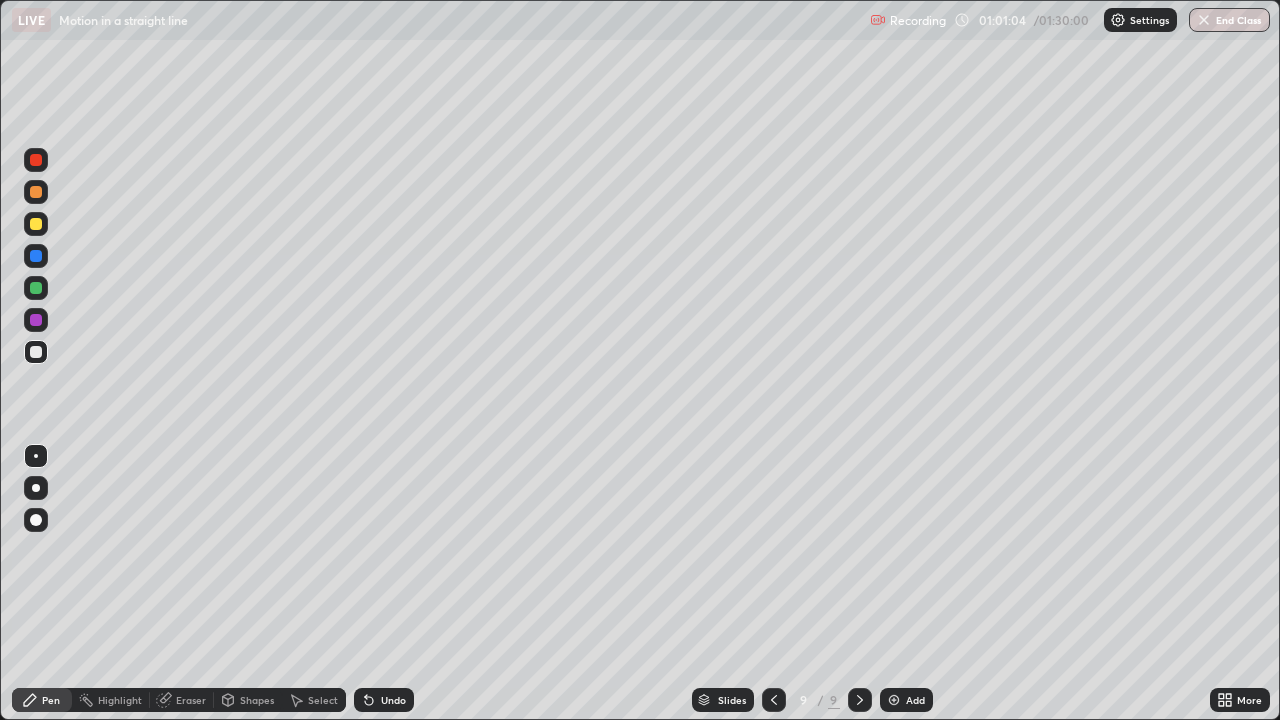 click at bounding box center [36, 256] 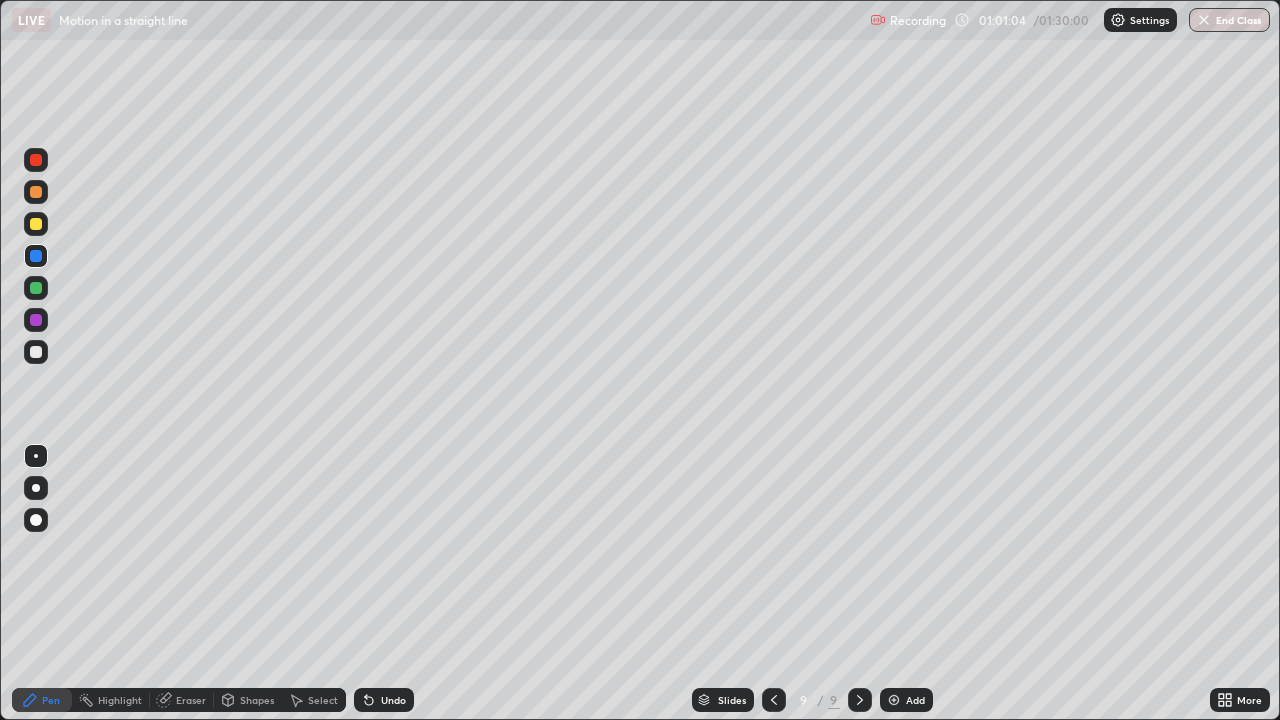 click at bounding box center (36, 224) 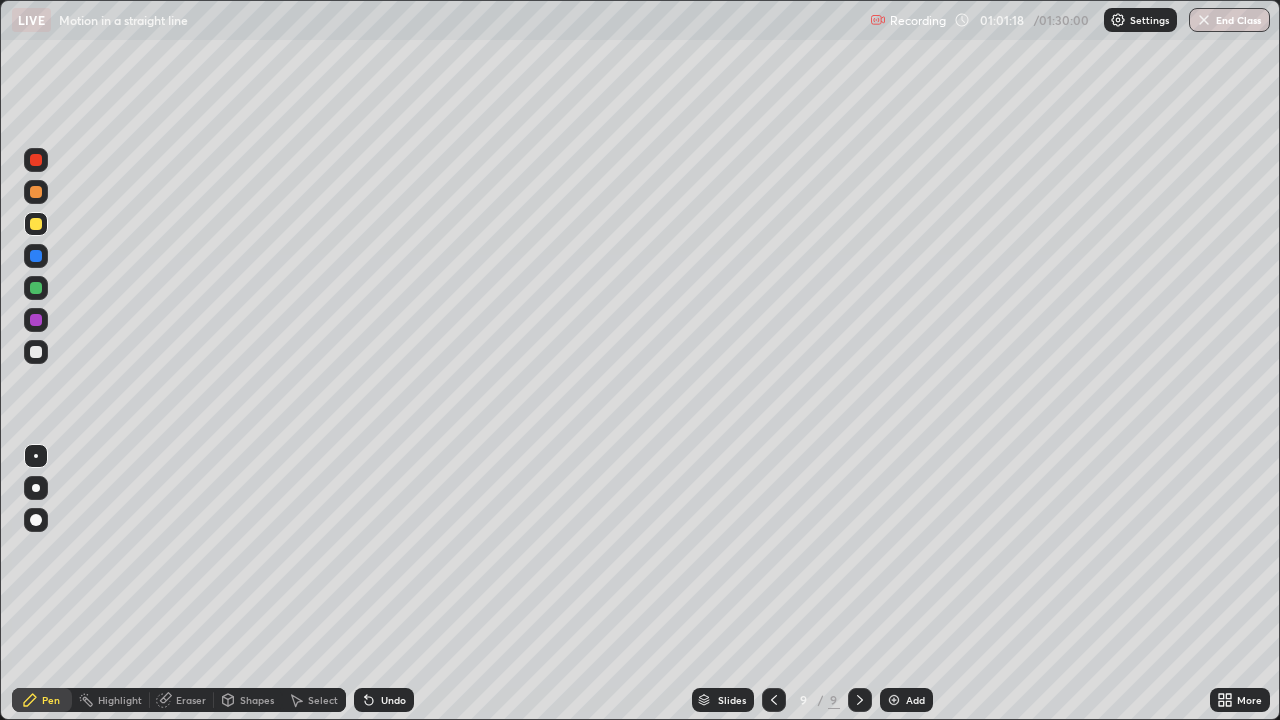 click at bounding box center [36, 288] 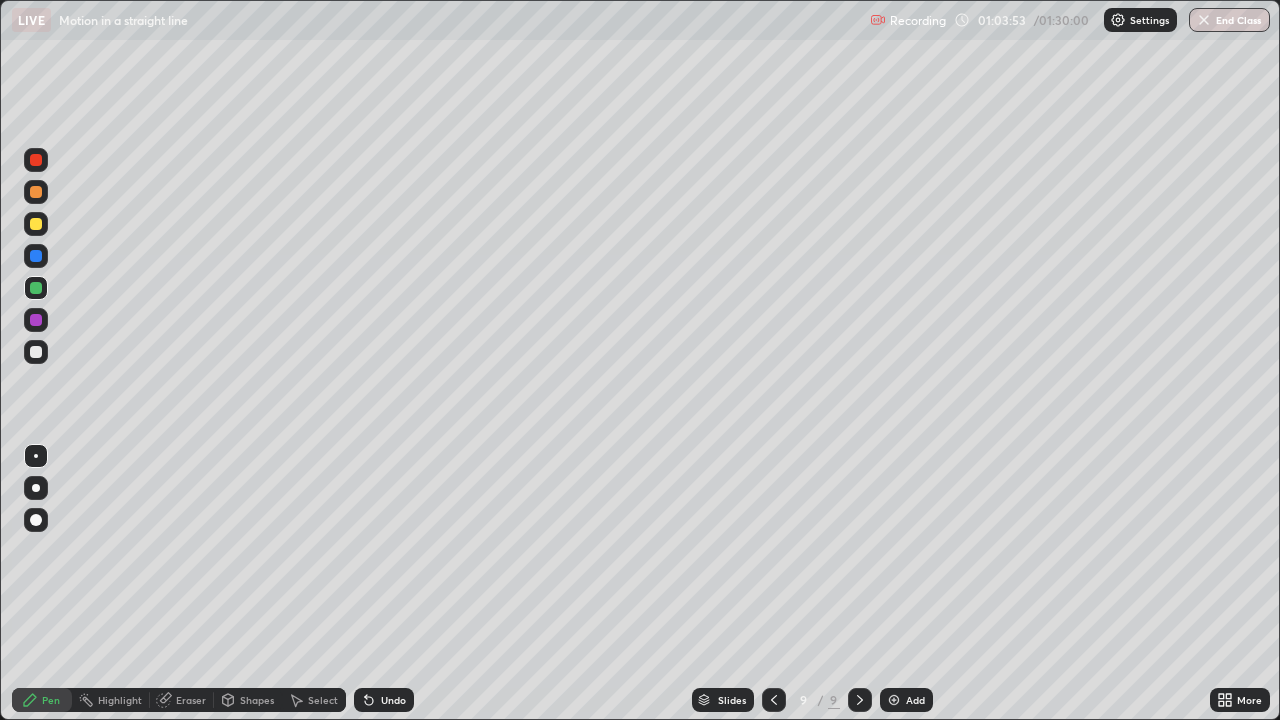 click at bounding box center [36, 224] 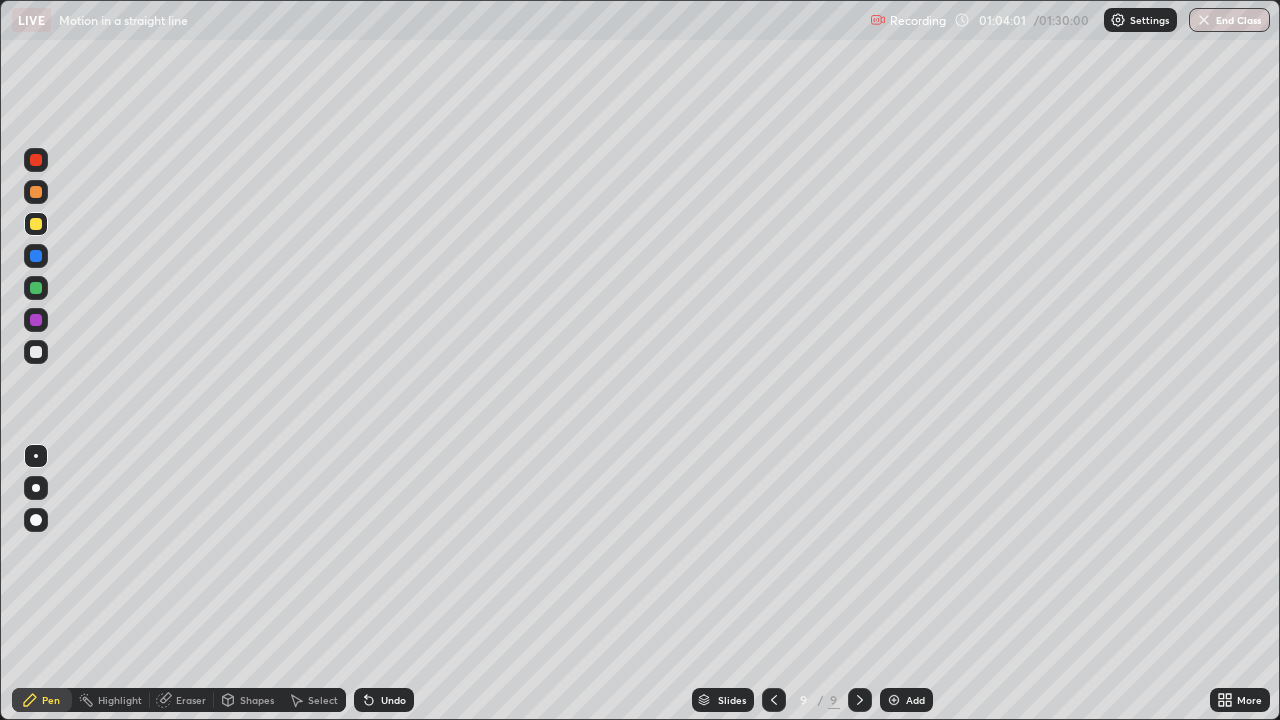 click at bounding box center (36, 256) 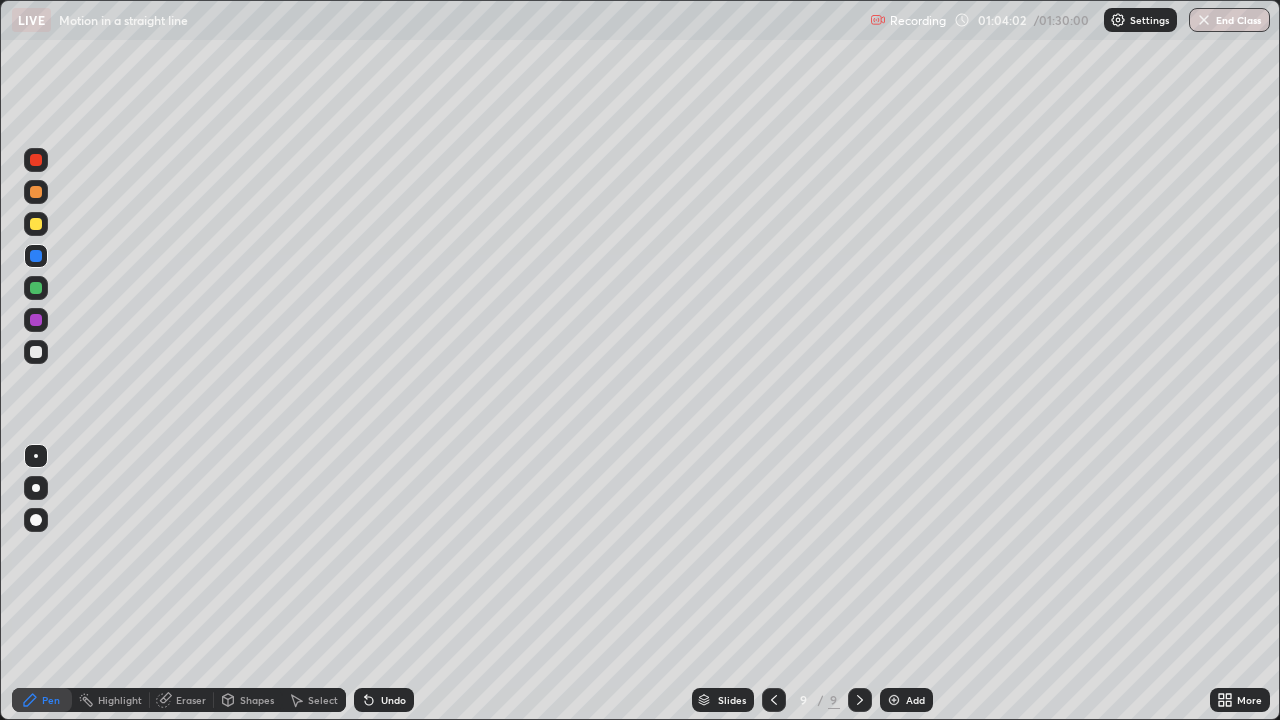 click at bounding box center (36, 256) 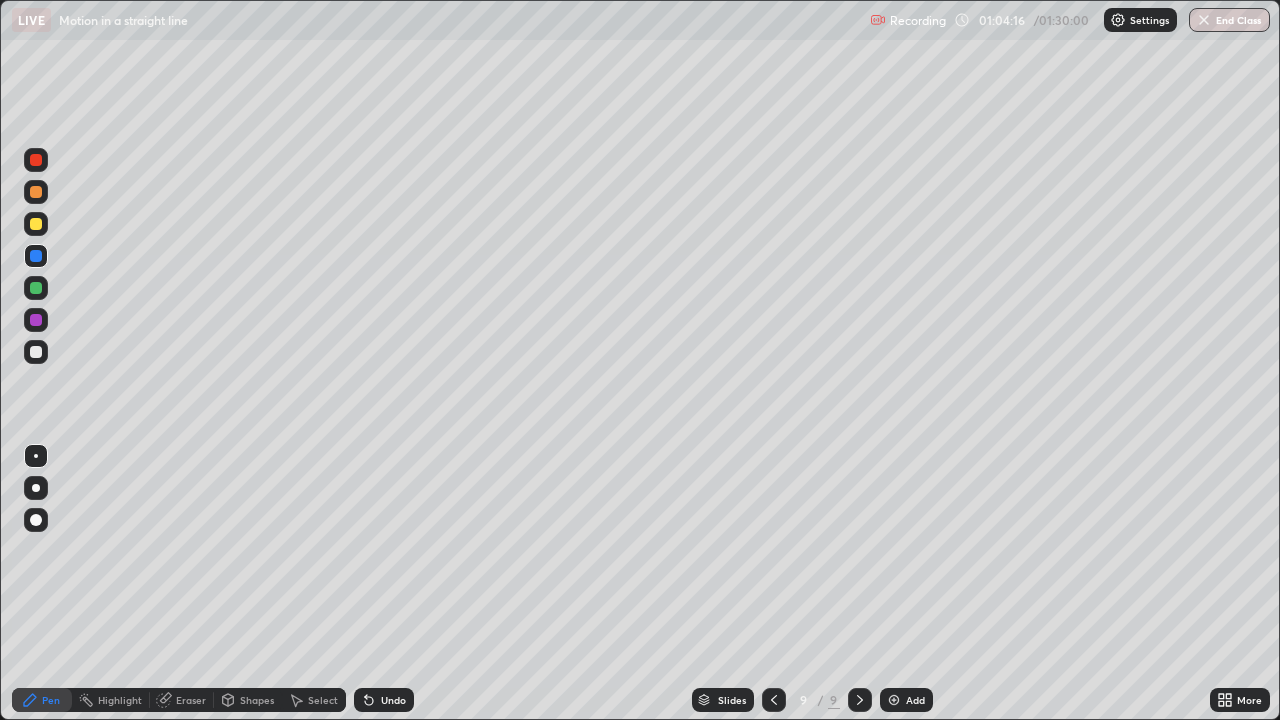 click at bounding box center (36, 352) 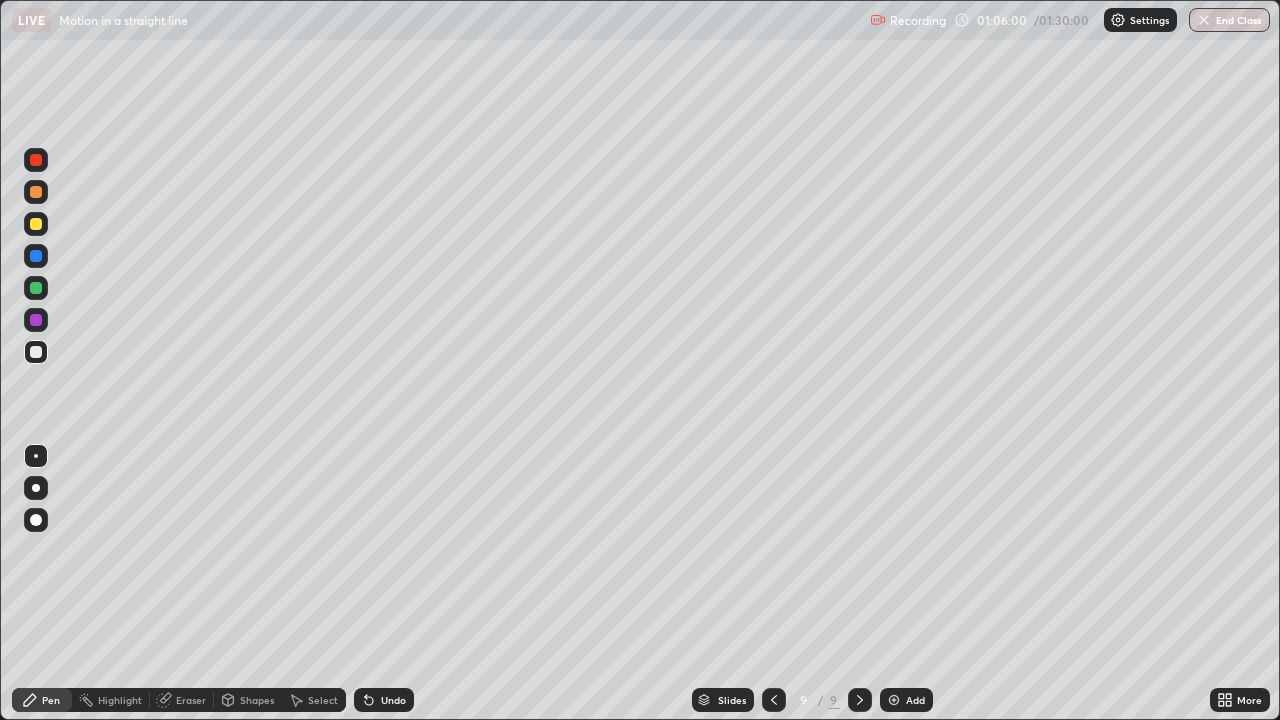 click at bounding box center (36, 192) 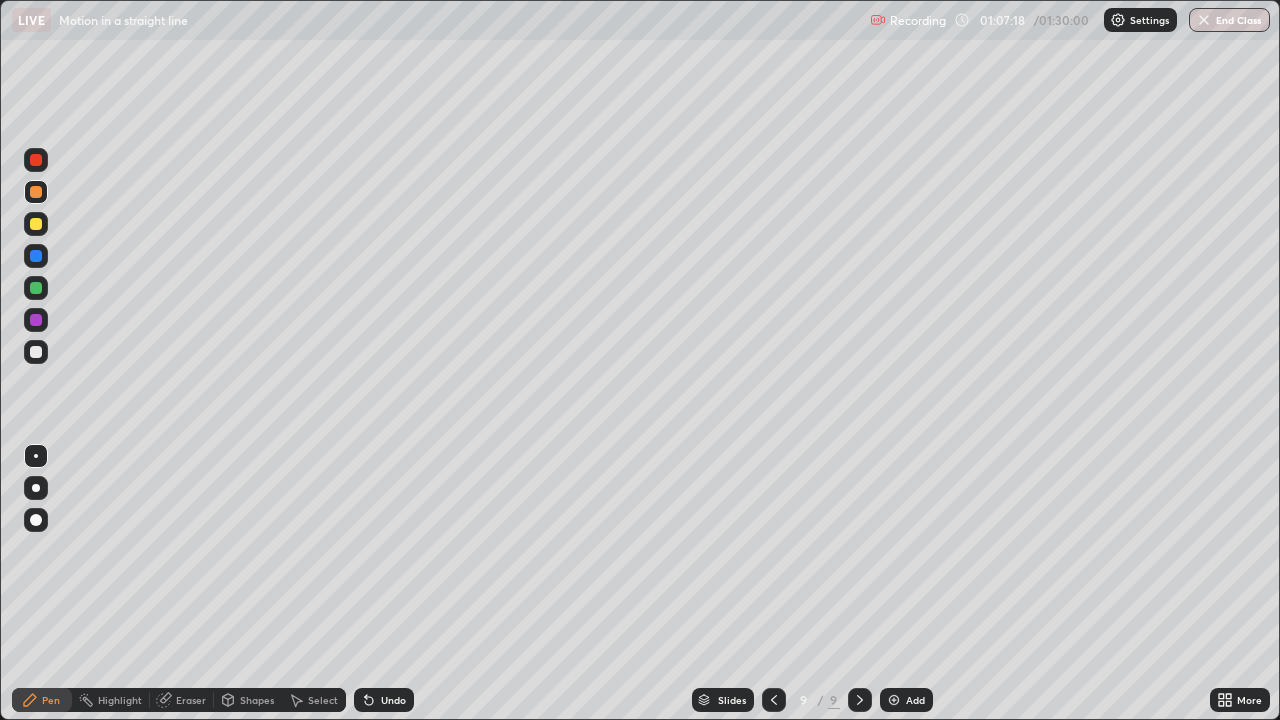 click on "Eraser" at bounding box center (191, 700) 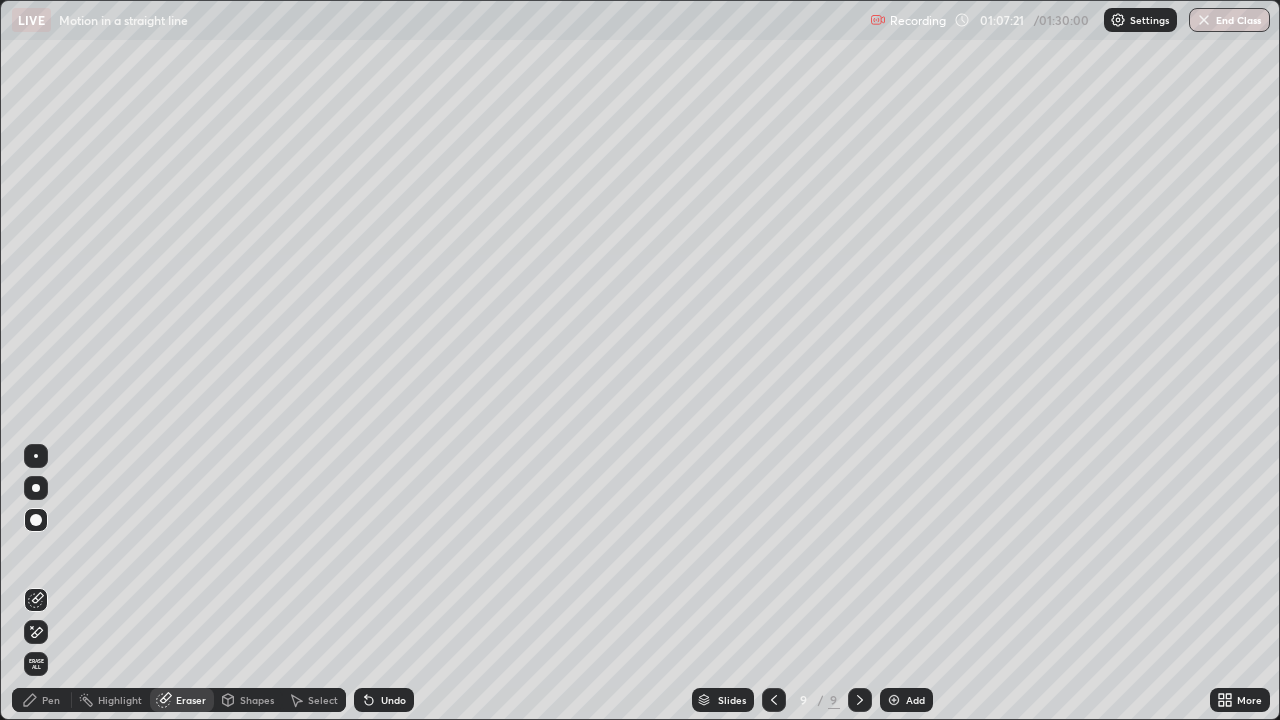 click on "Pen" at bounding box center [51, 700] 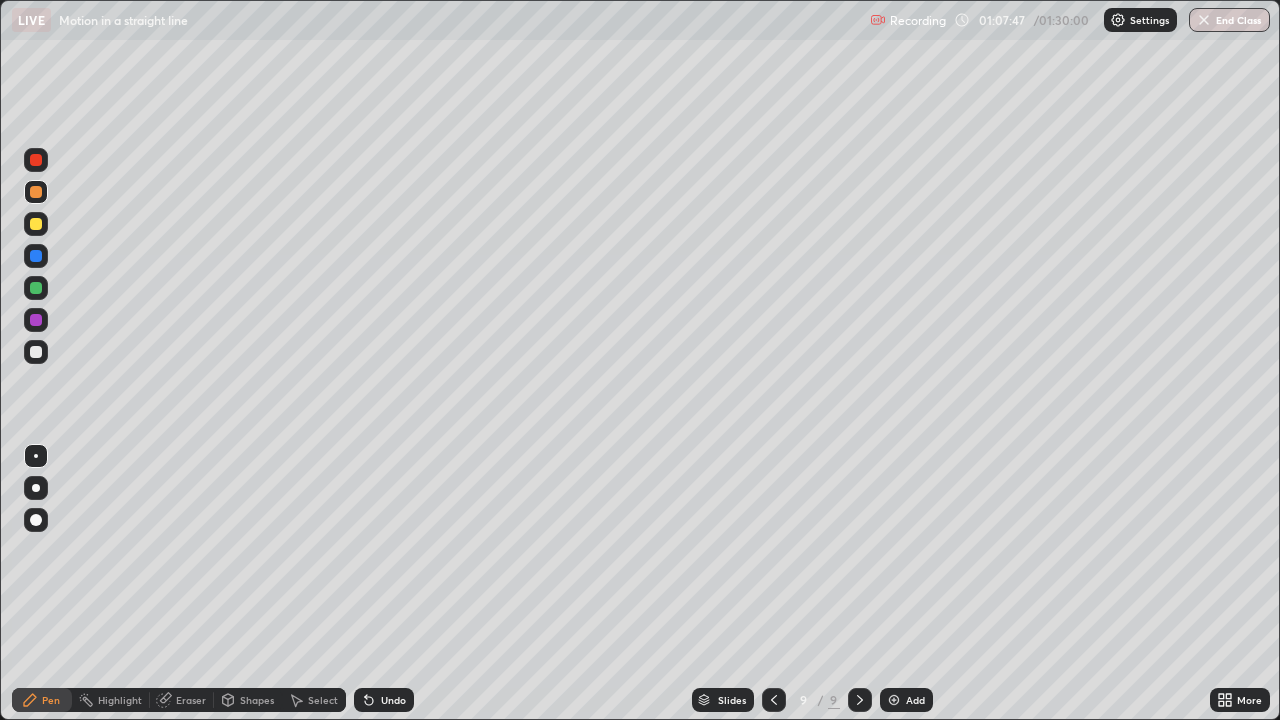 click at bounding box center (36, 352) 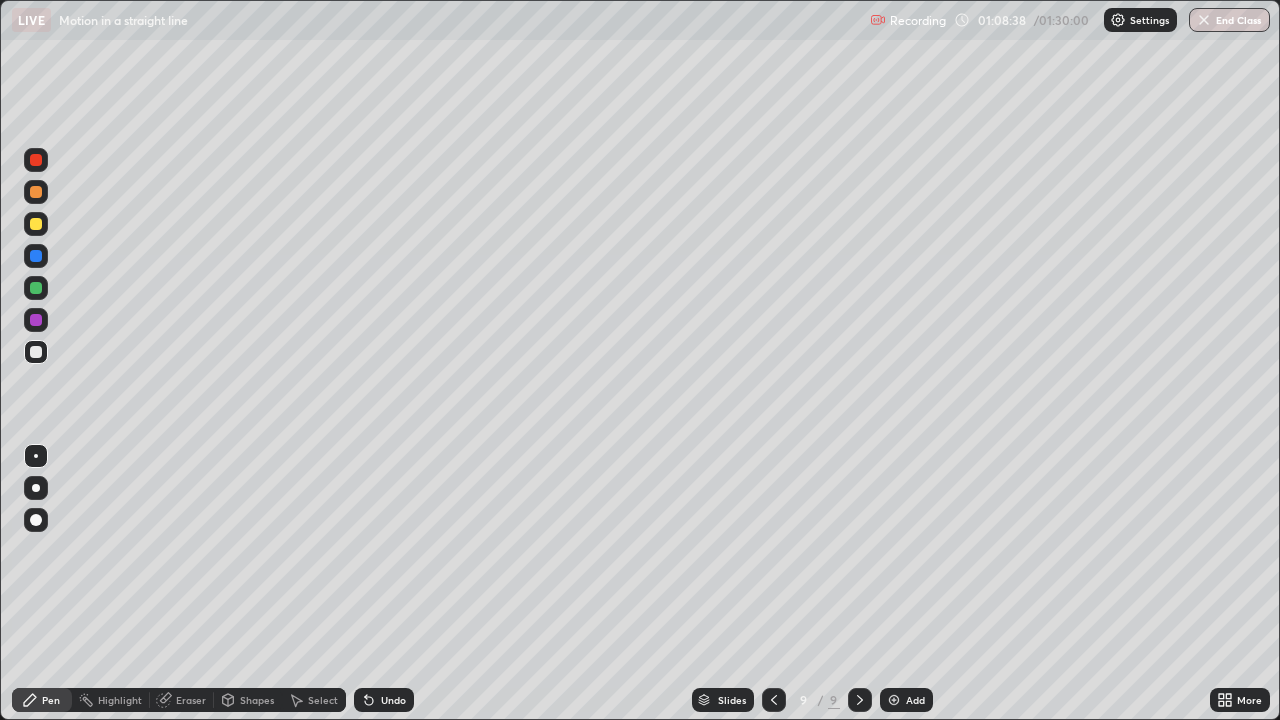 click at bounding box center (894, 700) 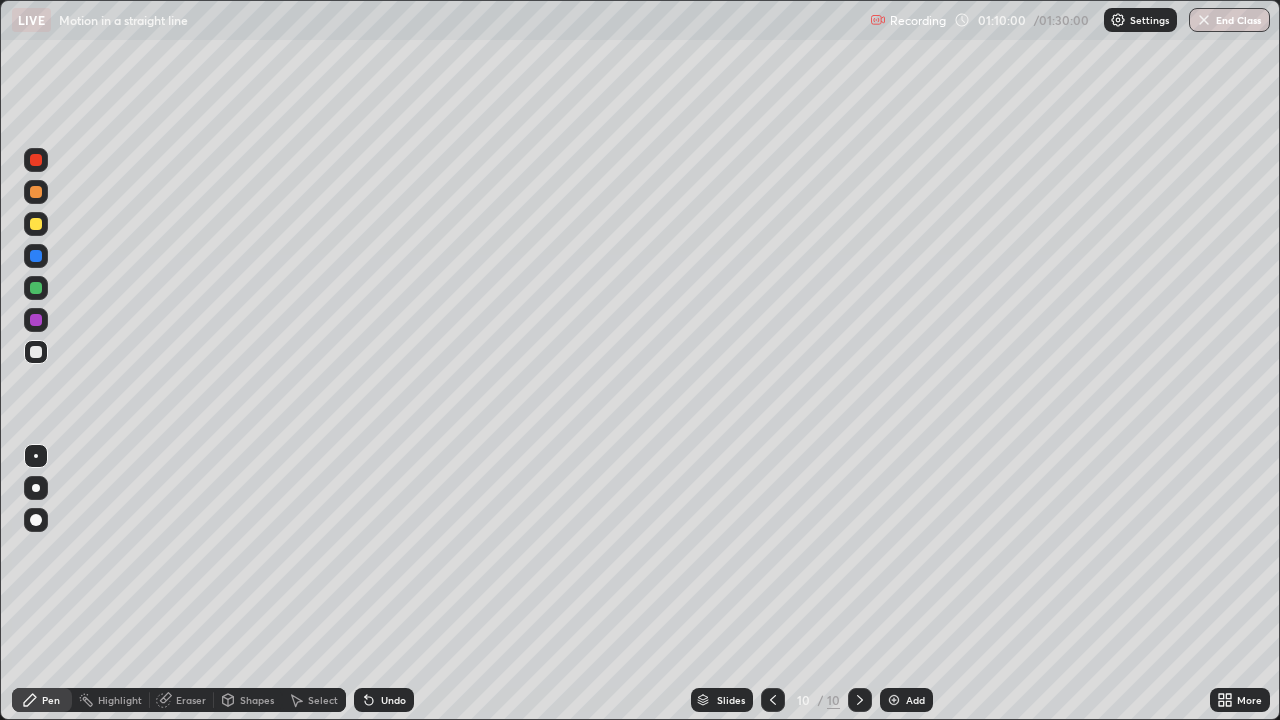 click on "Undo" at bounding box center (393, 700) 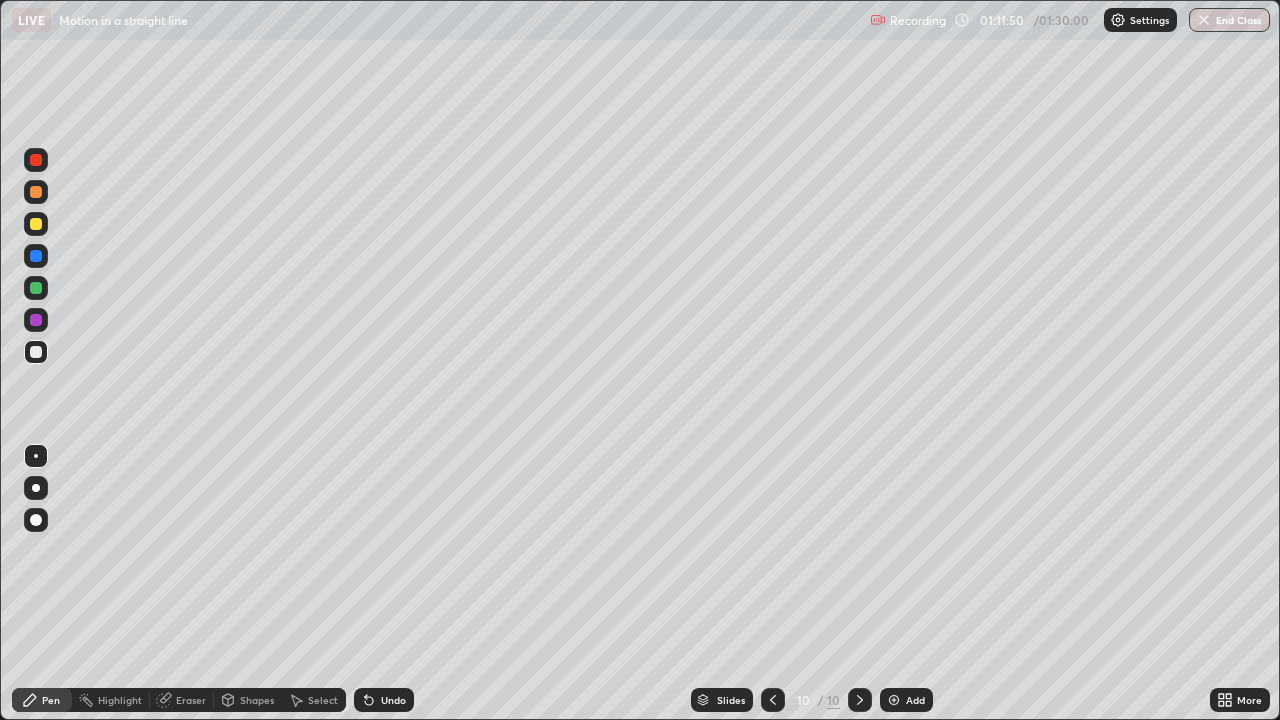 click at bounding box center (36, 224) 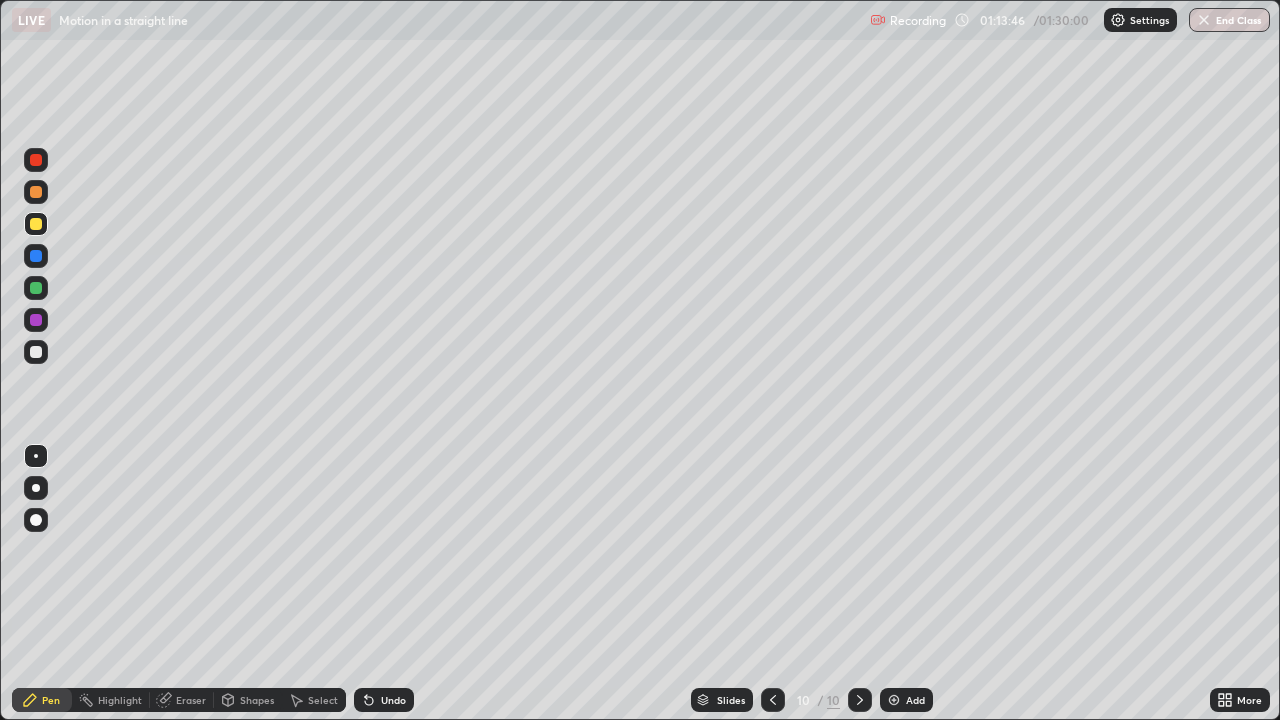 click on "Undo" at bounding box center [393, 700] 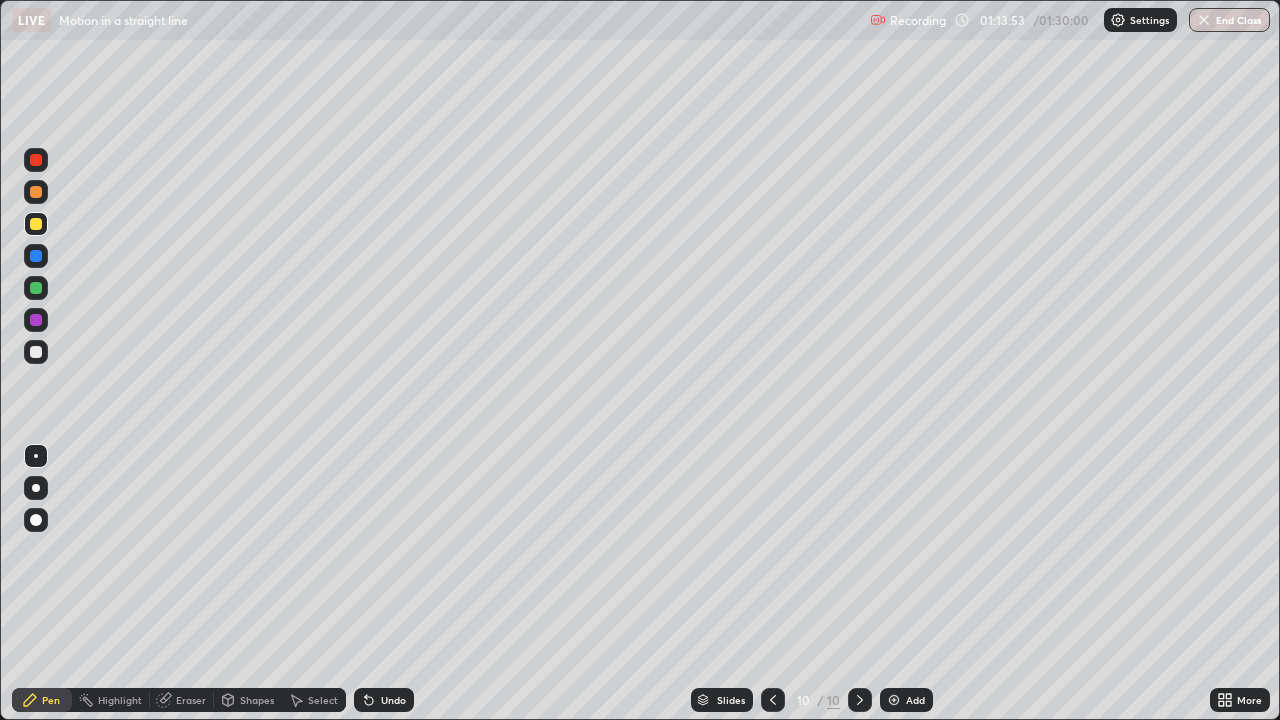 click 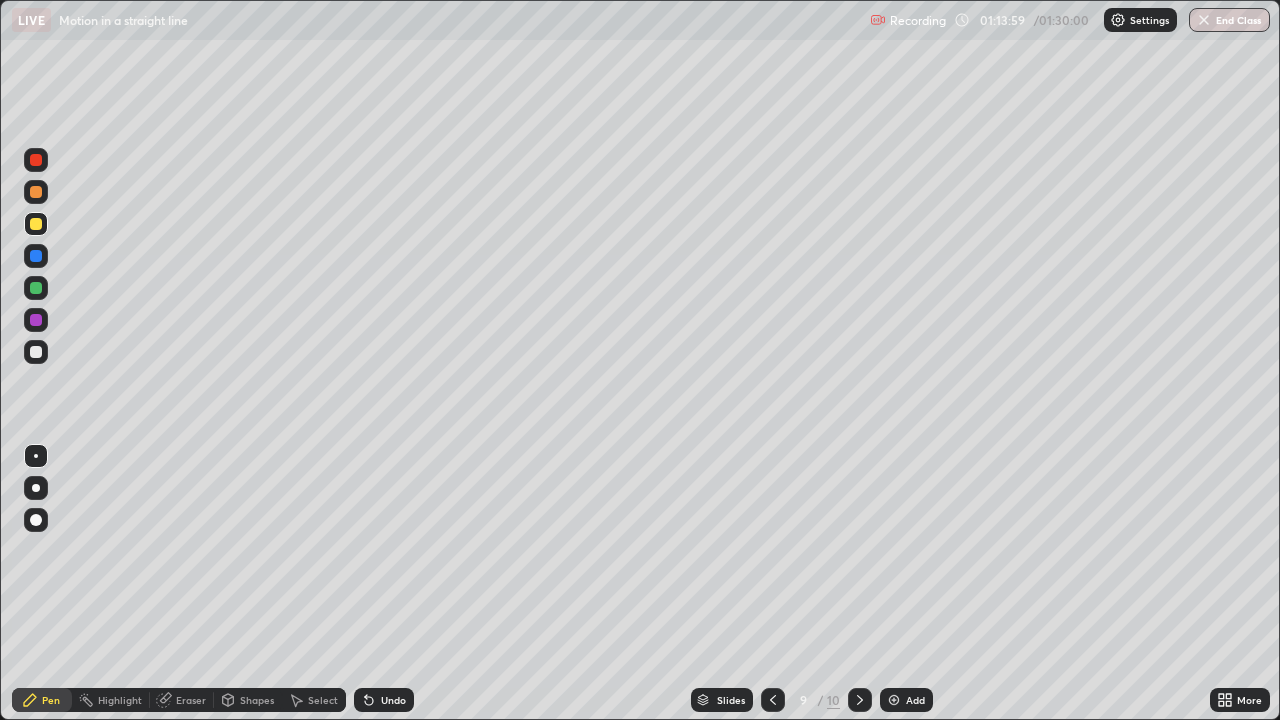 click 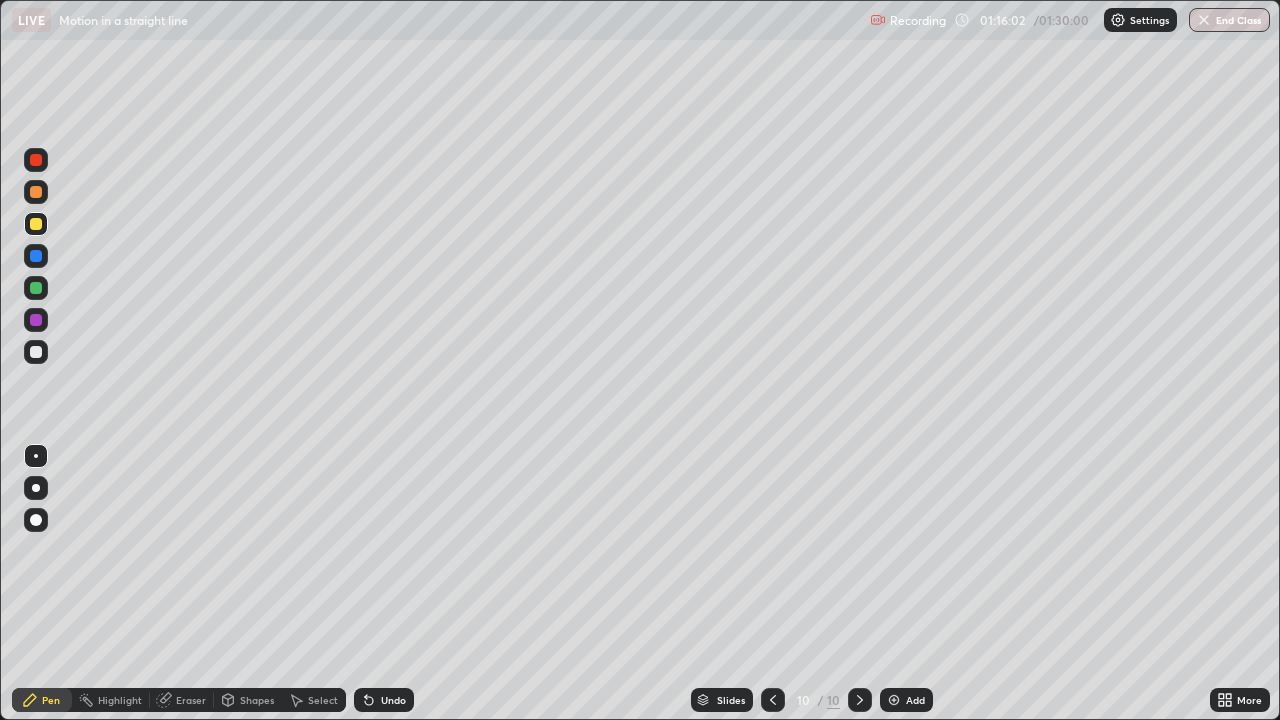 click 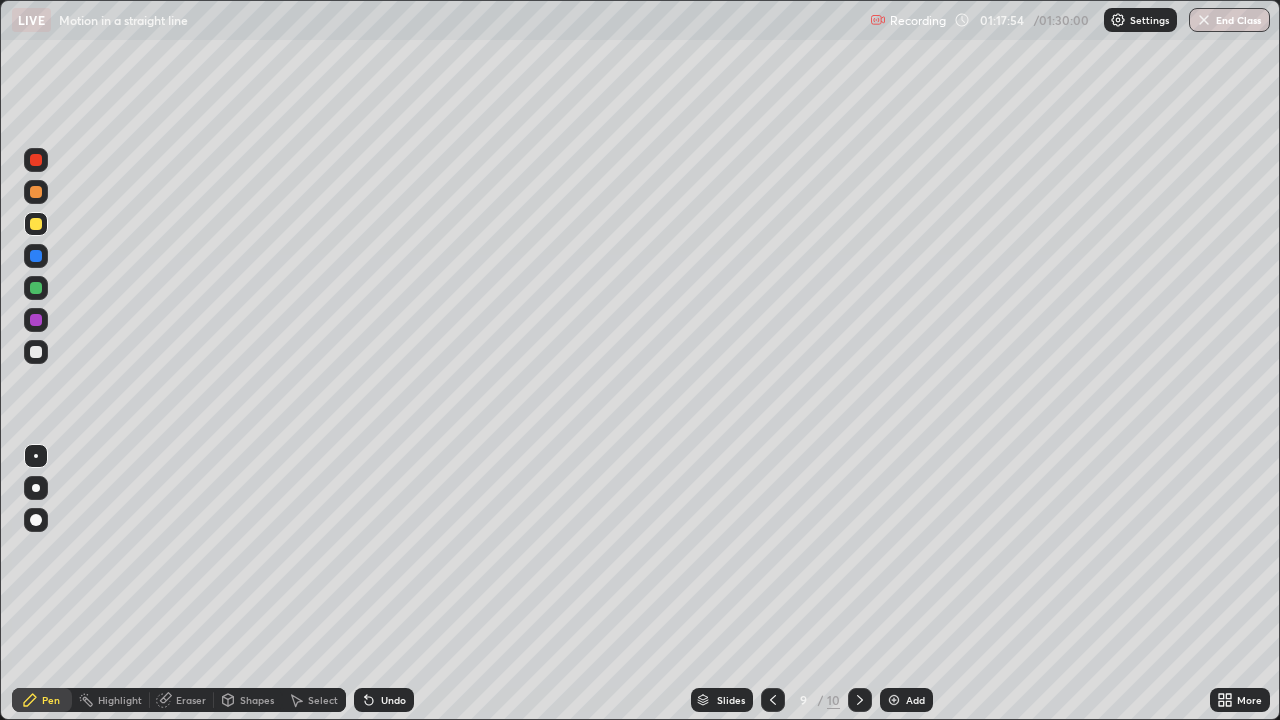 click on "Slides 9 / 10 Add" at bounding box center (812, 700) 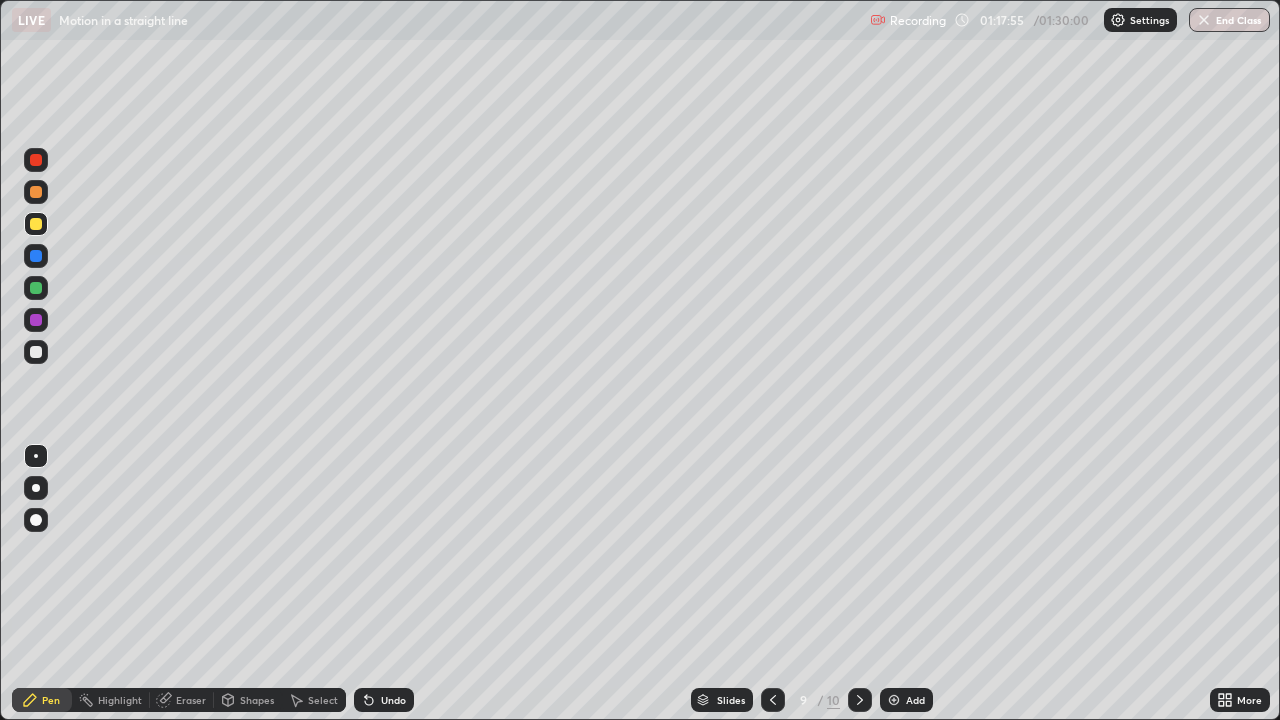 click at bounding box center [860, 700] 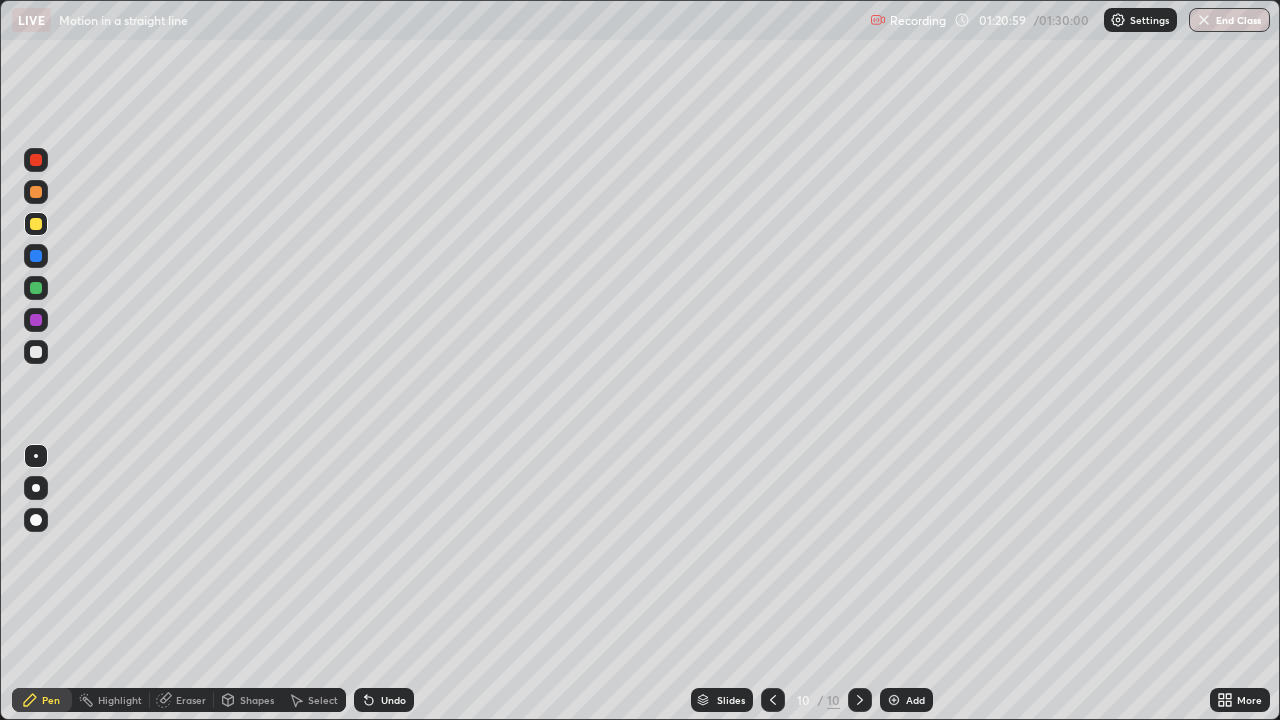 click on "End Class" at bounding box center (1229, 20) 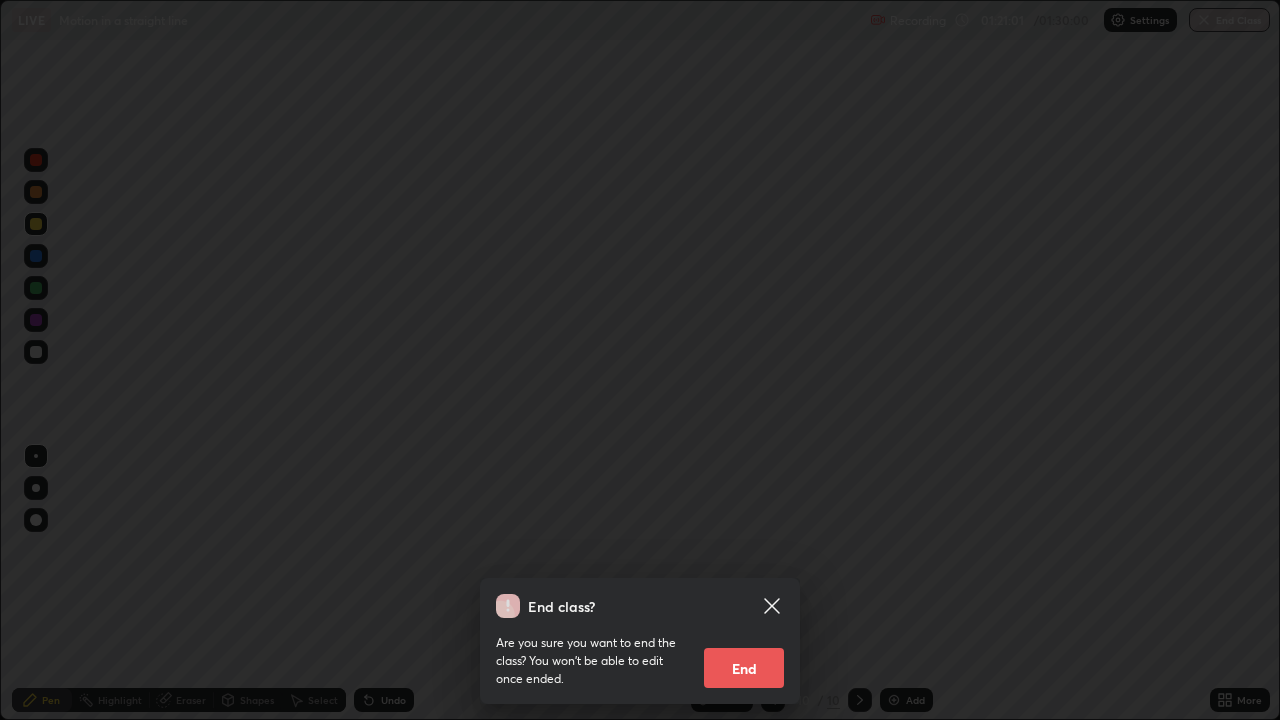 click on "End" at bounding box center [744, 668] 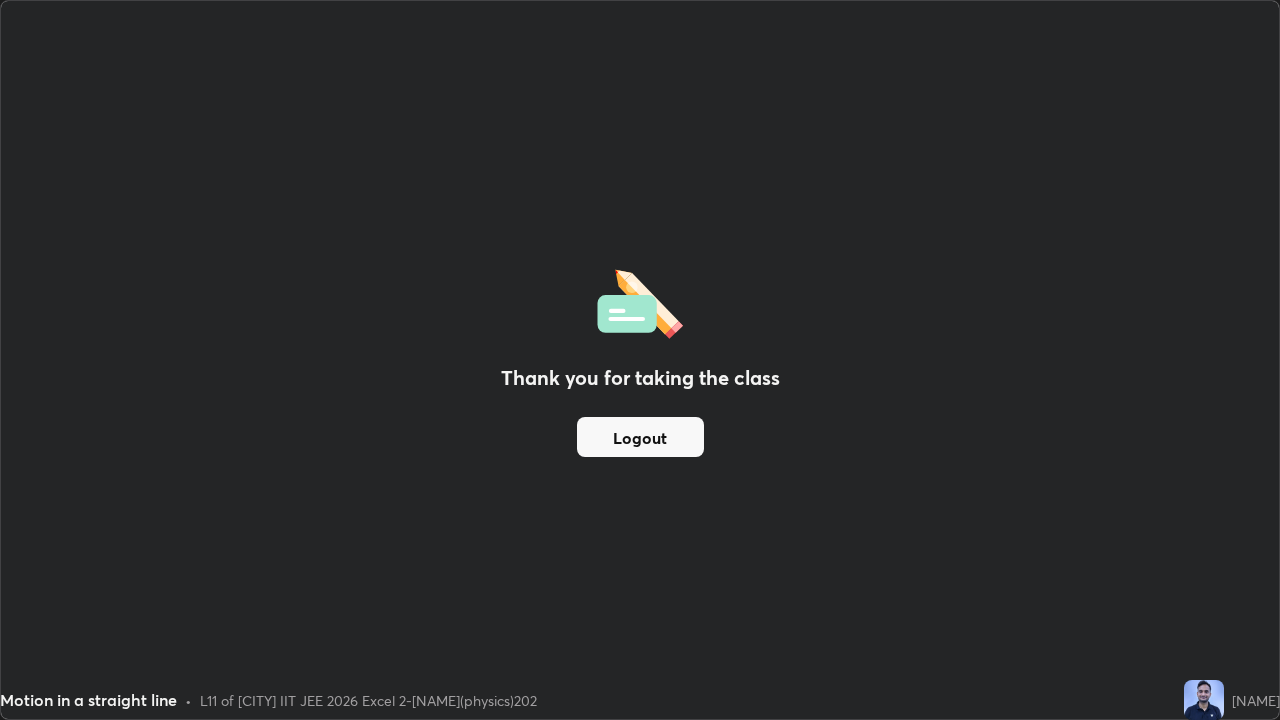 click on "Logout" at bounding box center [640, 437] 